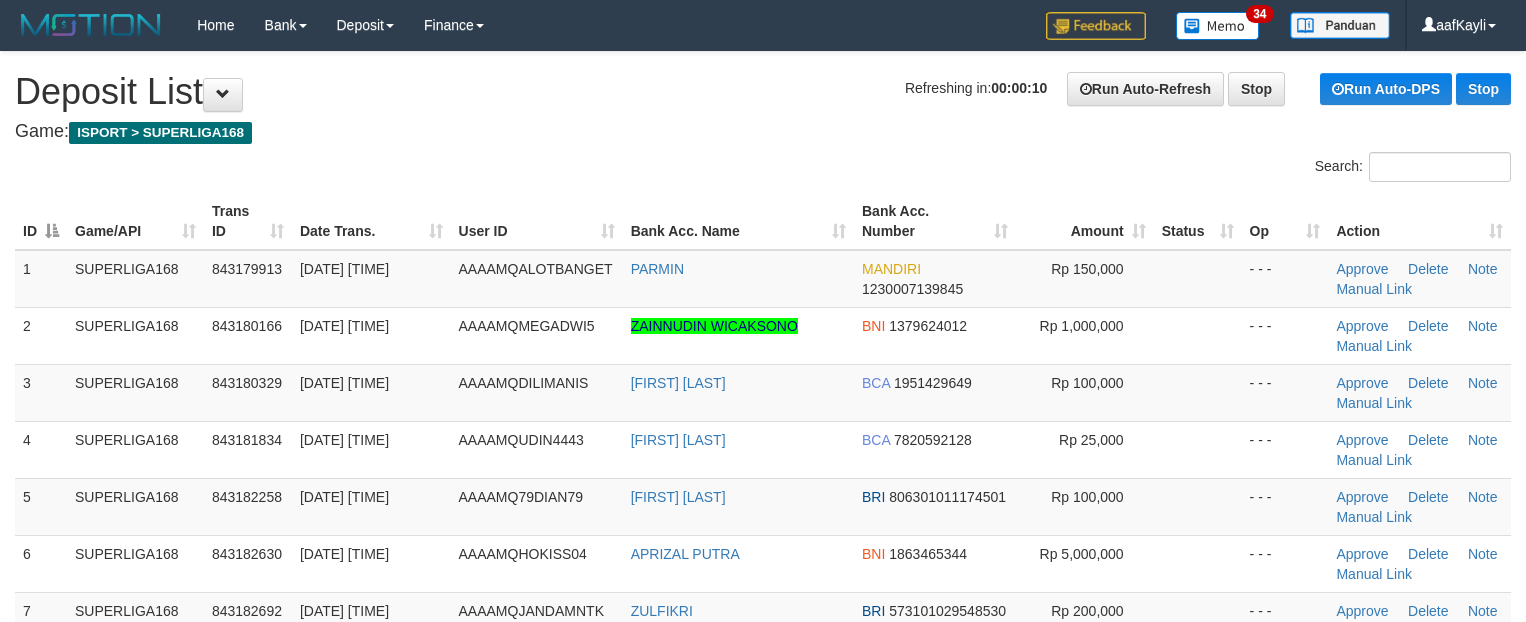 scroll, scrollTop: 0, scrollLeft: 0, axis: both 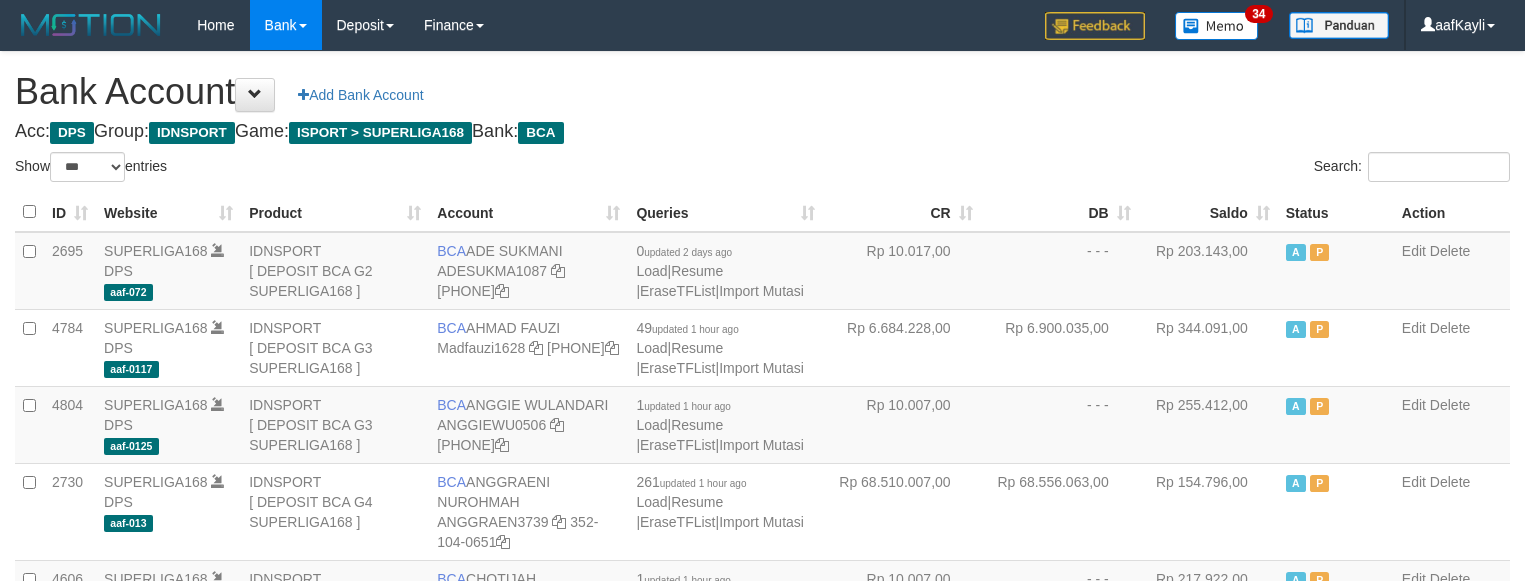 select on "***" 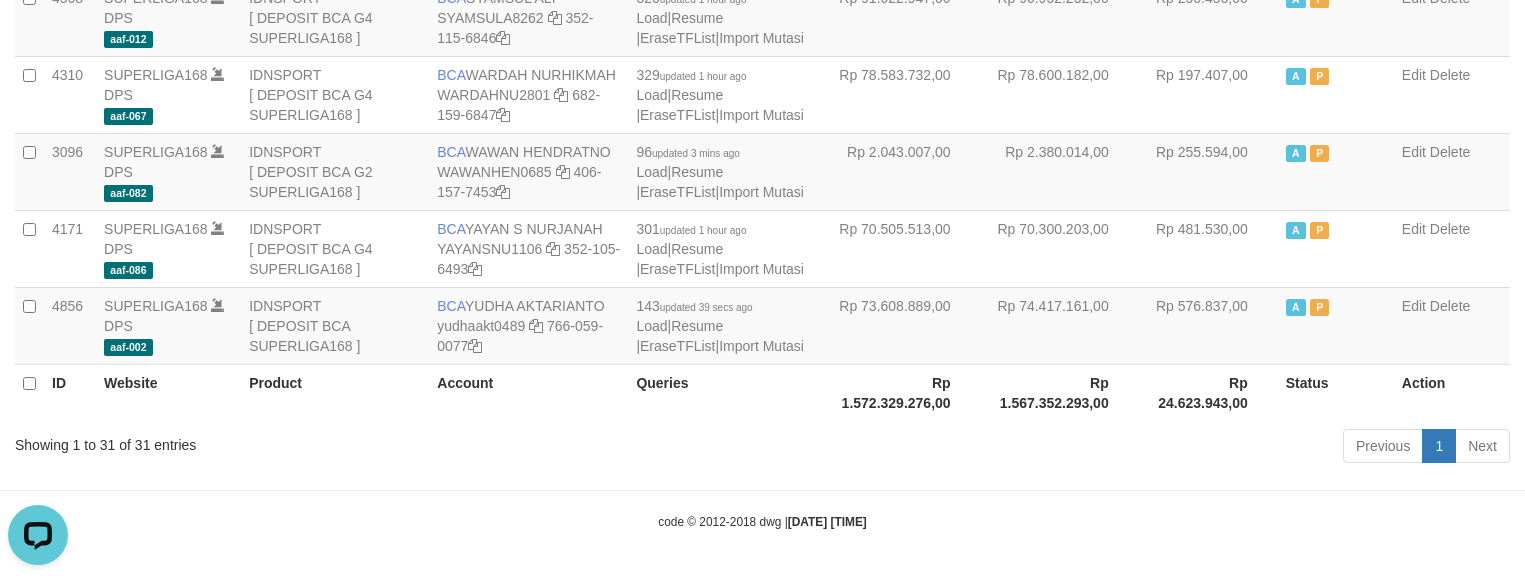 scroll, scrollTop: 0, scrollLeft: 0, axis: both 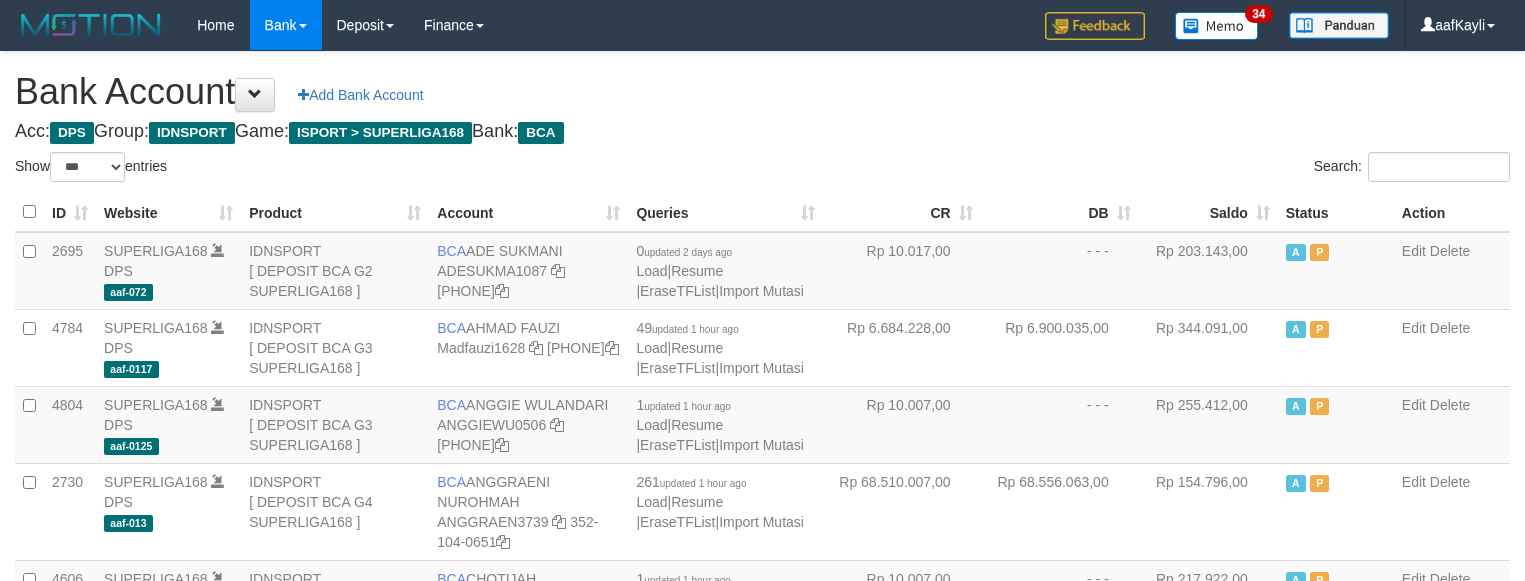 select on "***" 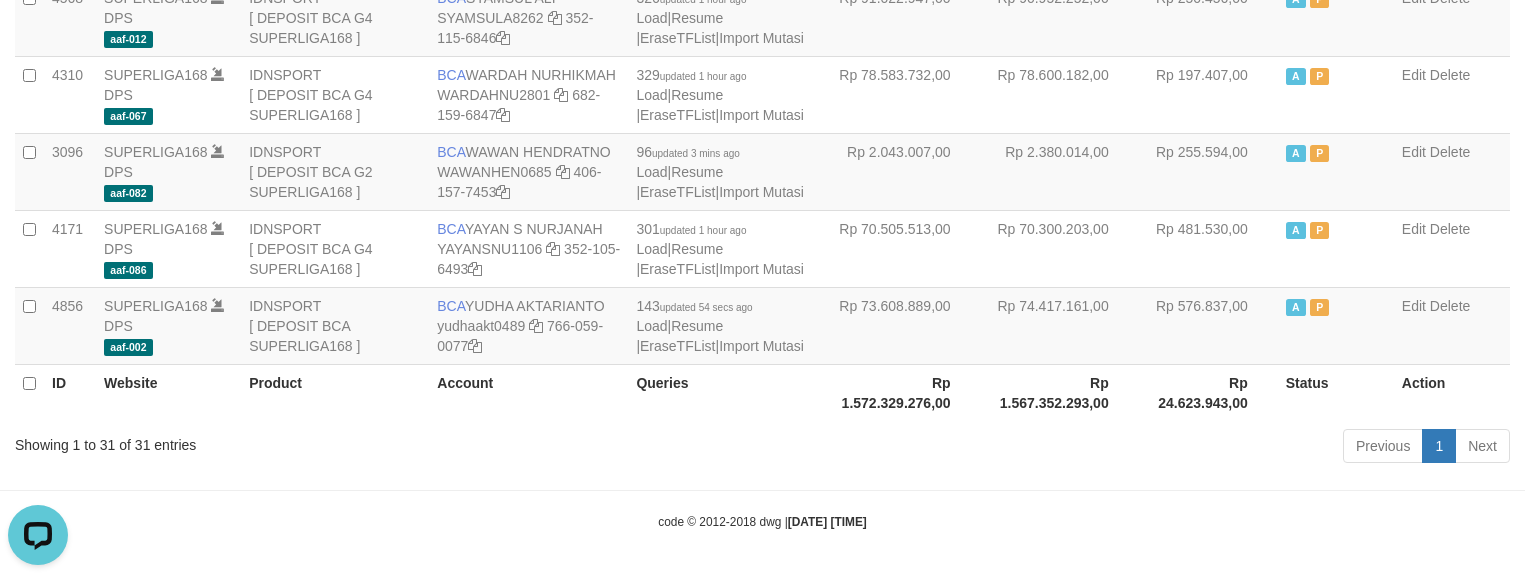 scroll, scrollTop: 0, scrollLeft: 0, axis: both 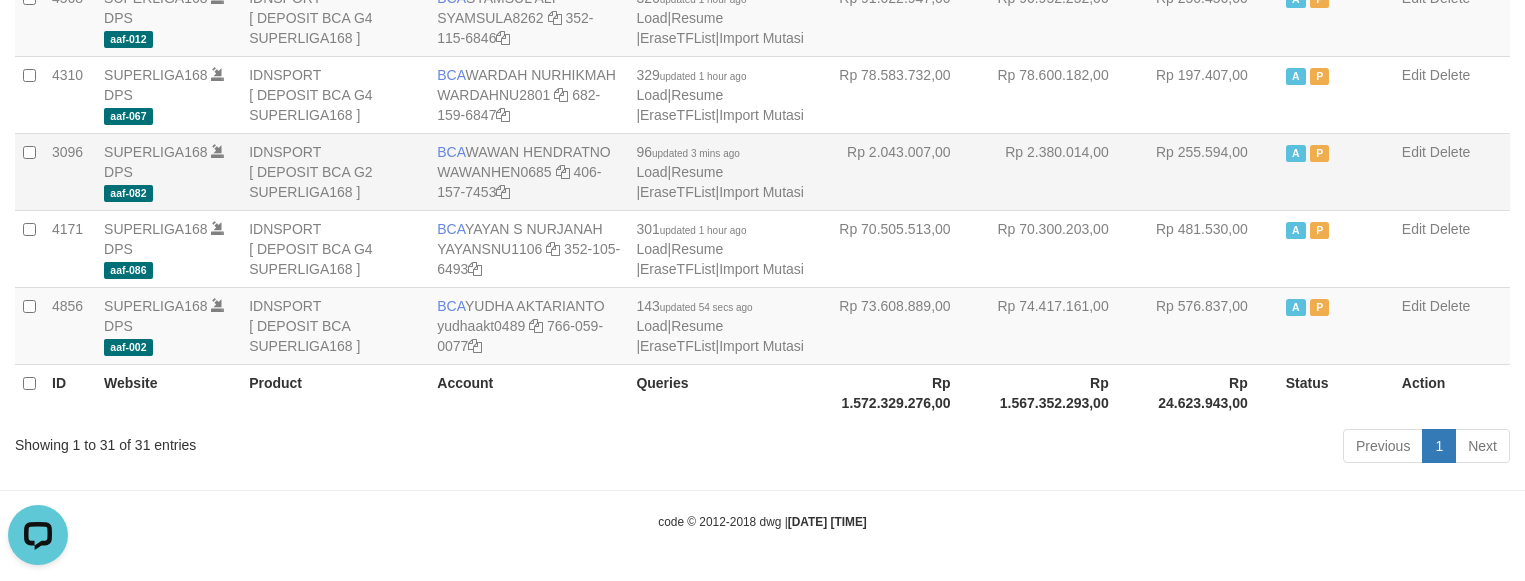 click on "Rp 255.594,00" at bounding box center (1208, 171) 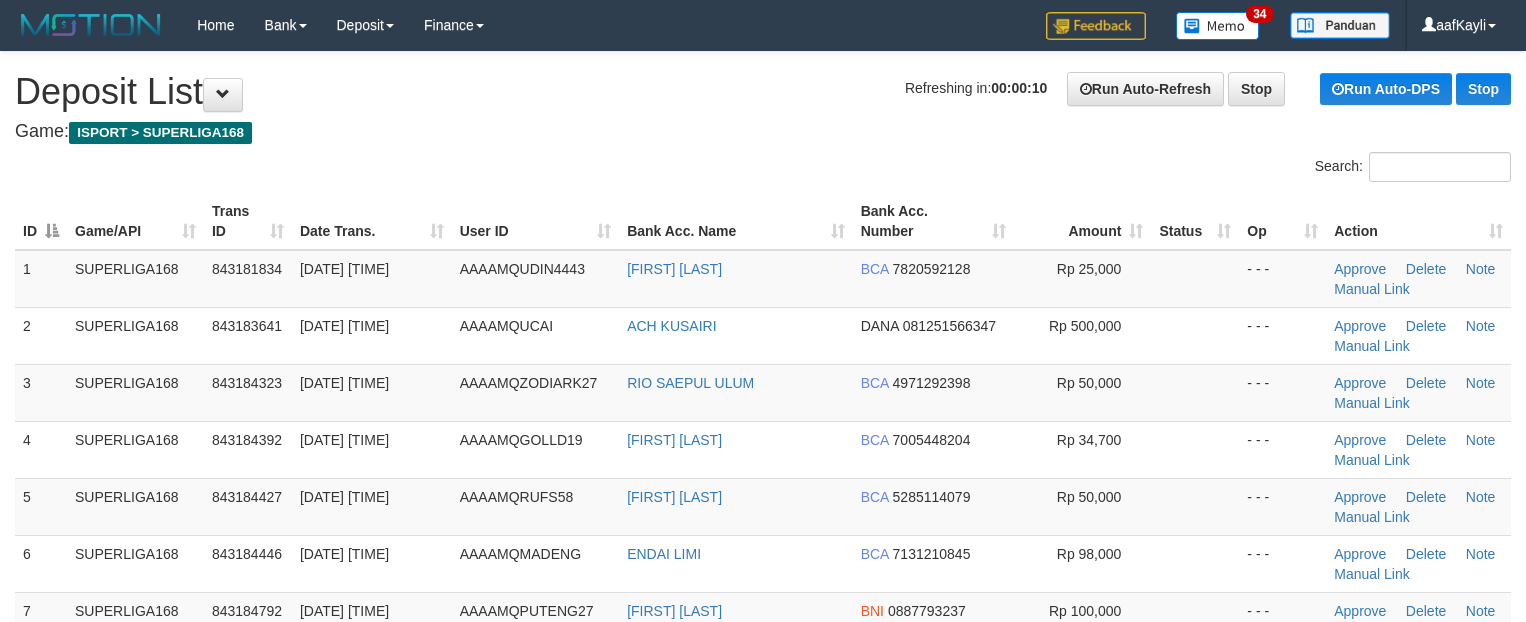 scroll, scrollTop: 0, scrollLeft: 0, axis: both 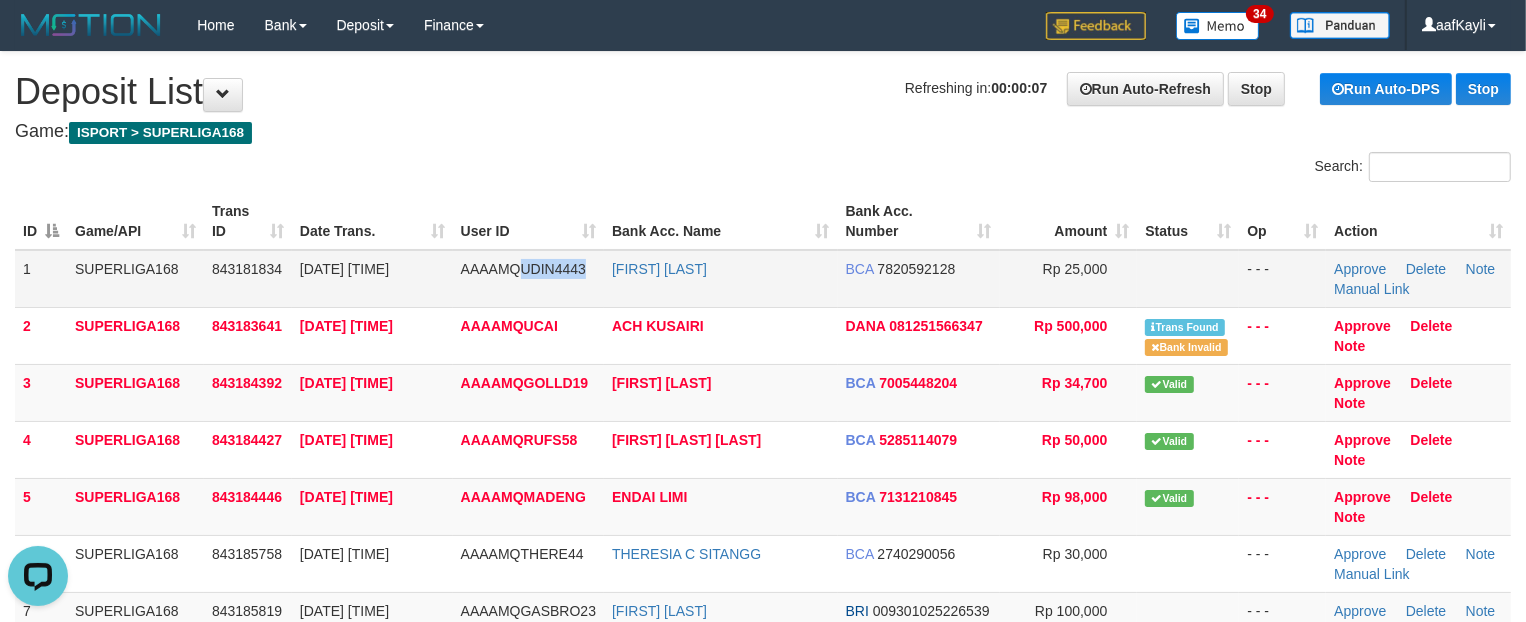 drag, startPoint x: 521, startPoint y: 266, endPoint x: 596, endPoint y: 297, distance: 81.154175 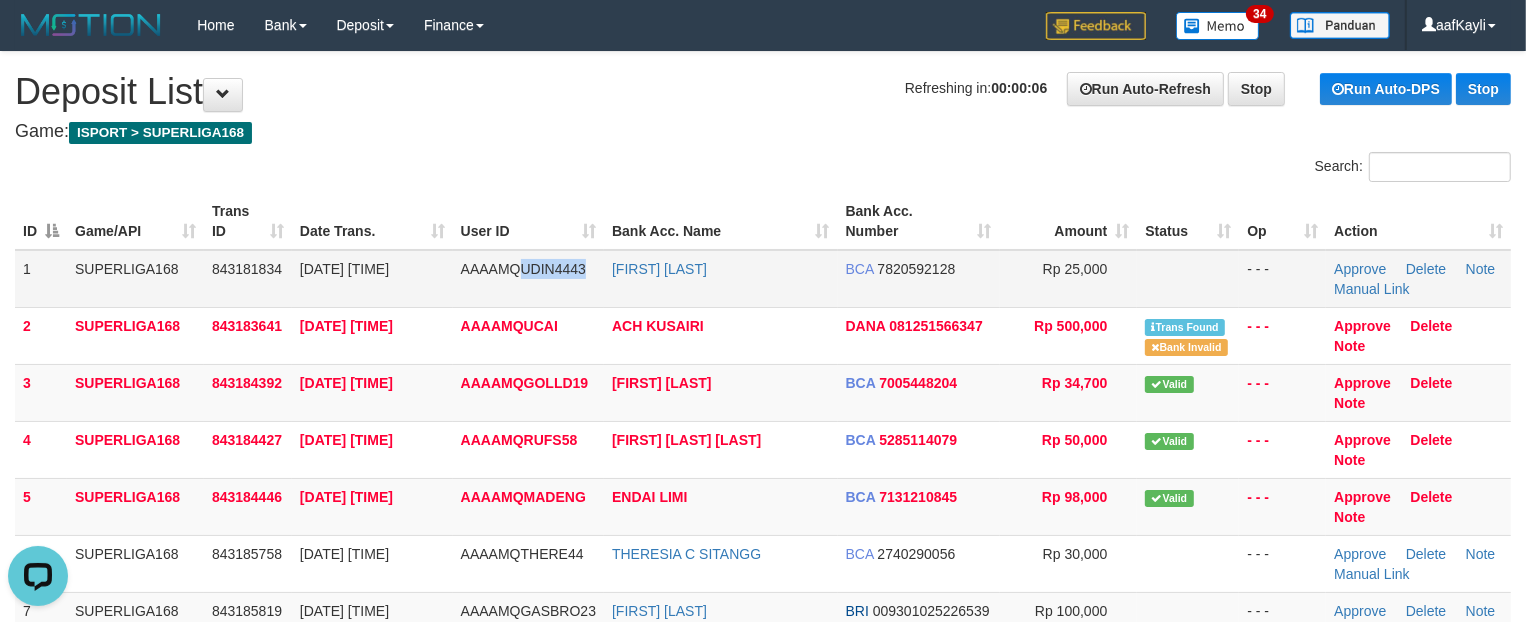 copy on "UDIN4443" 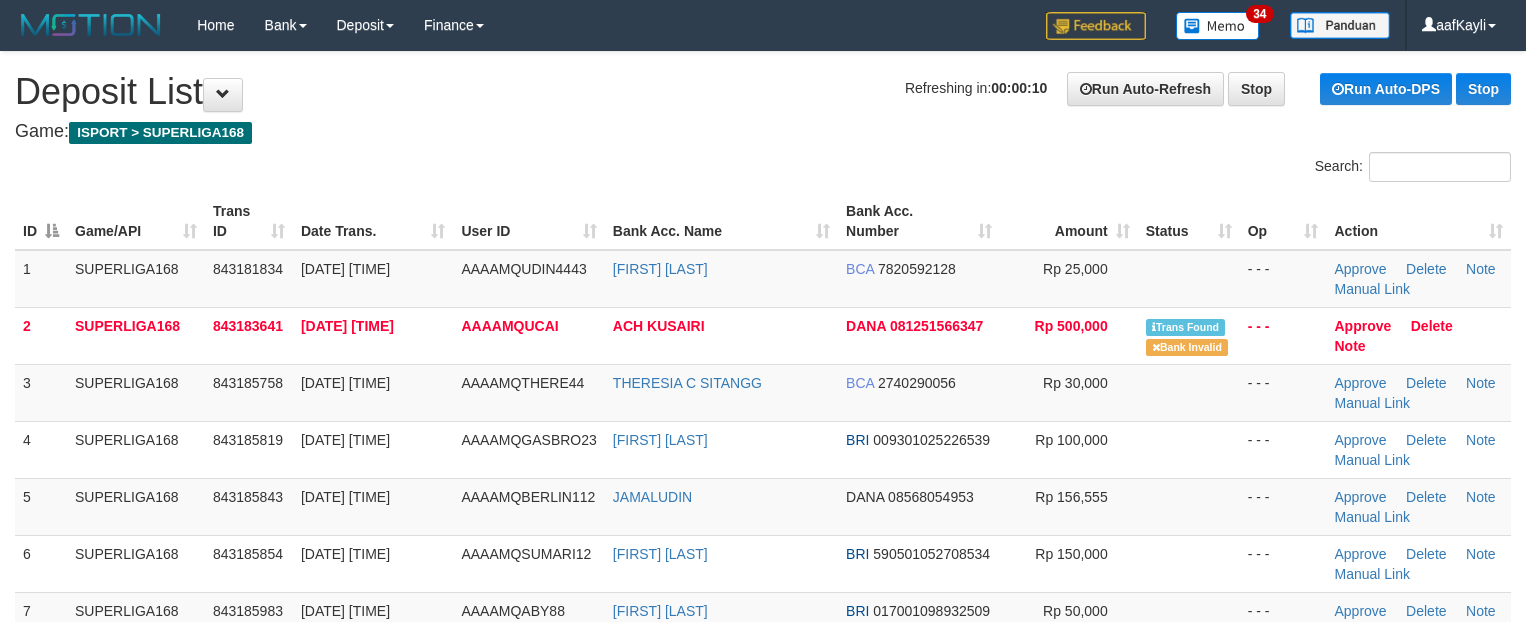 scroll, scrollTop: 0, scrollLeft: 0, axis: both 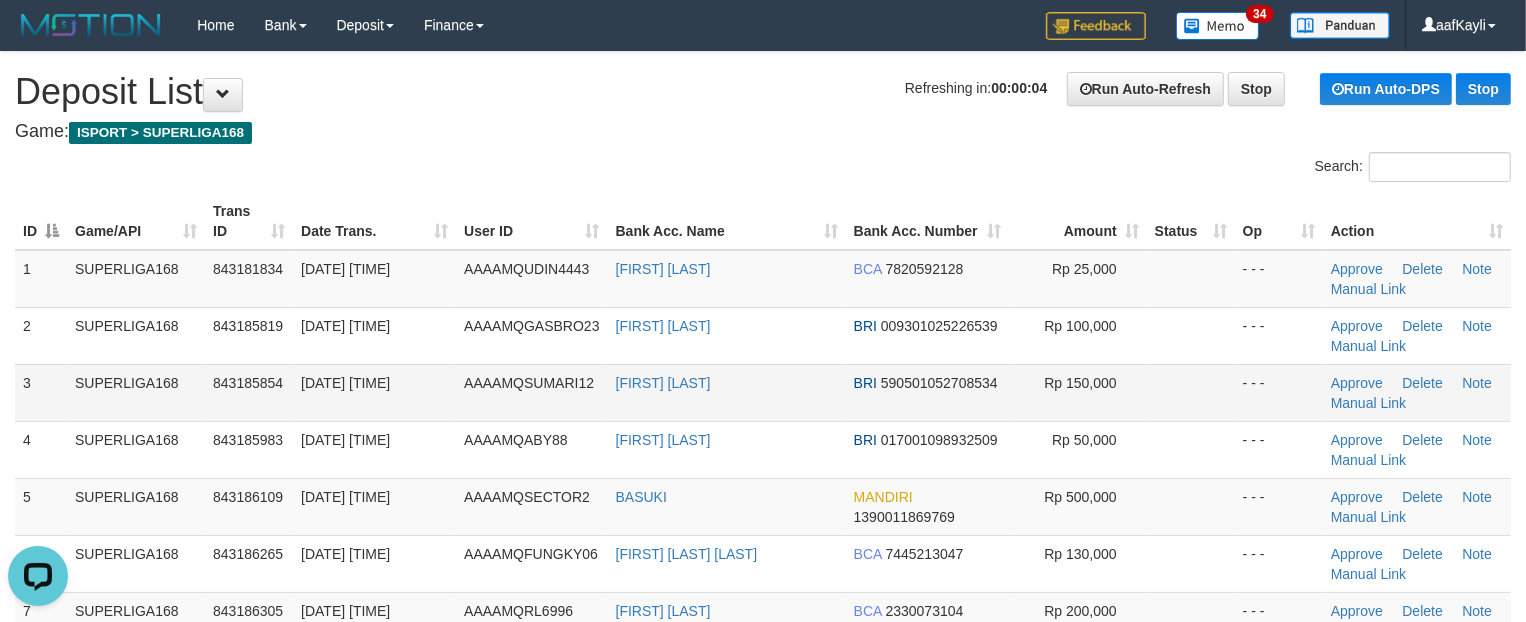 click at bounding box center [1191, 392] 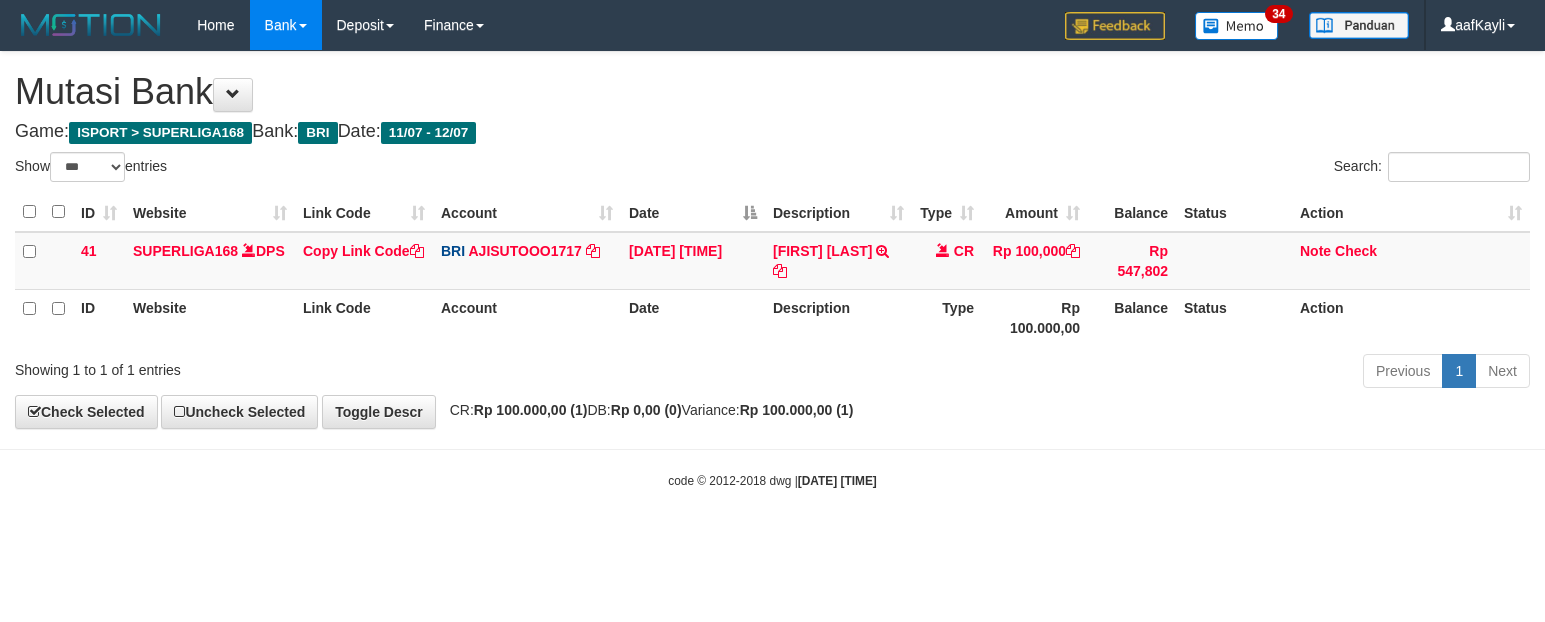 select on "***" 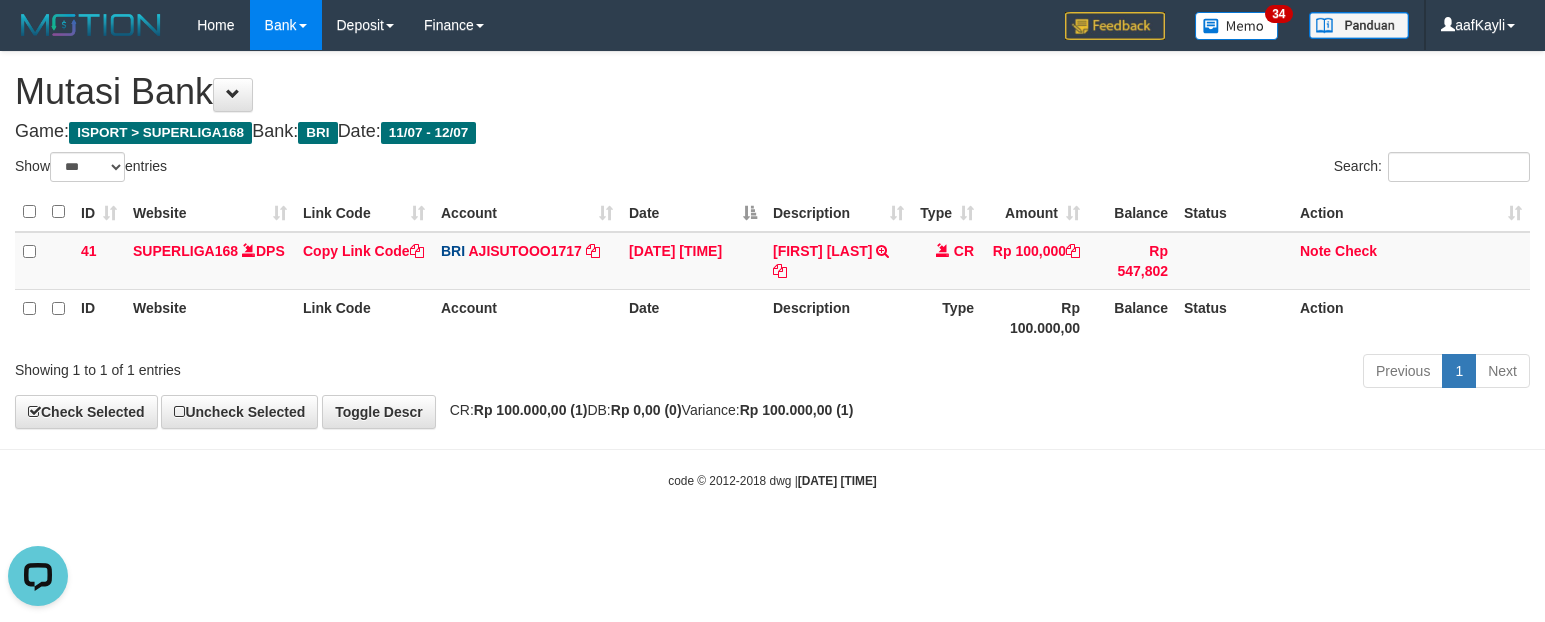 scroll, scrollTop: 0, scrollLeft: 0, axis: both 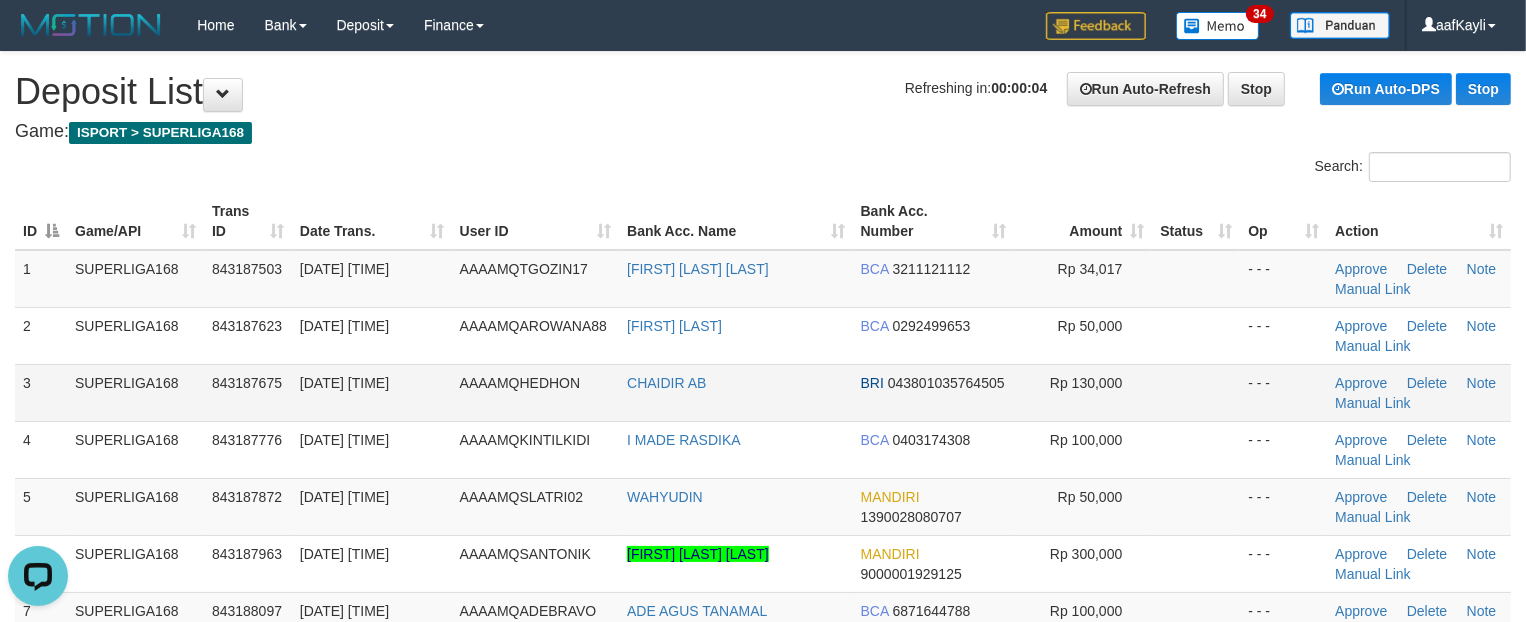 click at bounding box center [1196, 392] 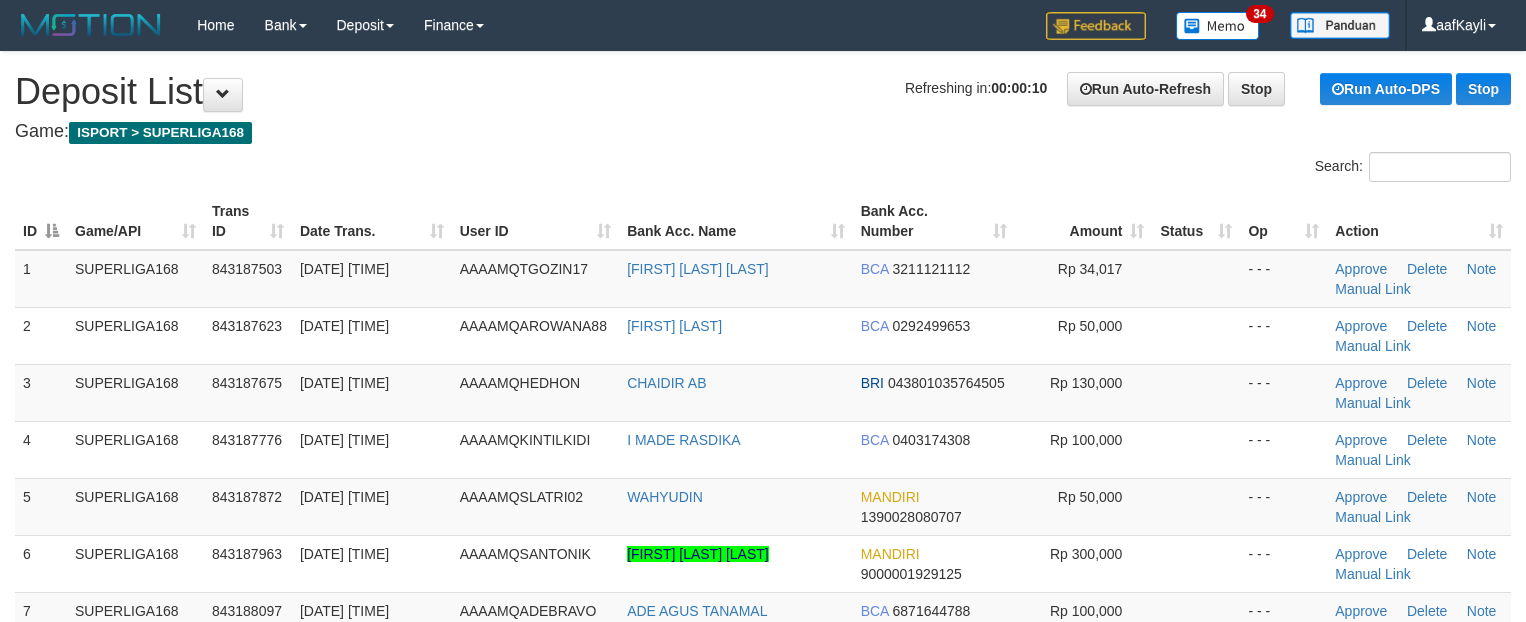 scroll, scrollTop: 0, scrollLeft: 0, axis: both 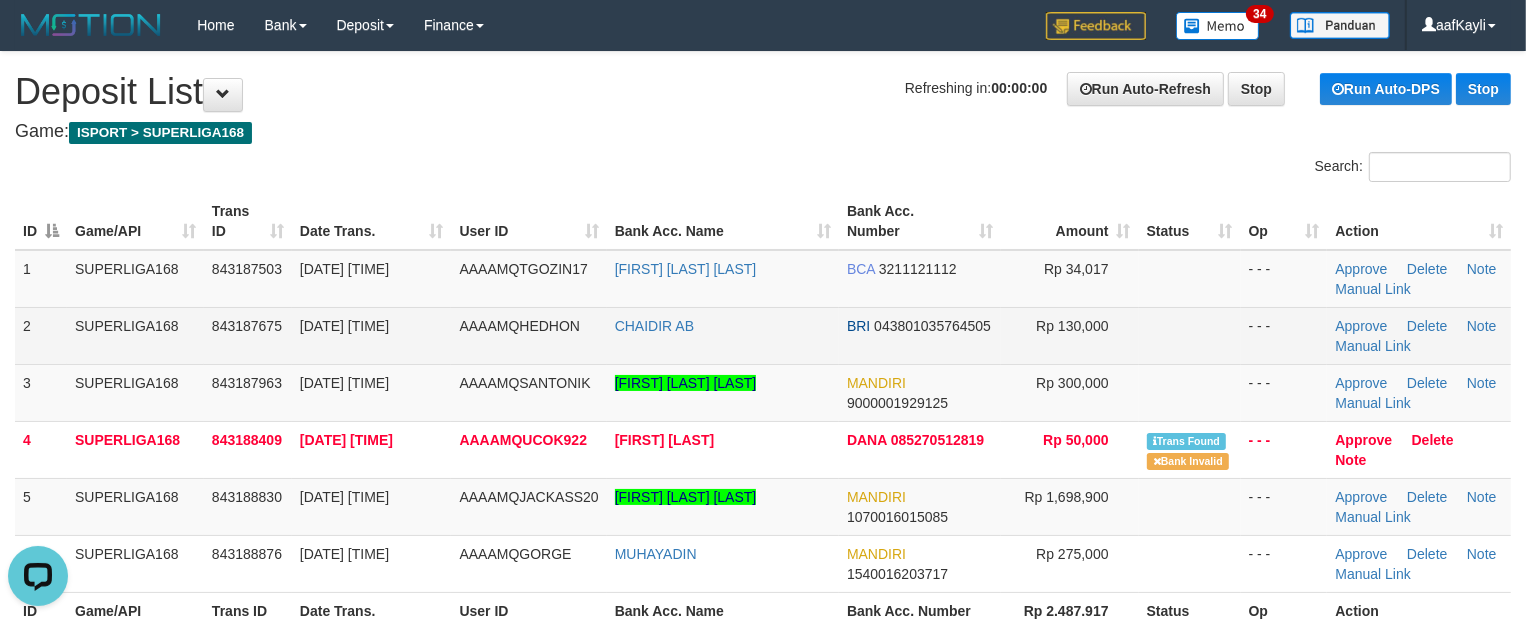 click at bounding box center (1190, 335) 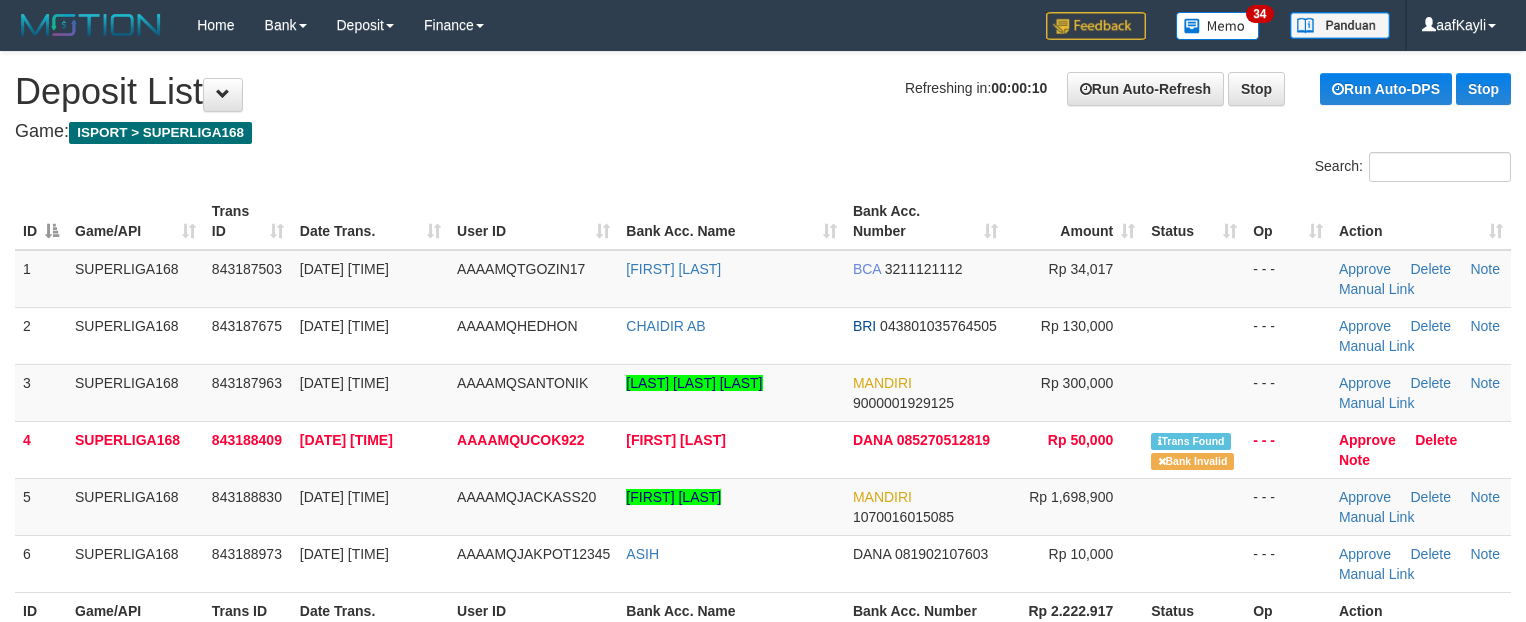 scroll, scrollTop: 0, scrollLeft: 0, axis: both 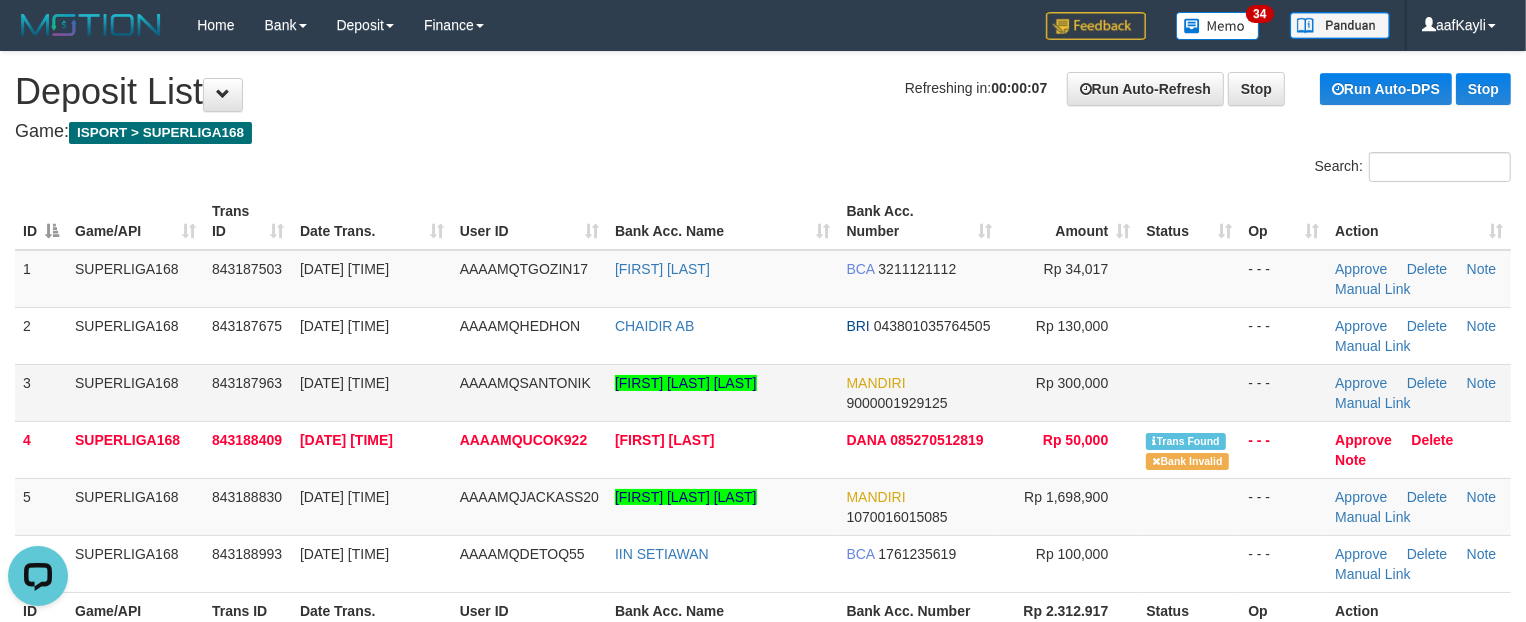 click at bounding box center (1189, 392) 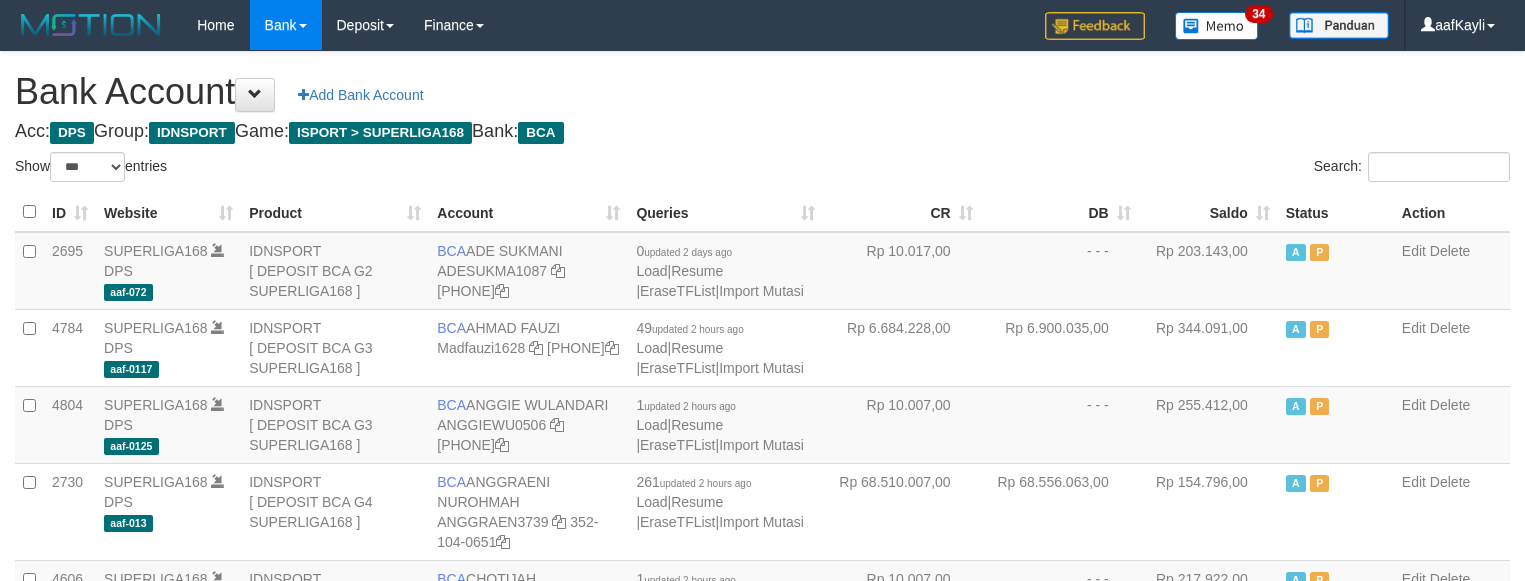 select on "***" 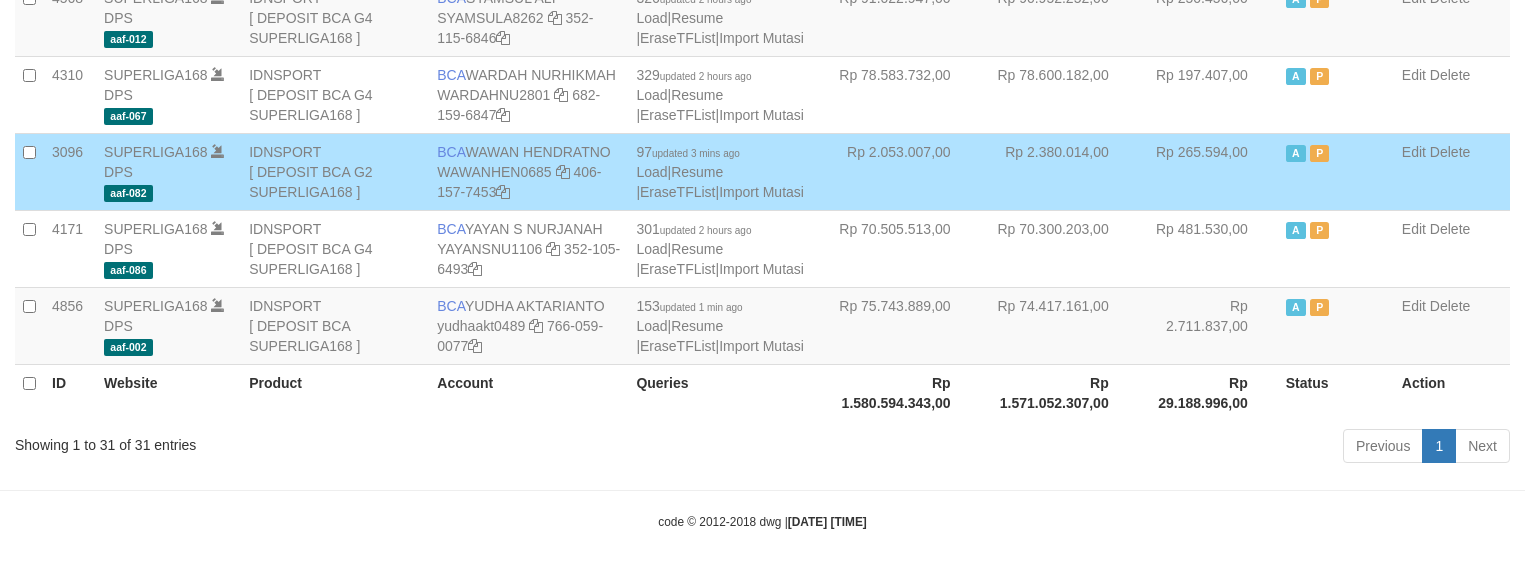 click on "Rp 2.380.014,00" at bounding box center (1060, 171) 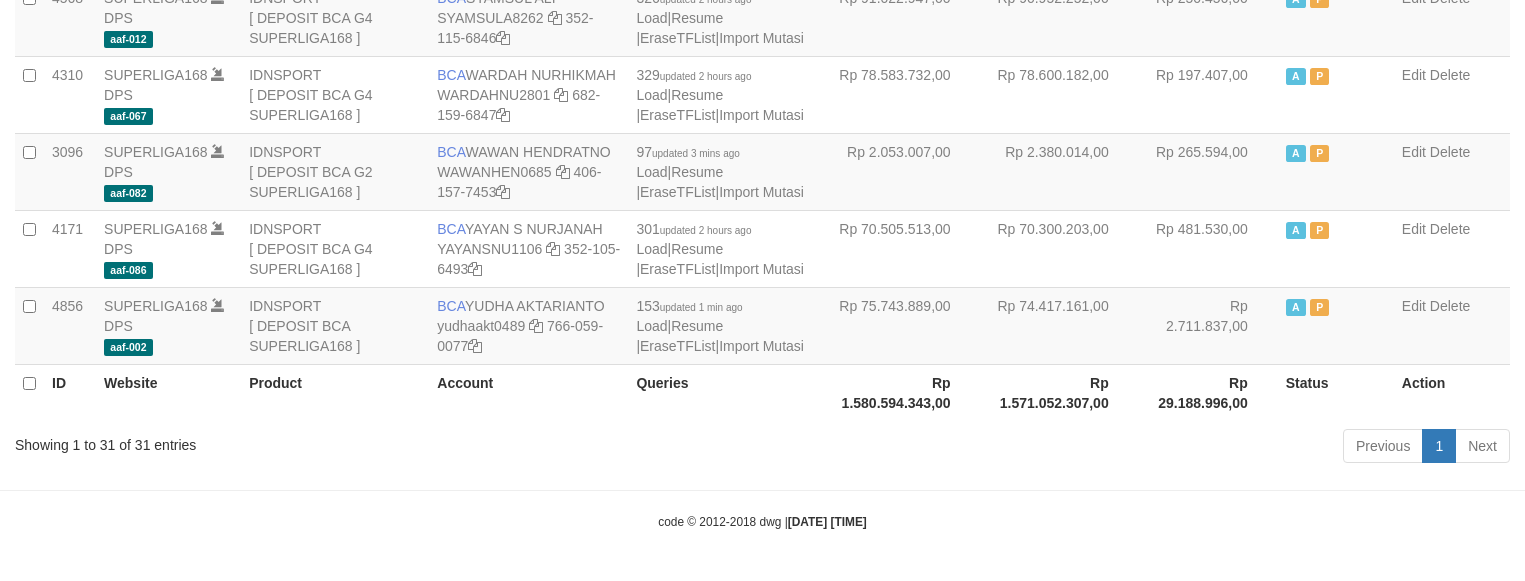 scroll, scrollTop: 638, scrollLeft: 0, axis: vertical 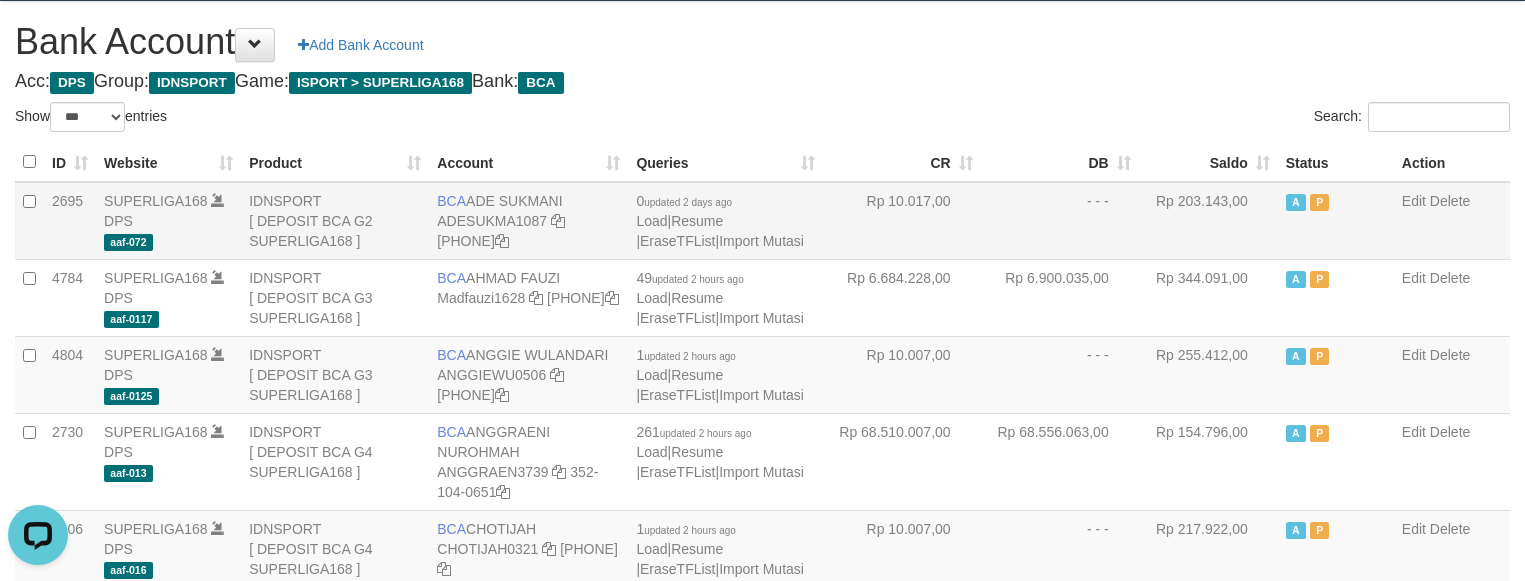 click on "- - -" at bounding box center [1060, 221] 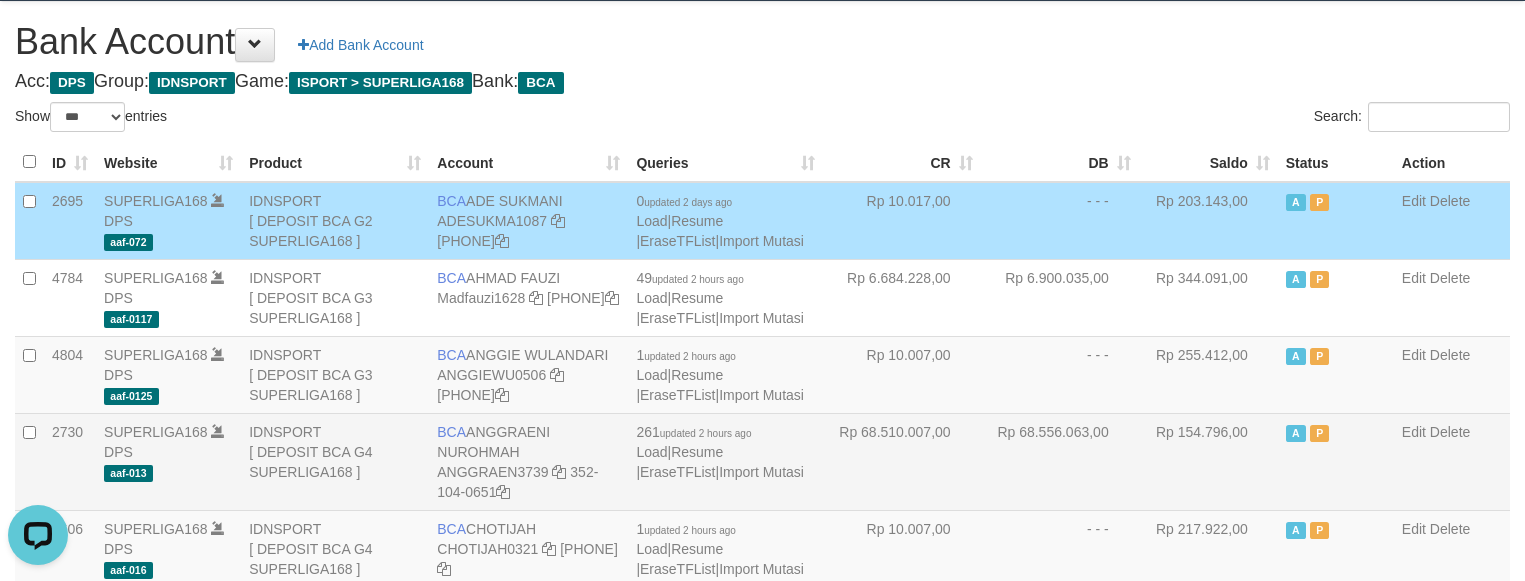 click on "Rp 154.796,00" at bounding box center [1208, 461] 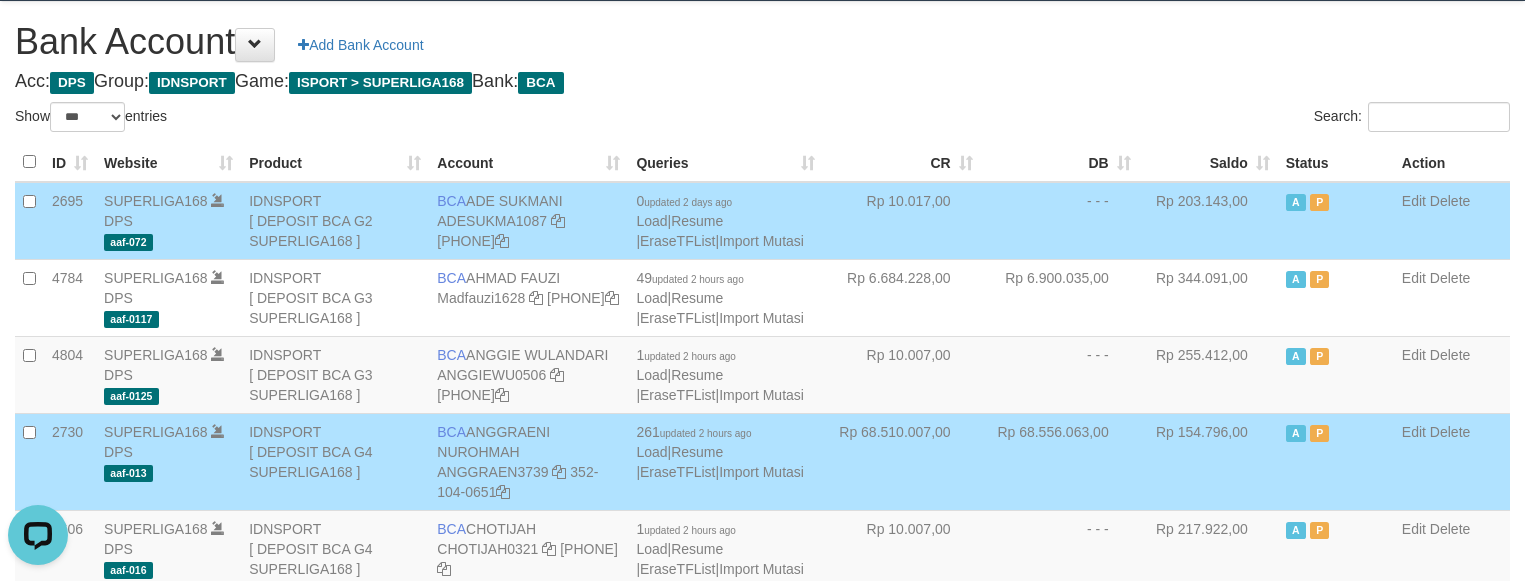 scroll, scrollTop: 2341, scrollLeft: 0, axis: vertical 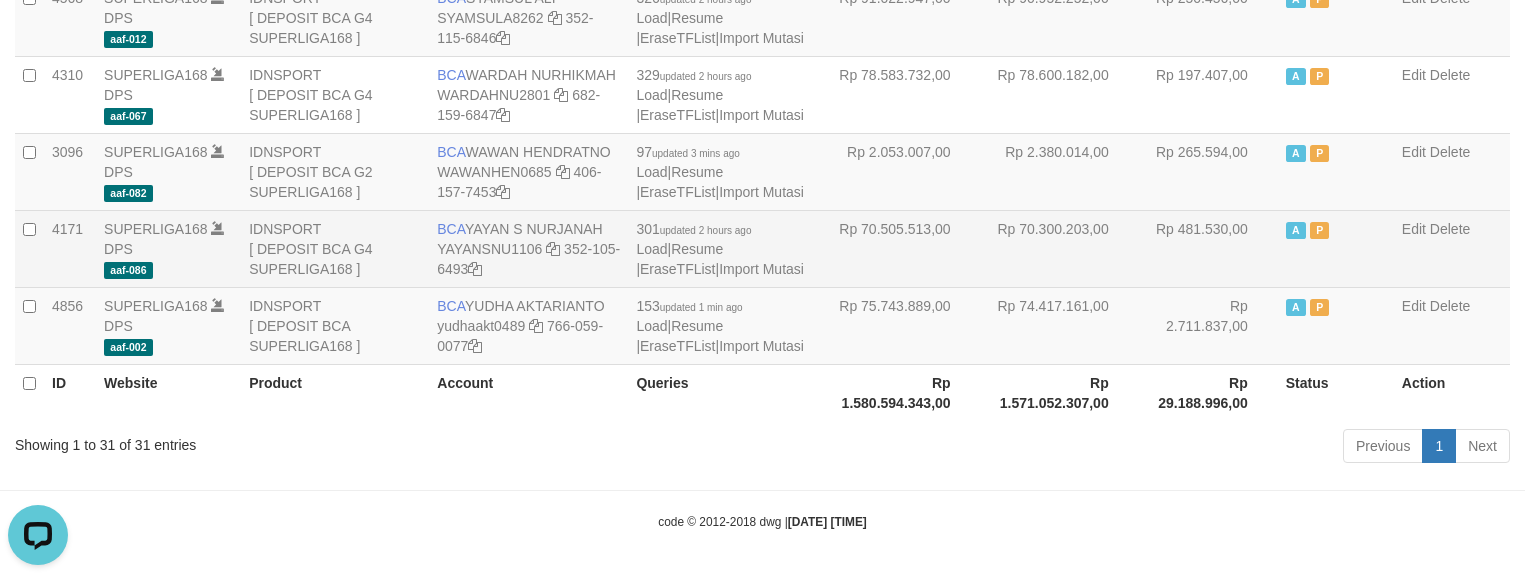 click on "Rp 481.530,00" at bounding box center [1208, 248] 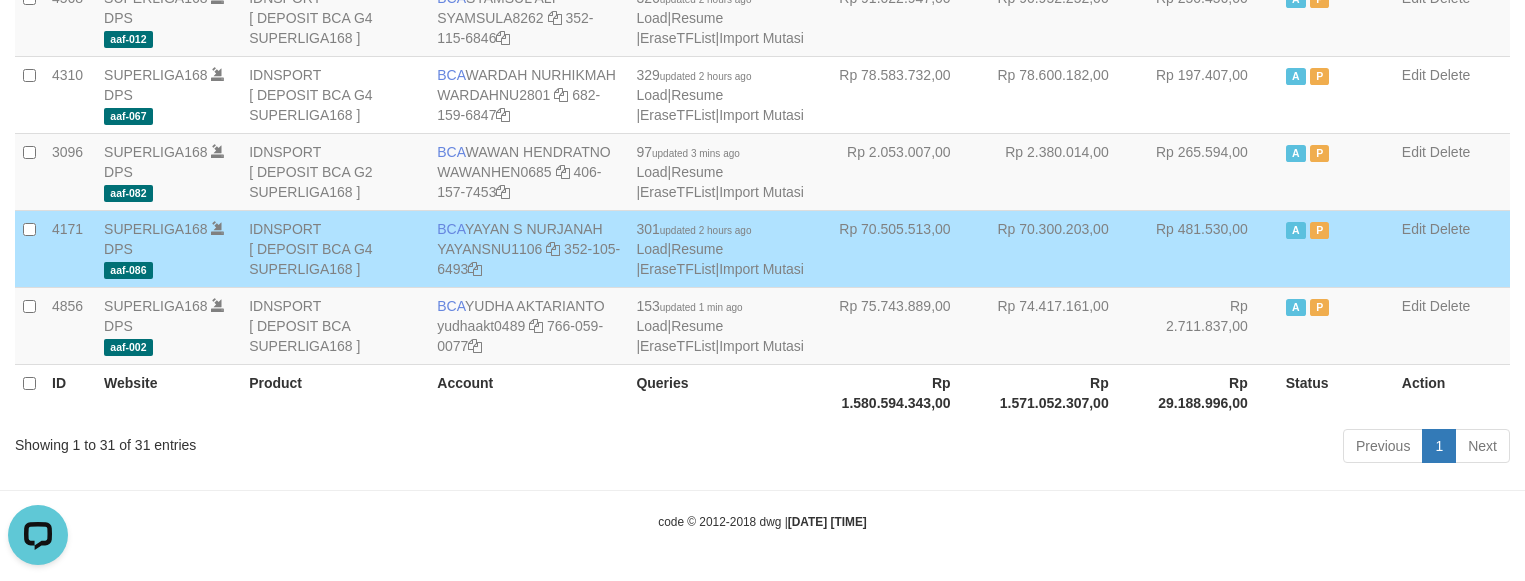 click on "Rp 481.530,00" at bounding box center (1208, 248) 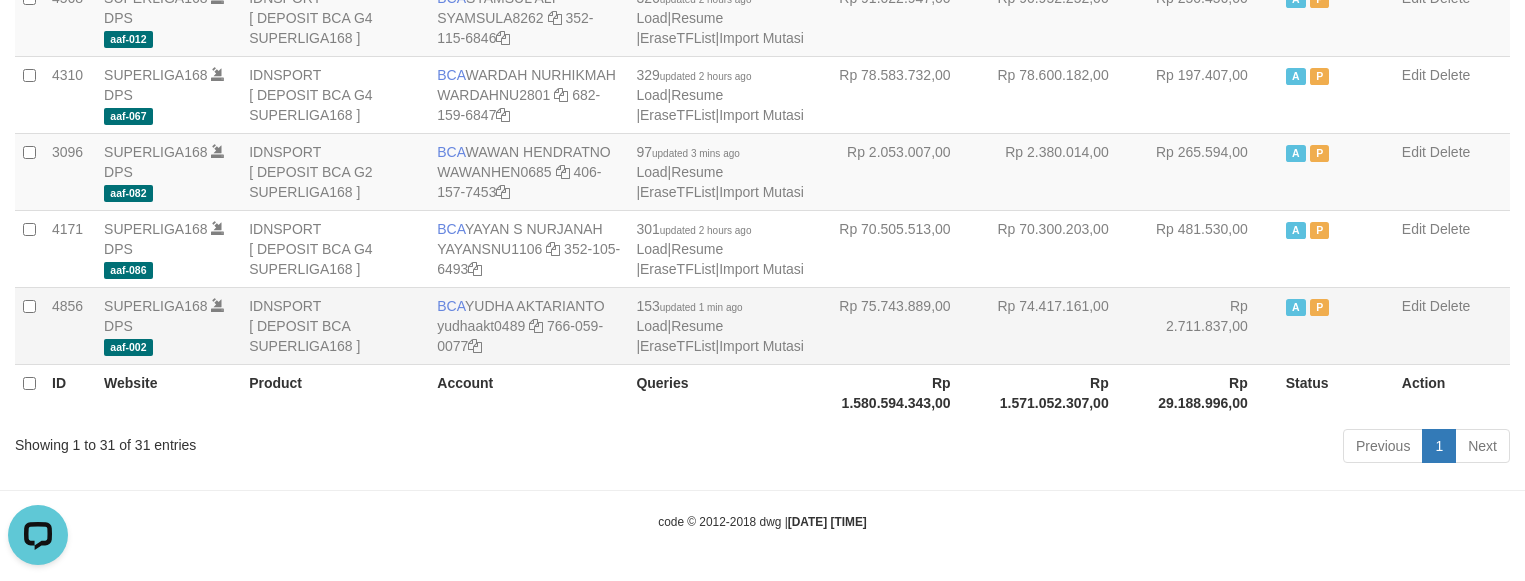 drag, startPoint x: 1203, startPoint y: 253, endPoint x: 1166, endPoint y: 340, distance: 94.54099 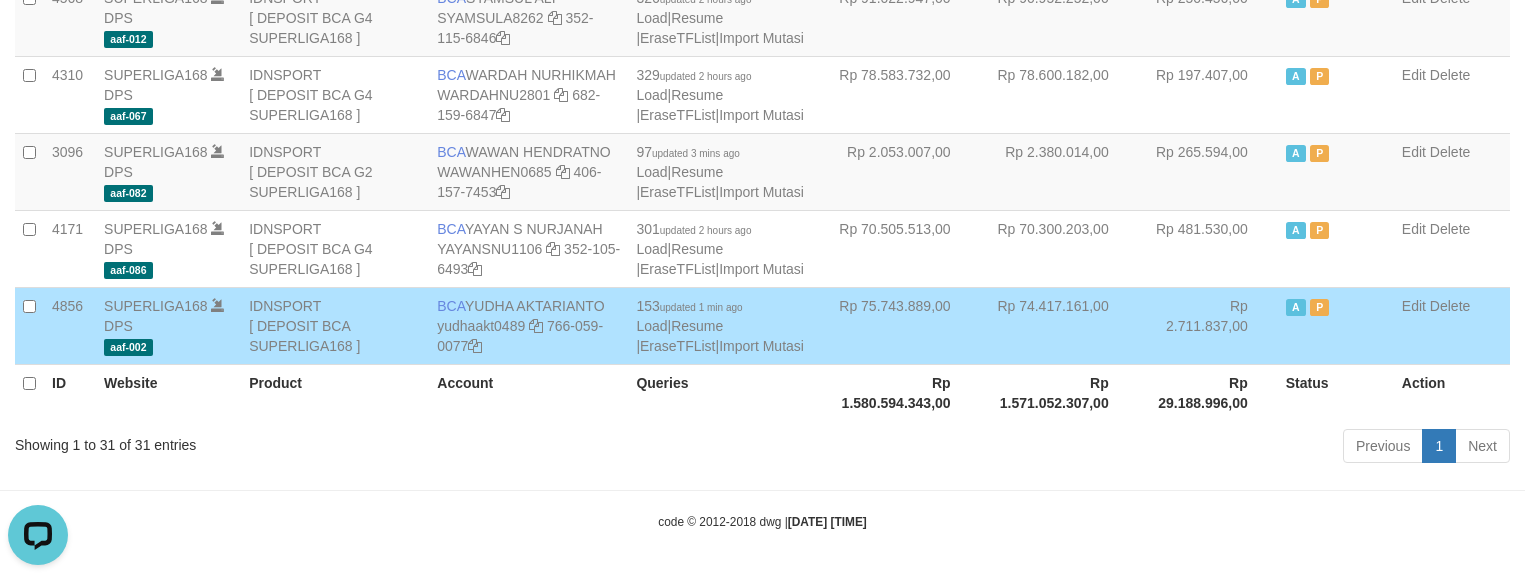 click on "Rp 2.711.837,00" at bounding box center [1208, 325] 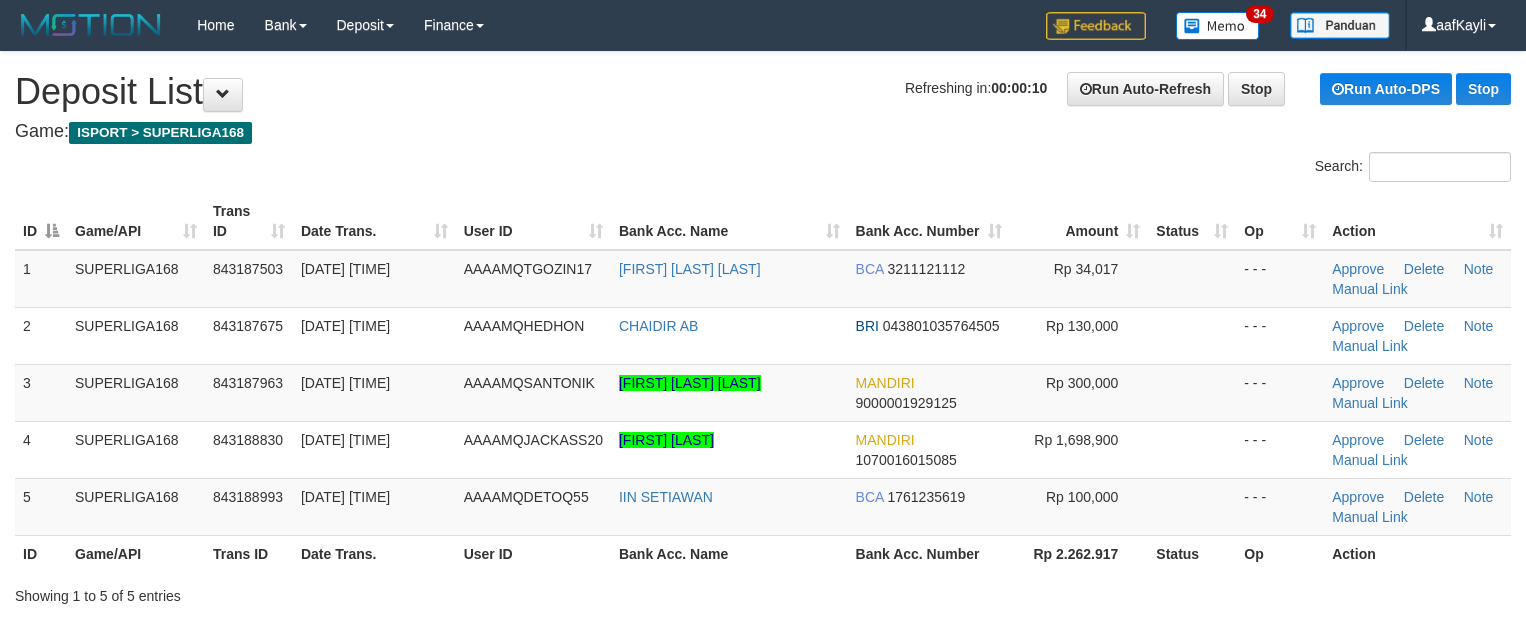 scroll, scrollTop: 0, scrollLeft: 0, axis: both 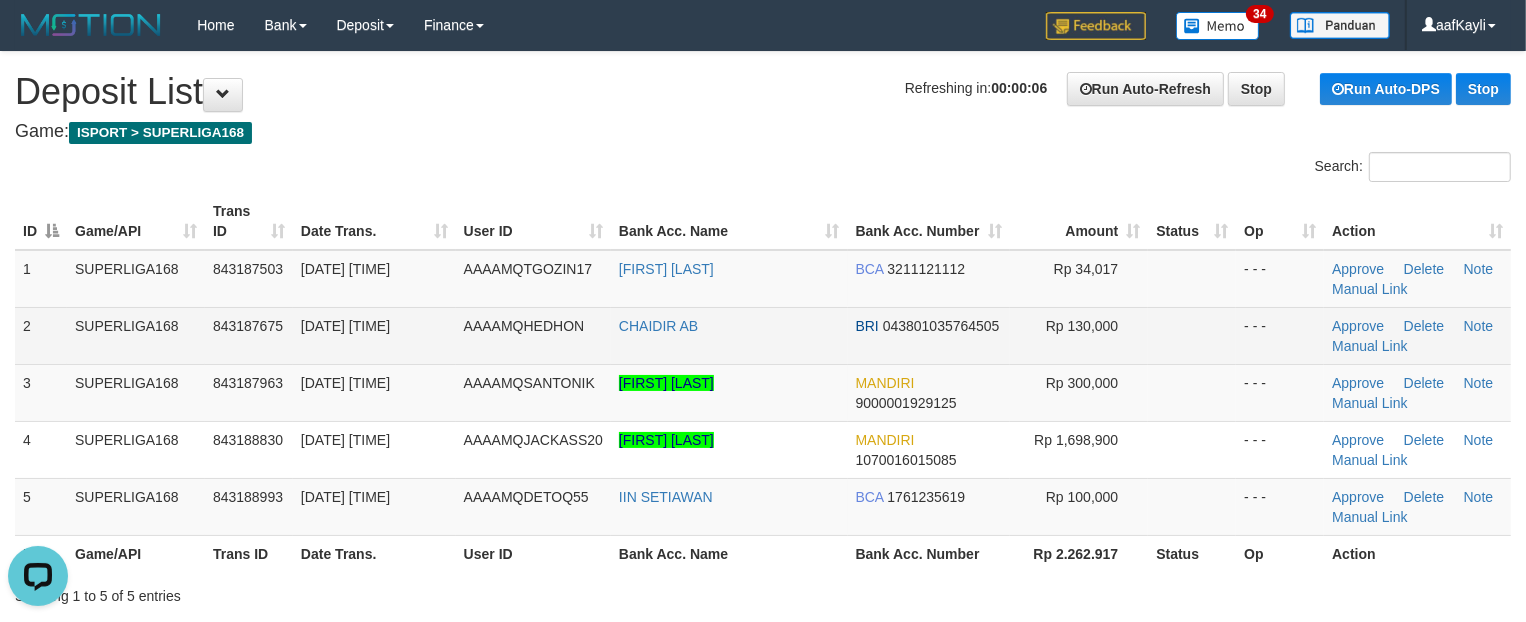 click on "Rp 130,000" at bounding box center (1079, 335) 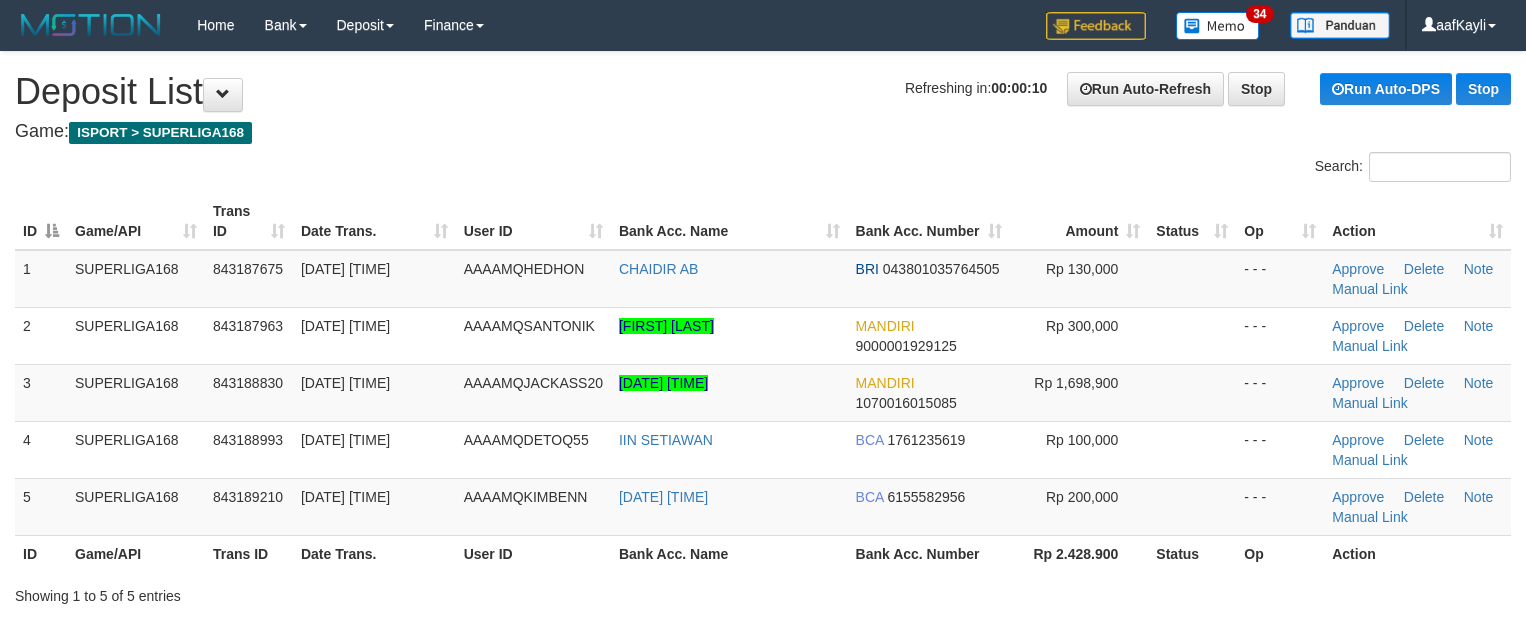 scroll, scrollTop: 0, scrollLeft: 0, axis: both 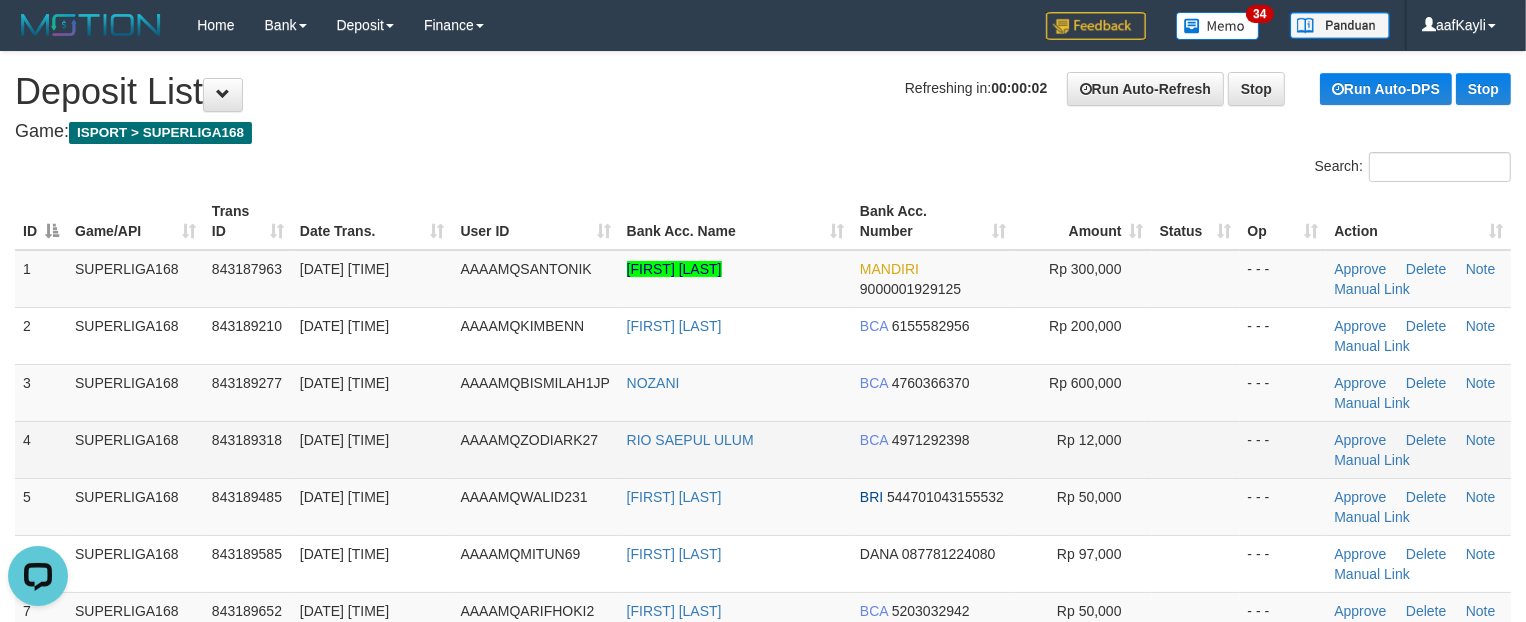 click on "- - -" at bounding box center (1283, 449) 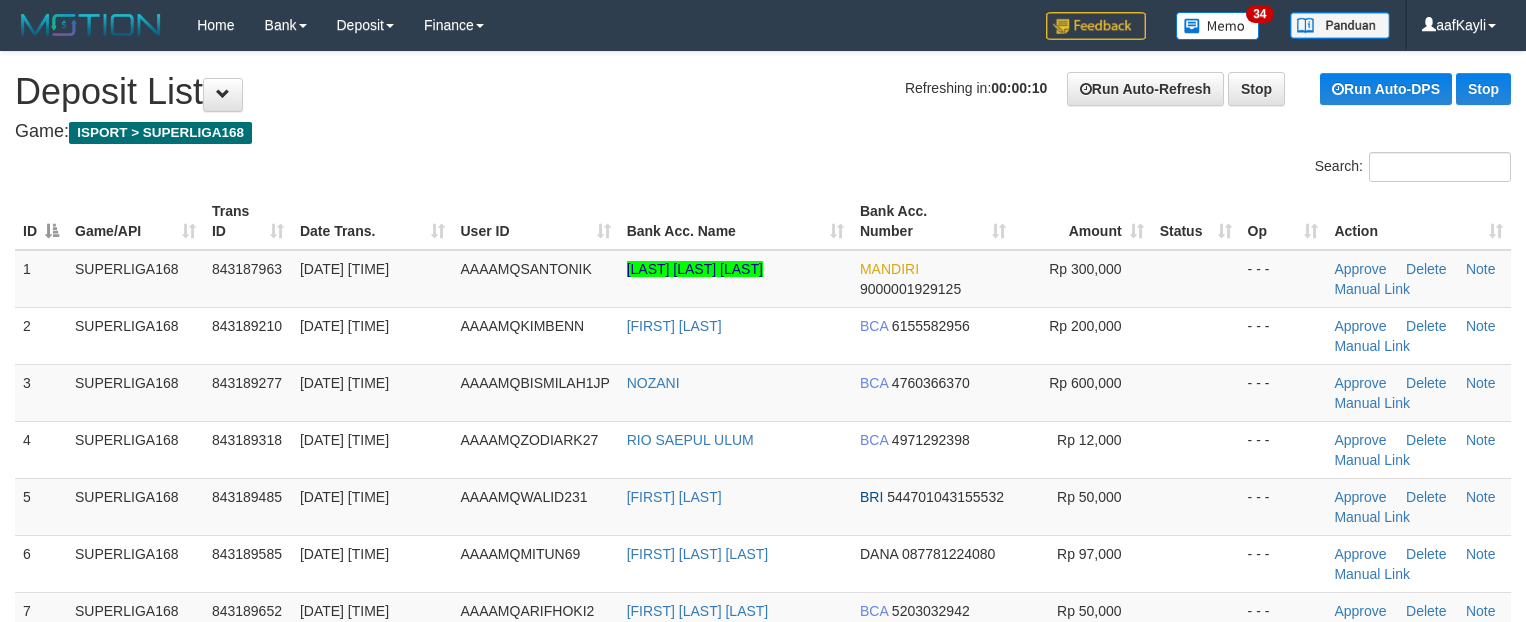 scroll, scrollTop: 0, scrollLeft: 0, axis: both 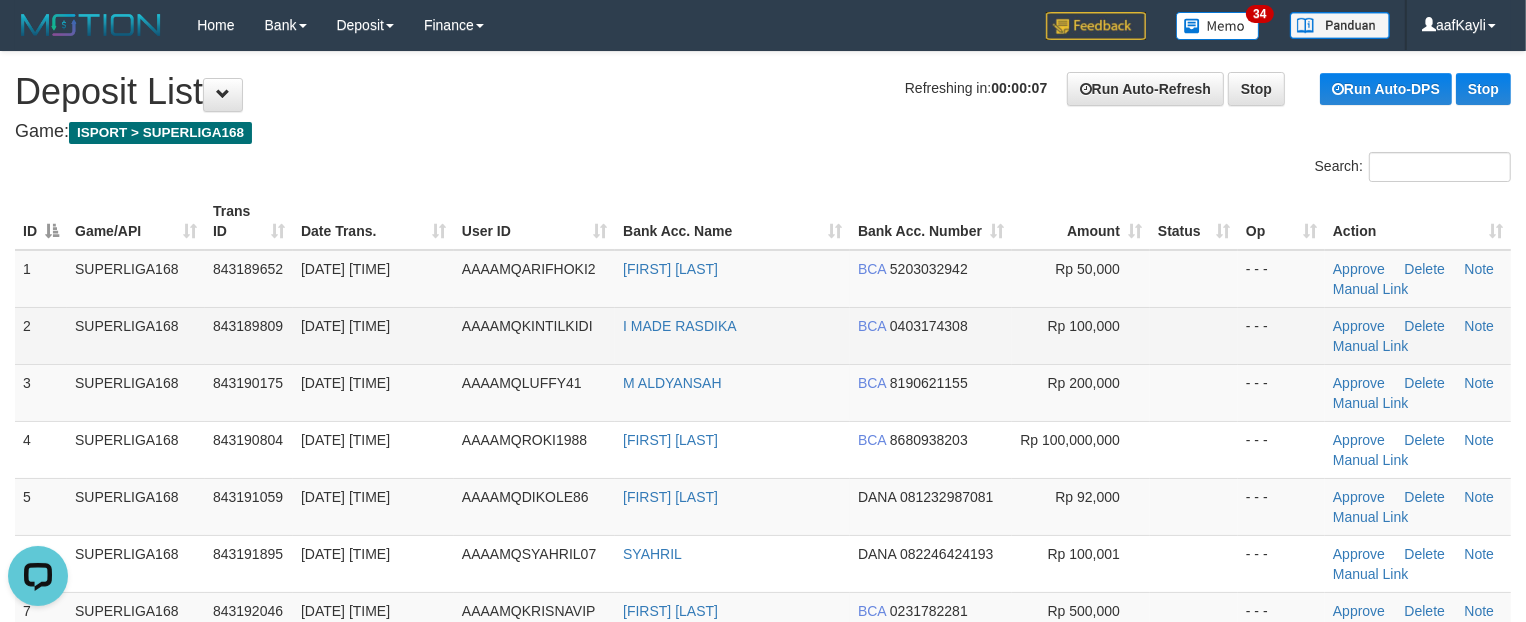 drag, startPoint x: 1172, startPoint y: 282, endPoint x: 1092, endPoint y: 331, distance: 93.813644 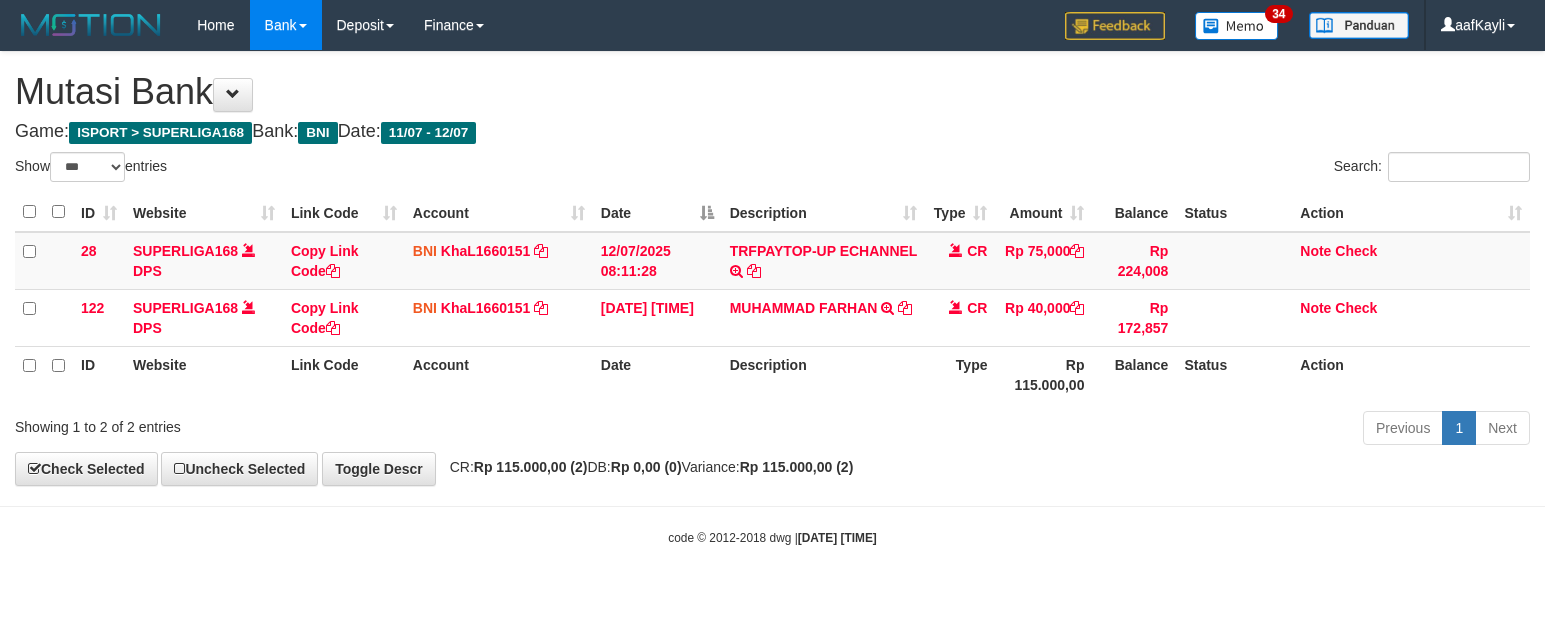 select on "***" 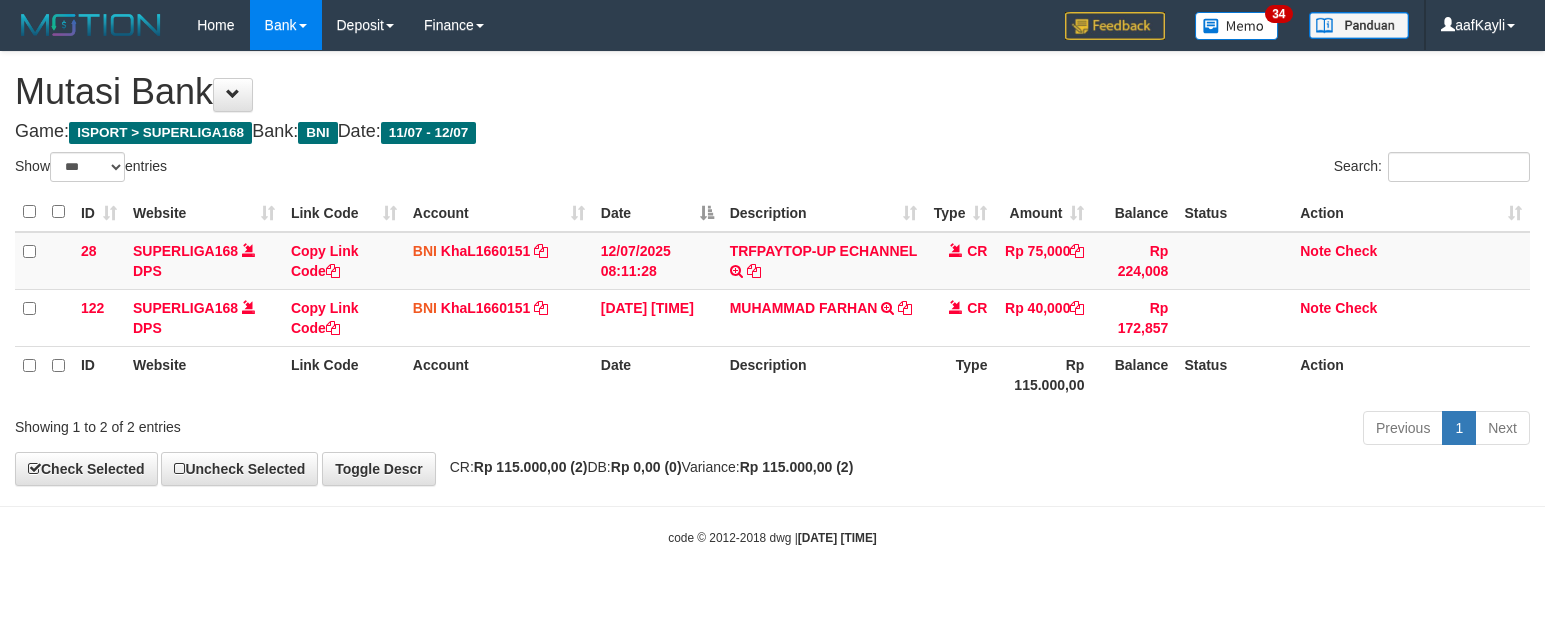 scroll, scrollTop: 0, scrollLeft: 0, axis: both 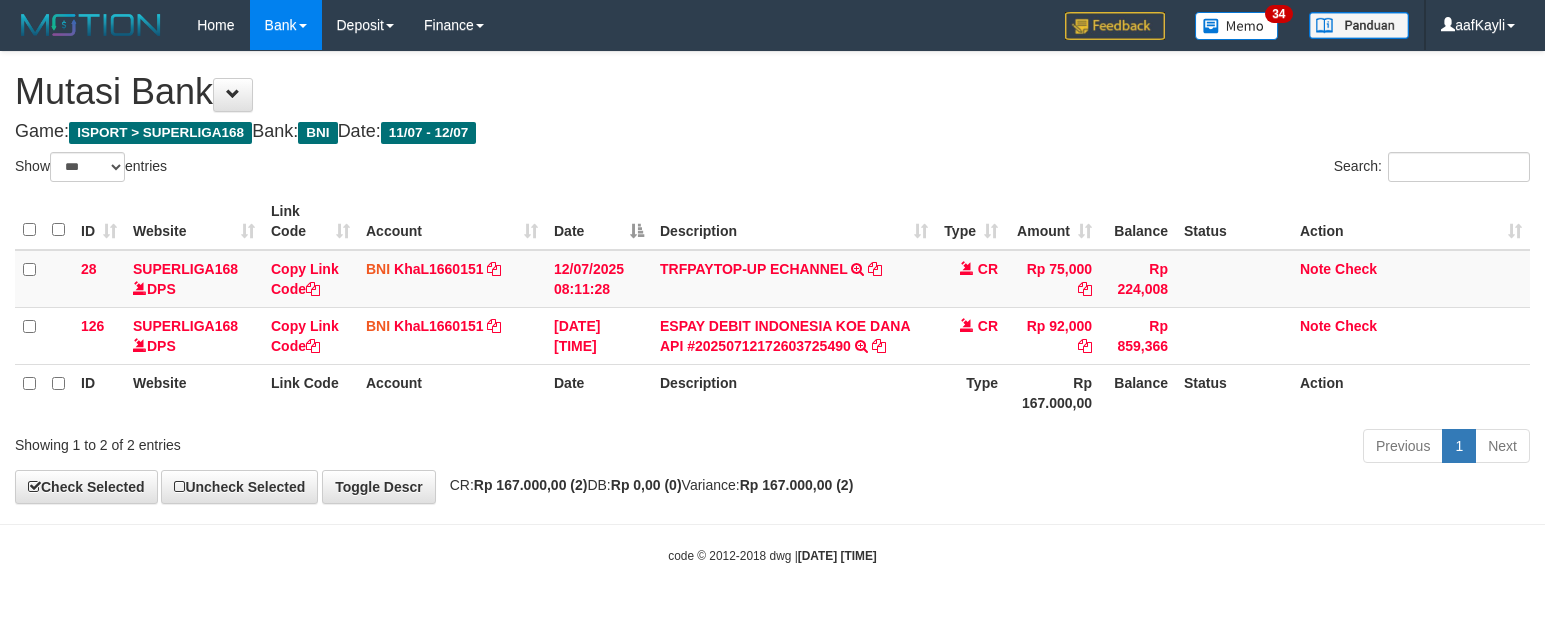 select on "***" 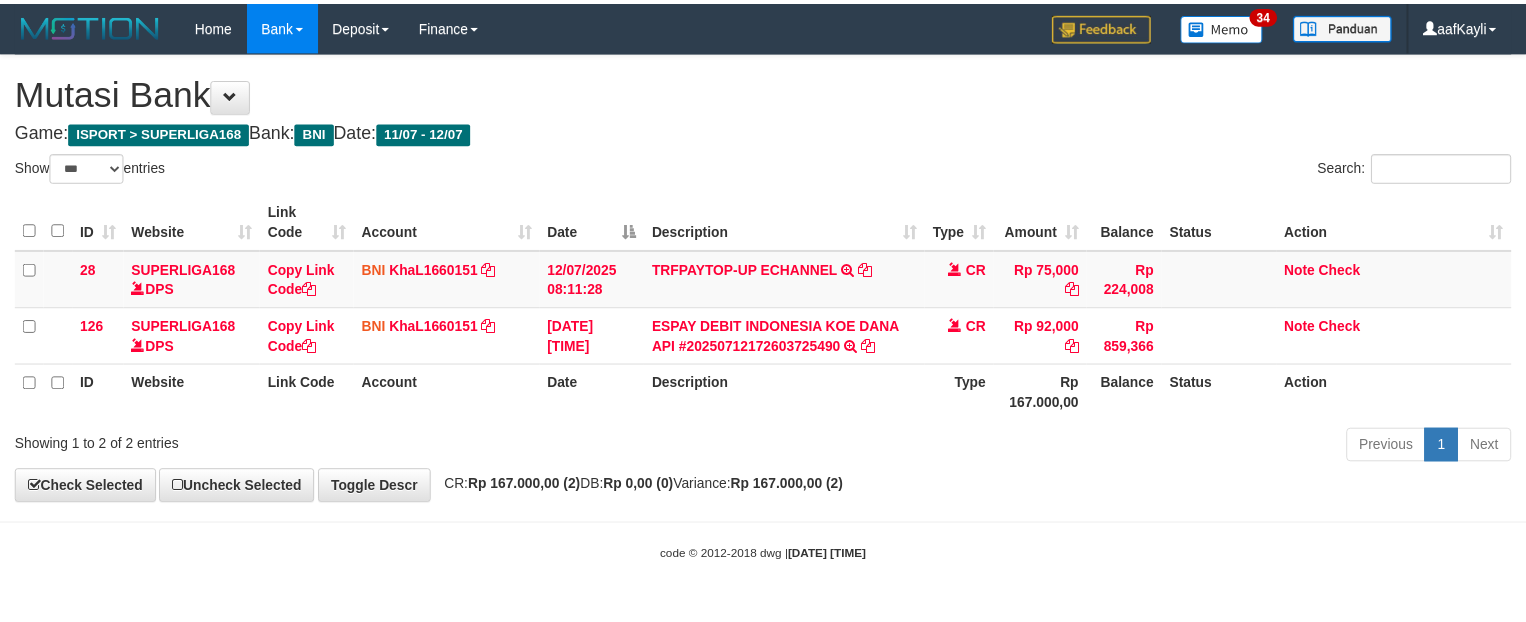 scroll, scrollTop: 0, scrollLeft: 0, axis: both 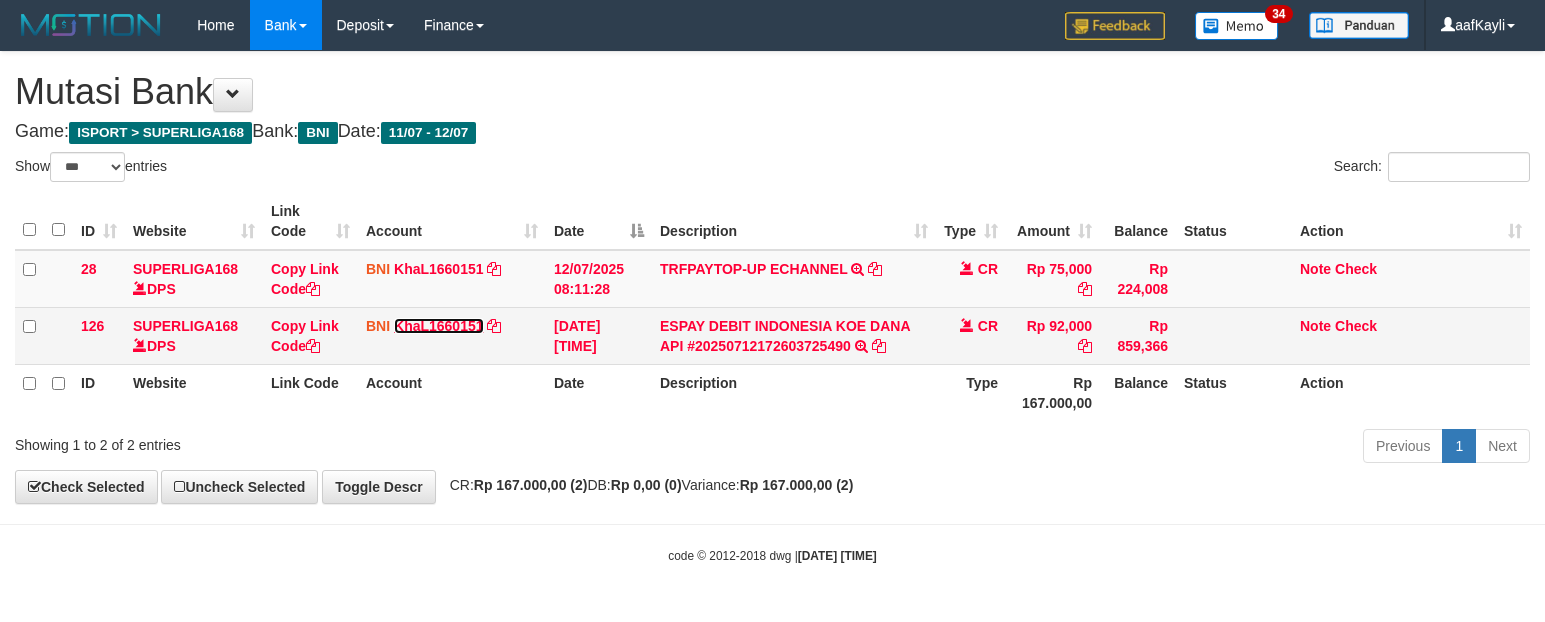 click on "KhaL1660151" at bounding box center [439, 326] 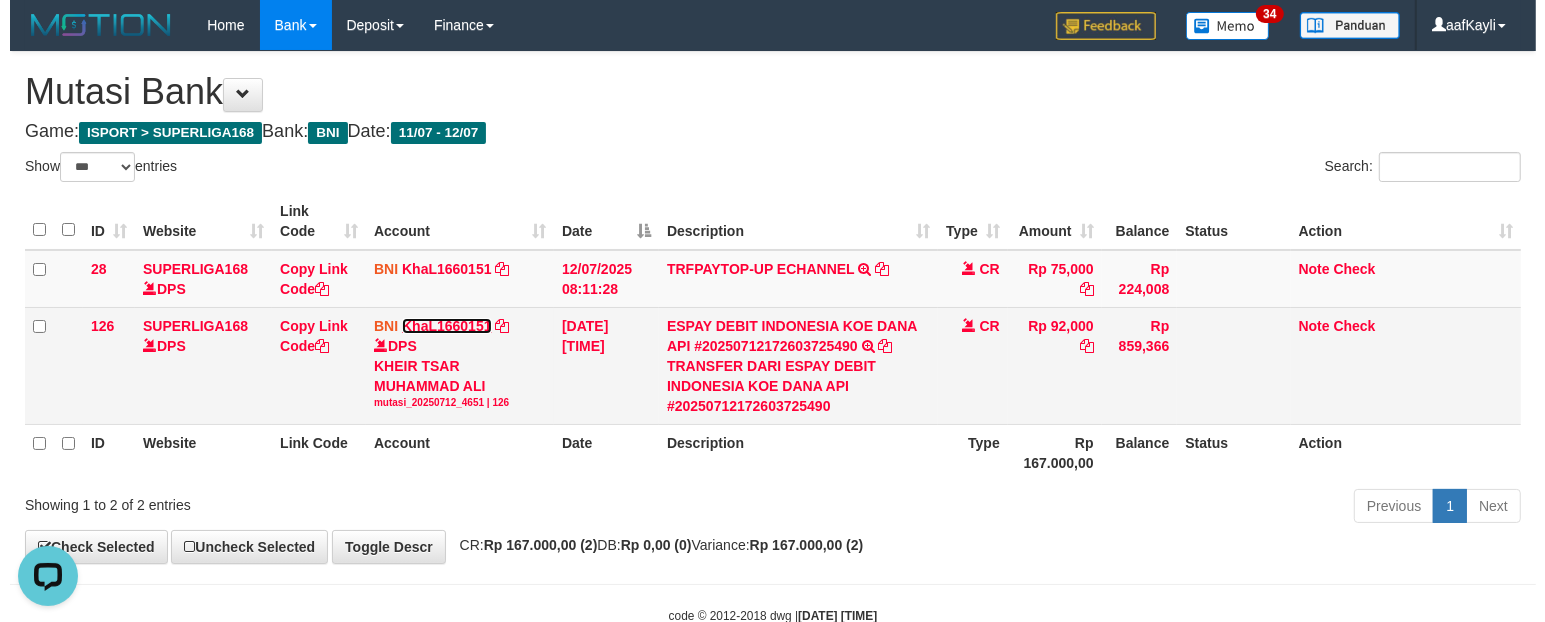 scroll, scrollTop: 0, scrollLeft: 0, axis: both 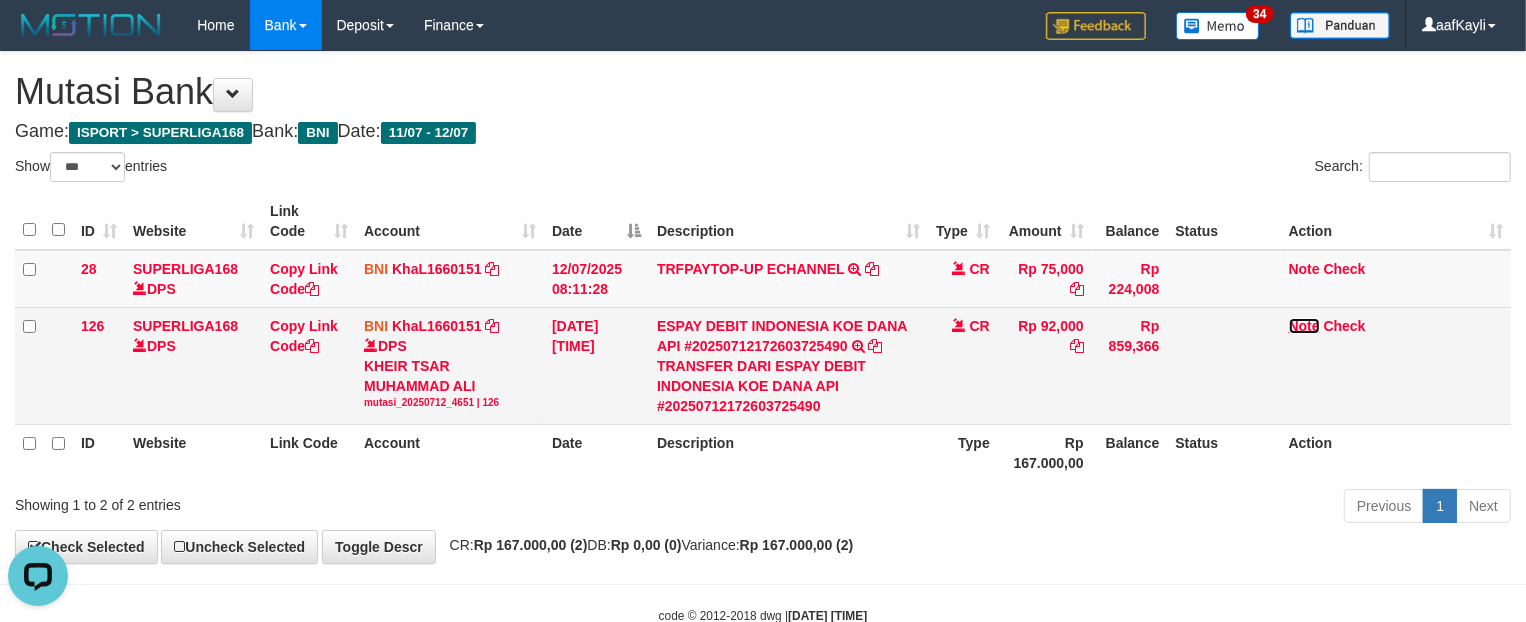 click on "Note" at bounding box center [1304, 326] 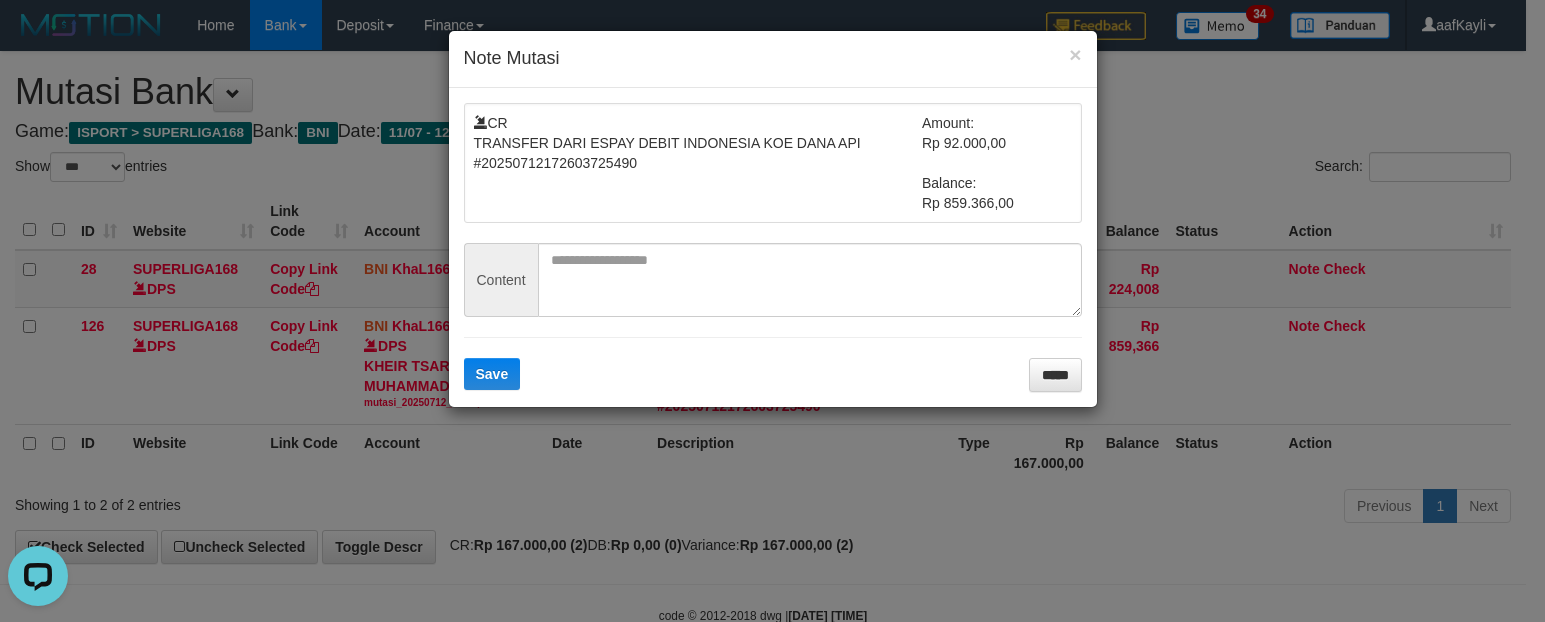 click on "CR
TRANSFER DARI ESPAY DEBIT INDONESIA KOE DANA API #20250712172603725490
Amount:
Rp 92.000,00
Balance:
Rp 859.366,00
Content
Save
*****" at bounding box center [773, 247] 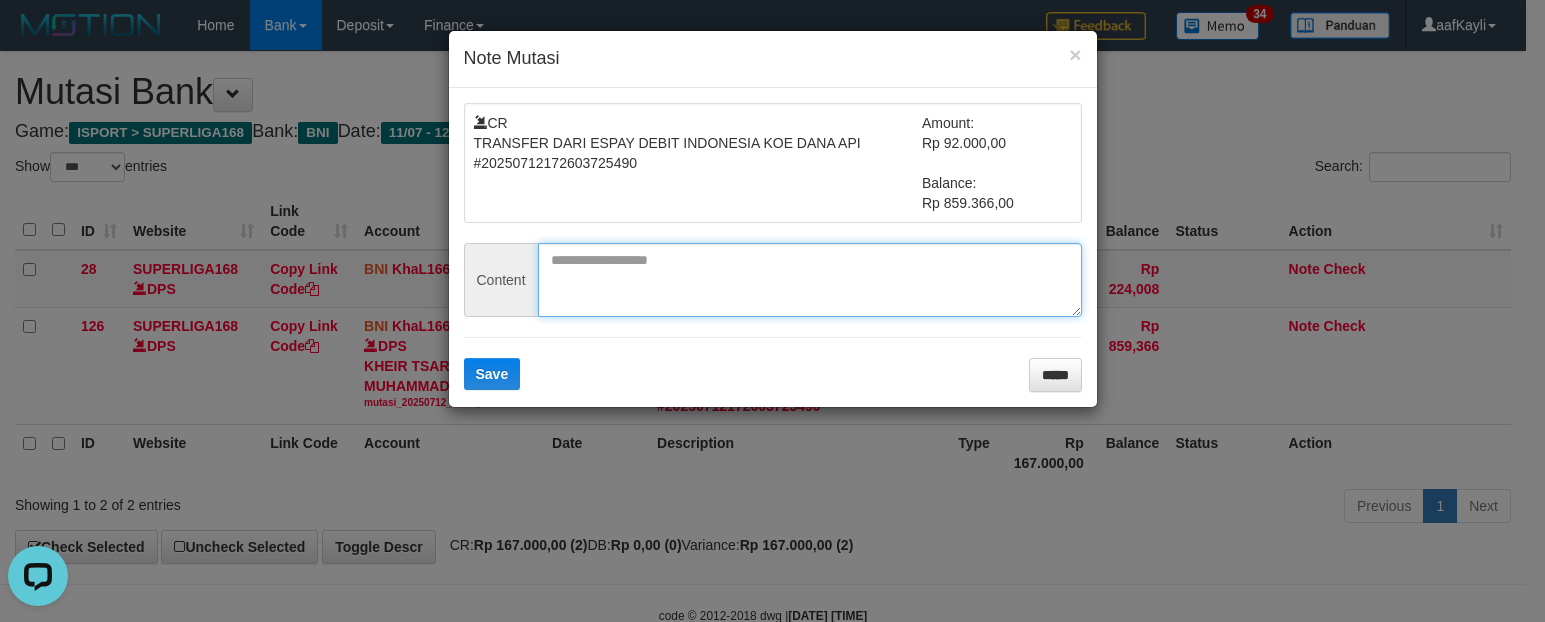 click at bounding box center [810, 280] 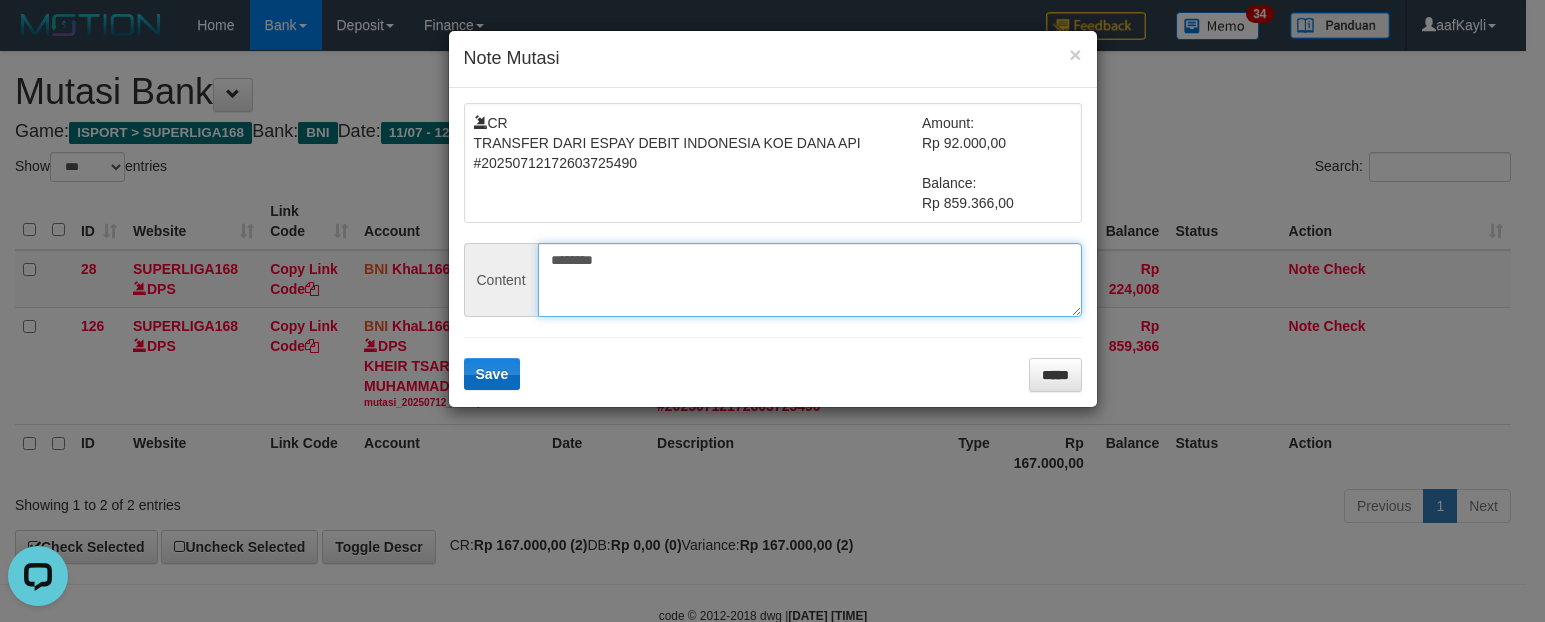 type on "********" 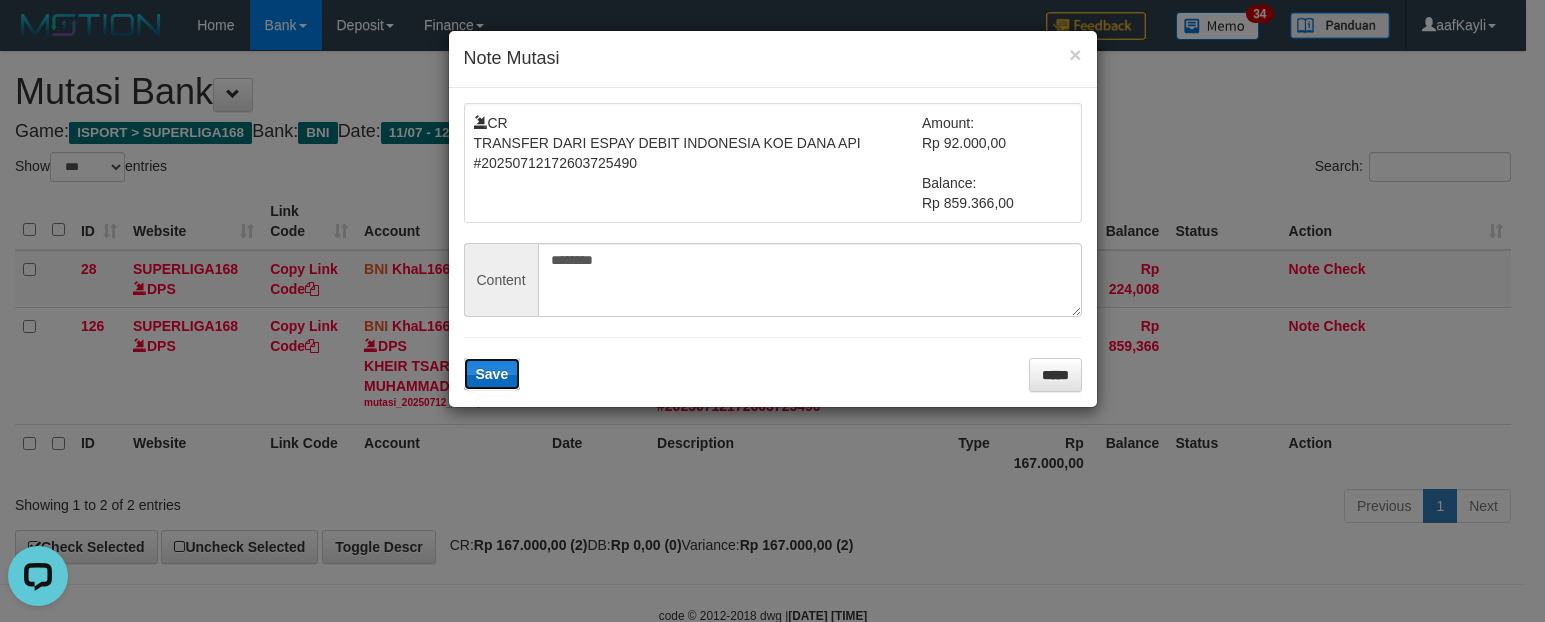 click on "Save" at bounding box center [492, 374] 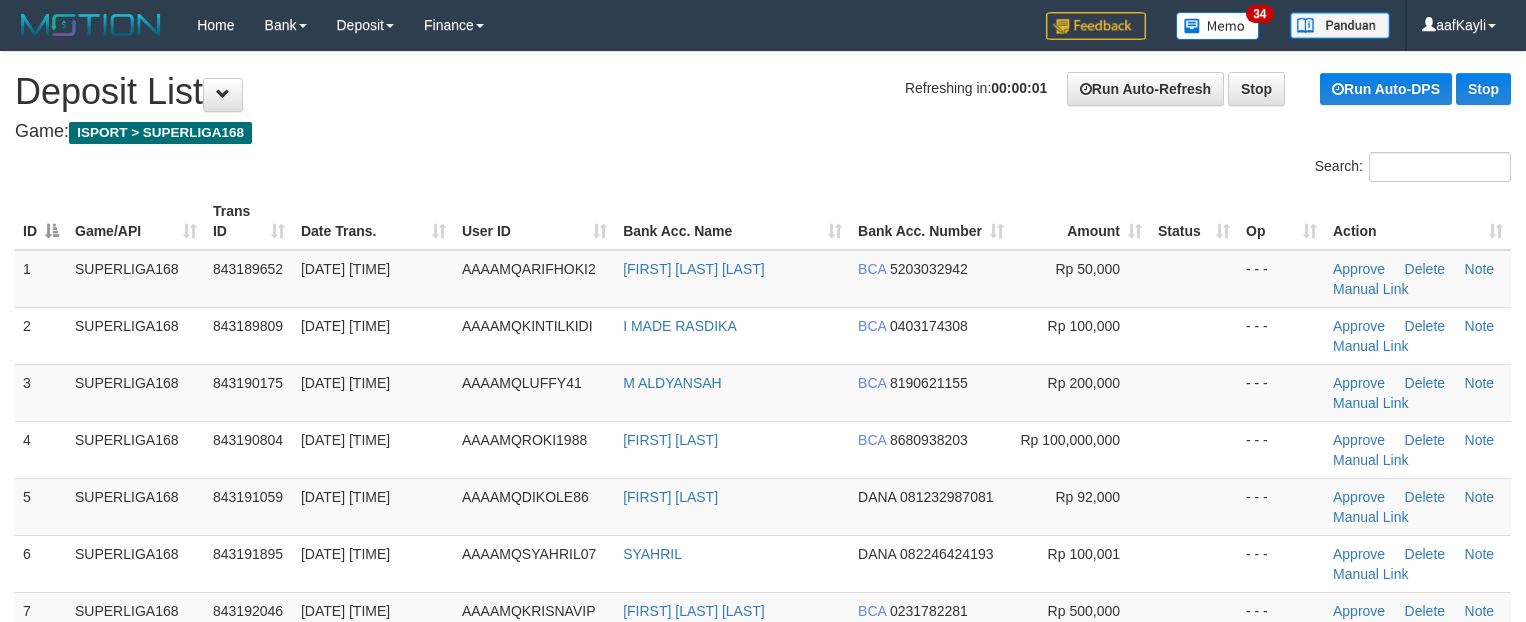 scroll, scrollTop: 0, scrollLeft: 0, axis: both 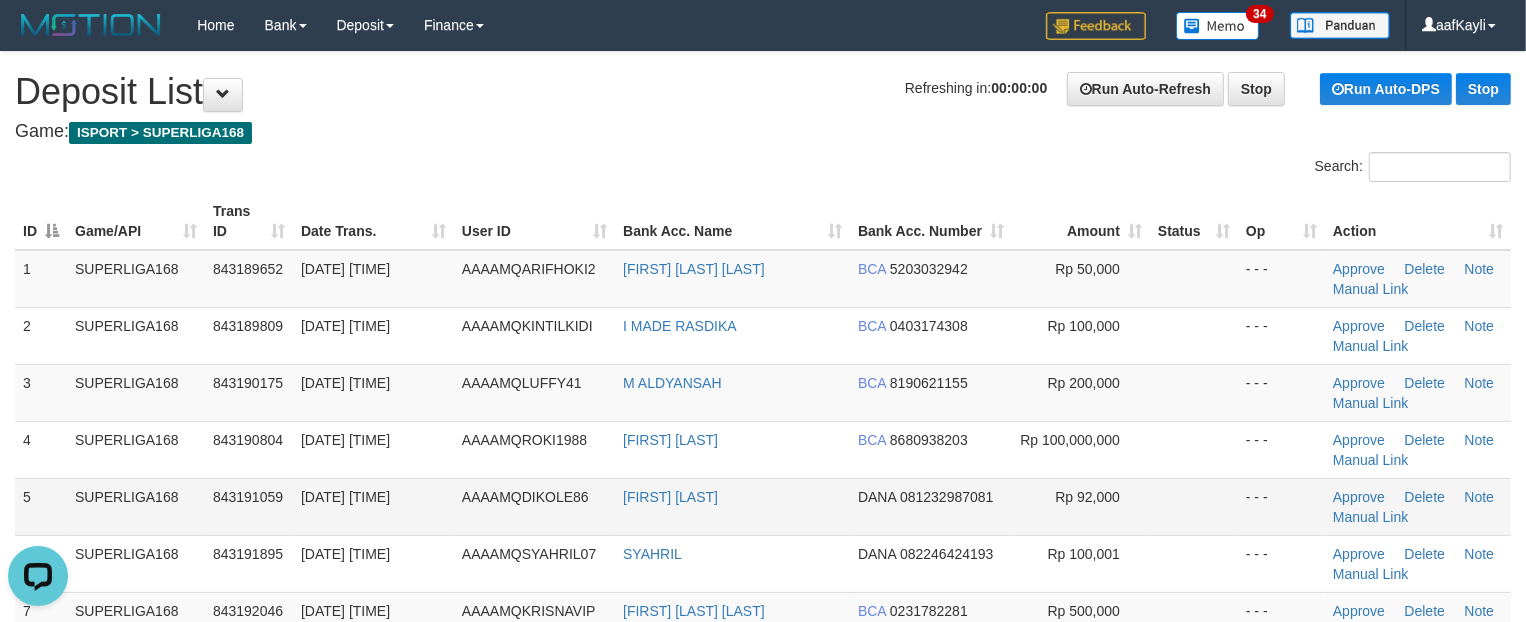 click at bounding box center [1194, 506] 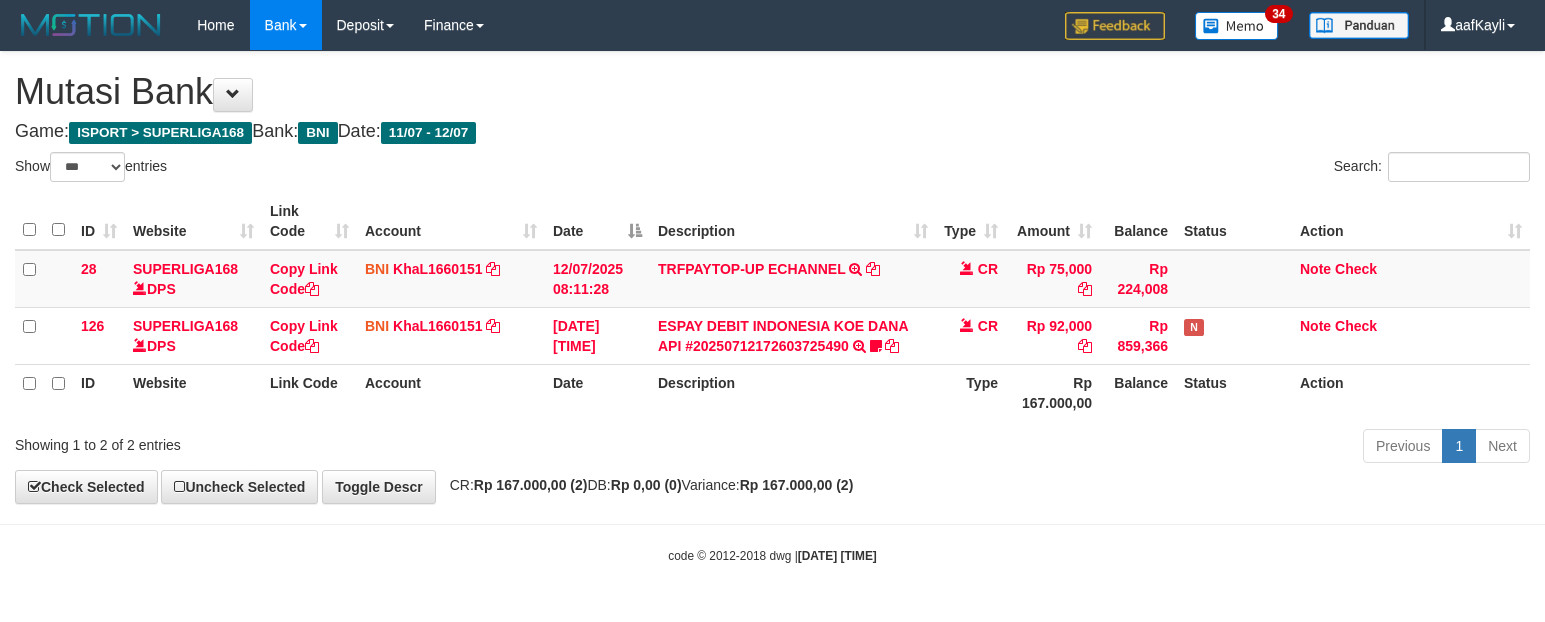 select on "***" 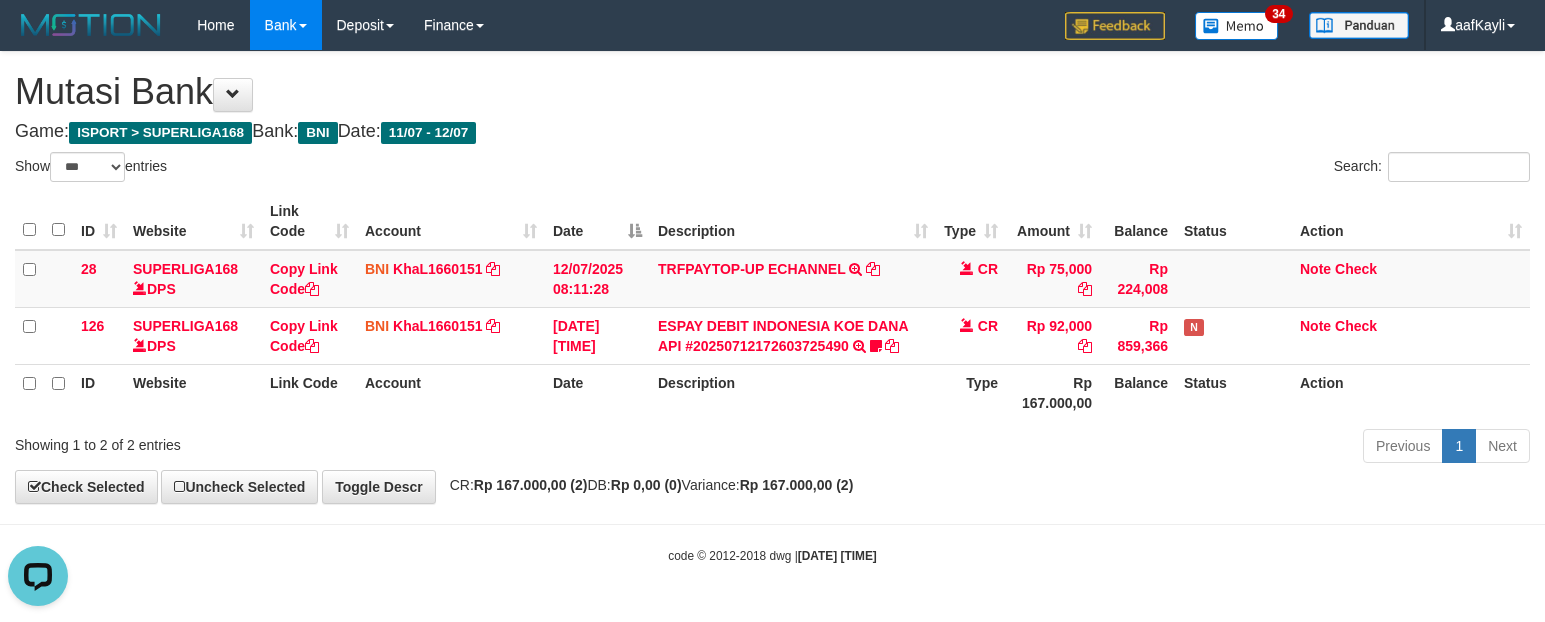 scroll, scrollTop: 0, scrollLeft: 0, axis: both 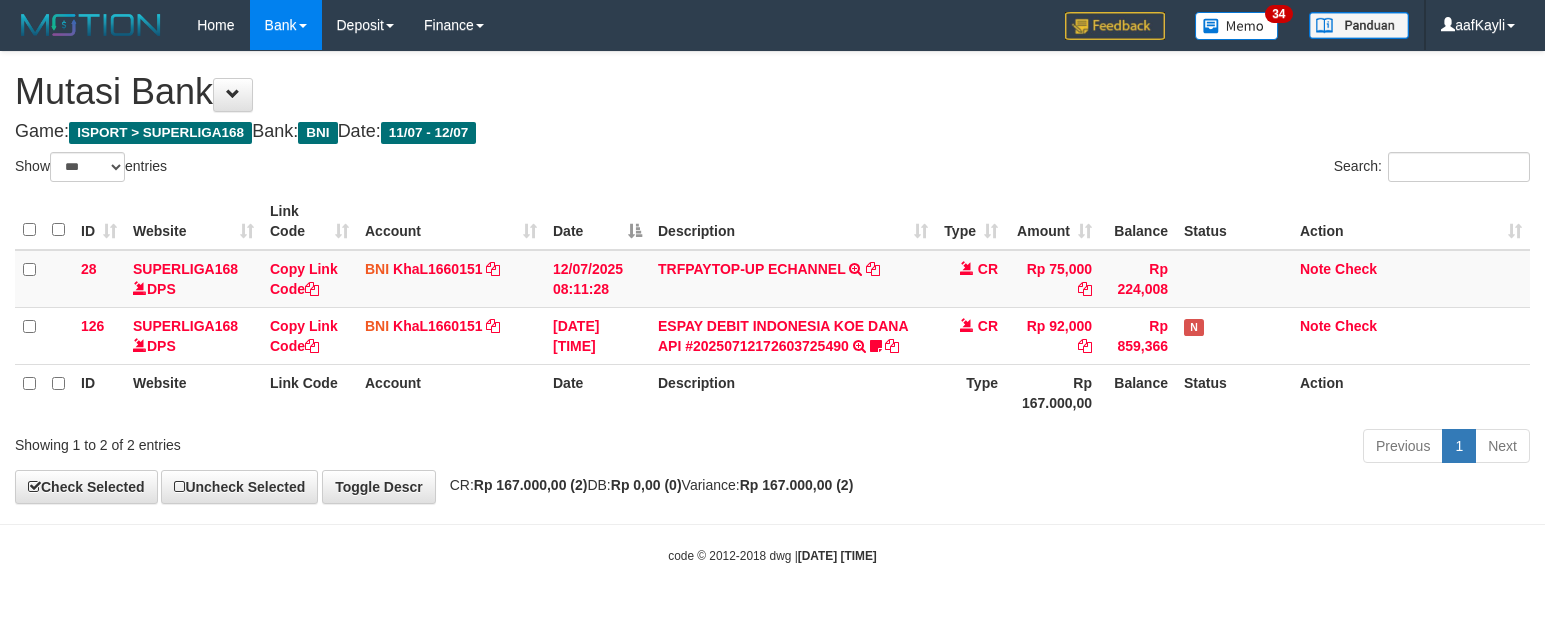 select on "***" 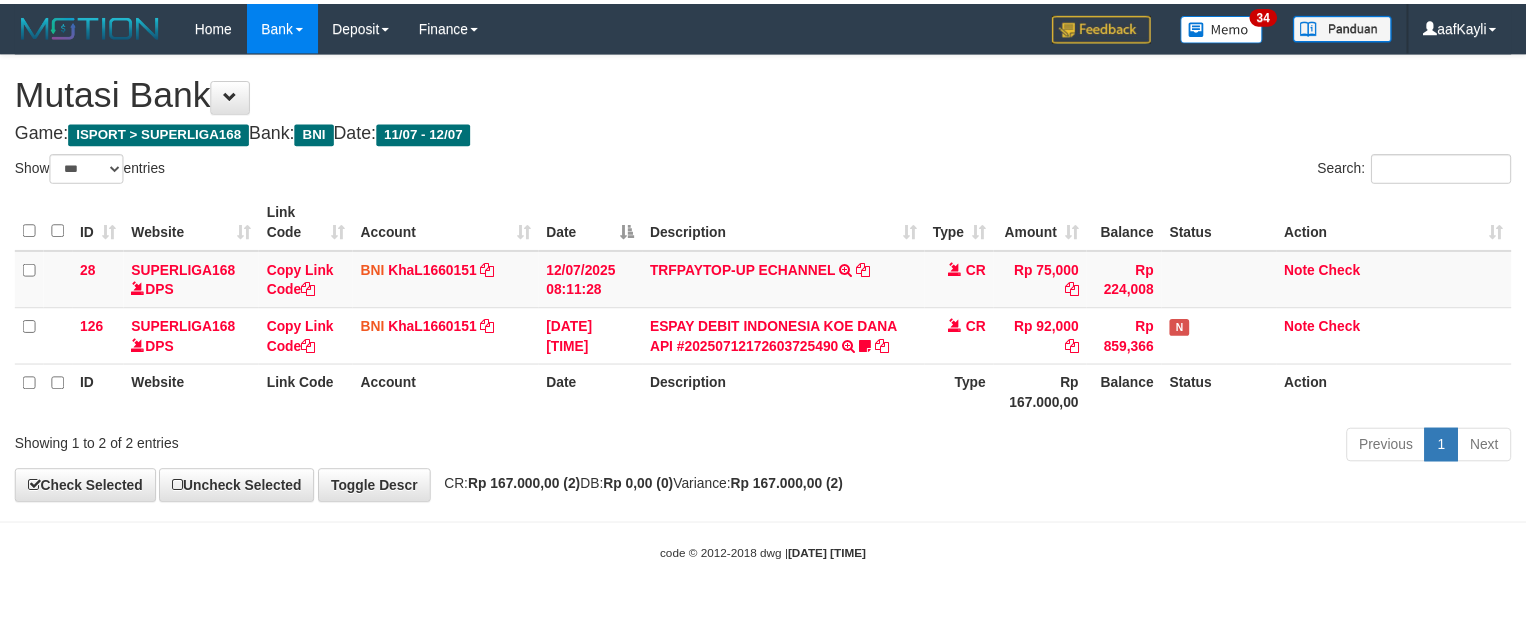 scroll, scrollTop: 0, scrollLeft: 0, axis: both 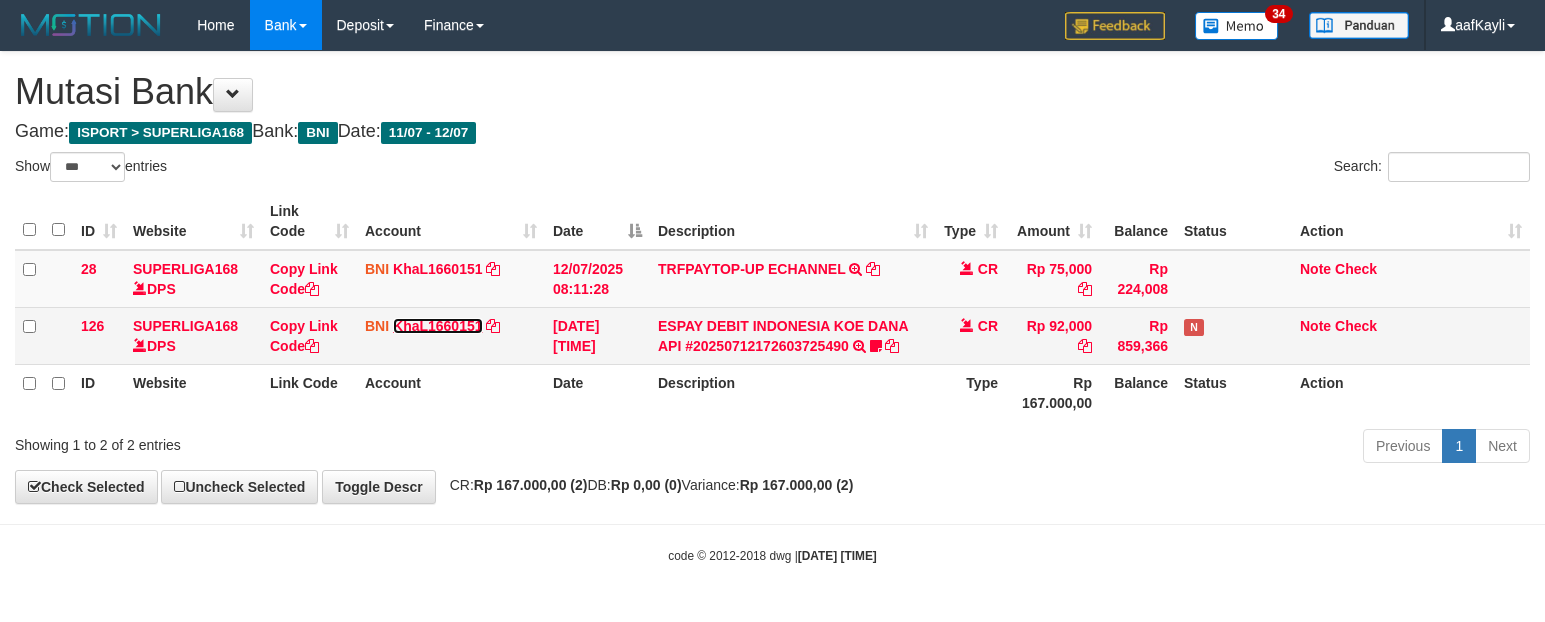 drag, startPoint x: 421, startPoint y: 332, endPoint x: 421, endPoint y: 321, distance: 11 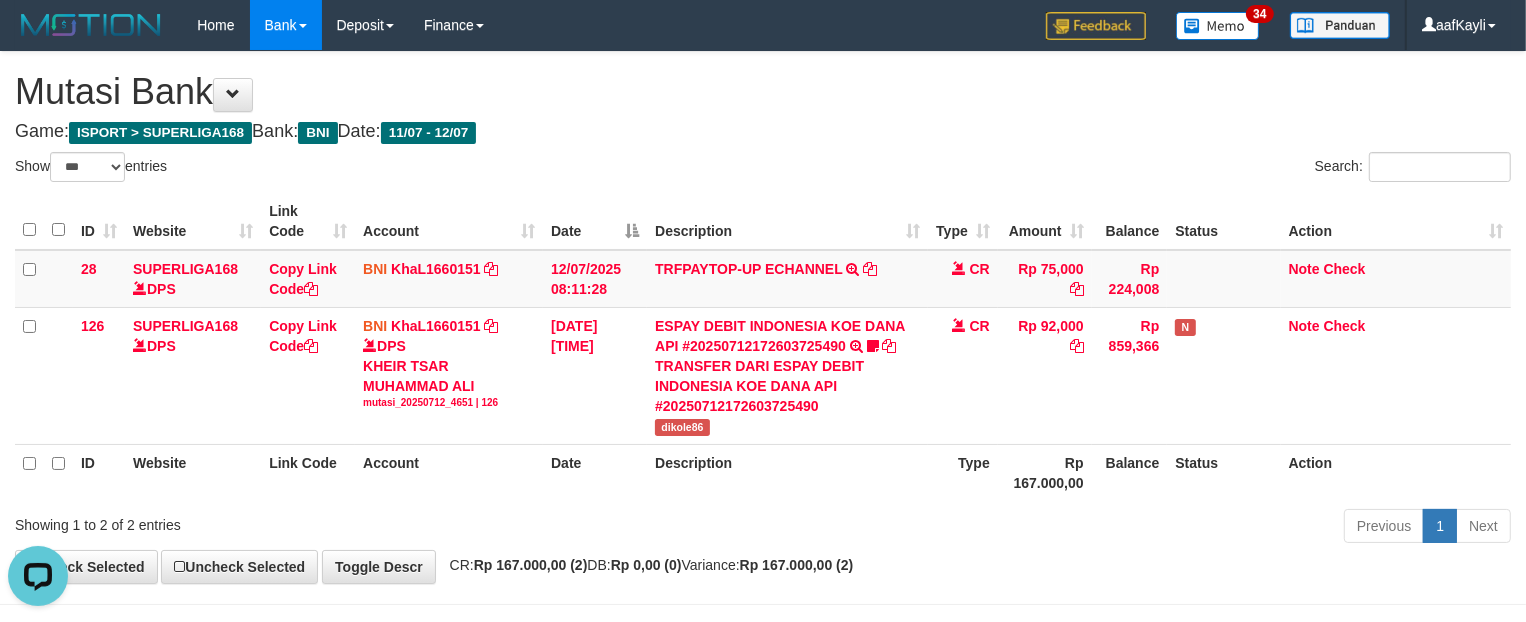 scroll, scrollTop: 0, scrollLeft: 0, axis: both 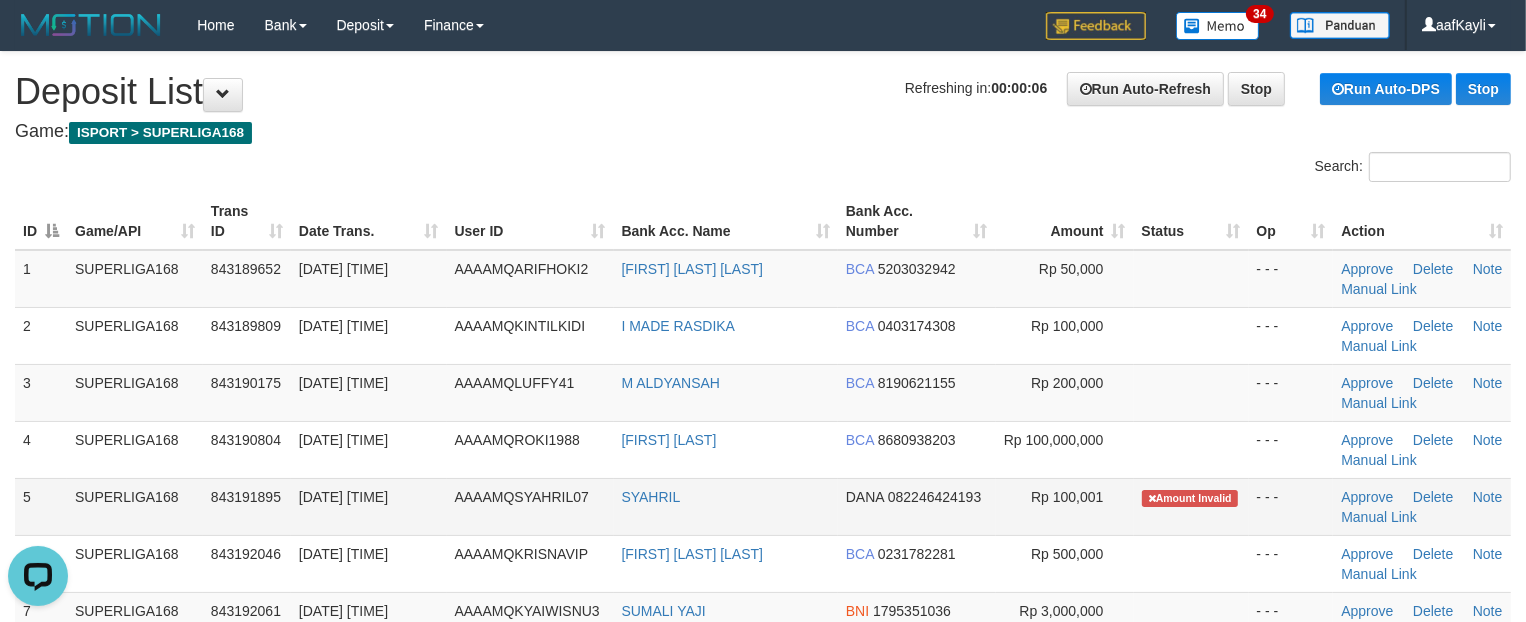 click on "SYAHRIL" at bounding box center [726, 506] 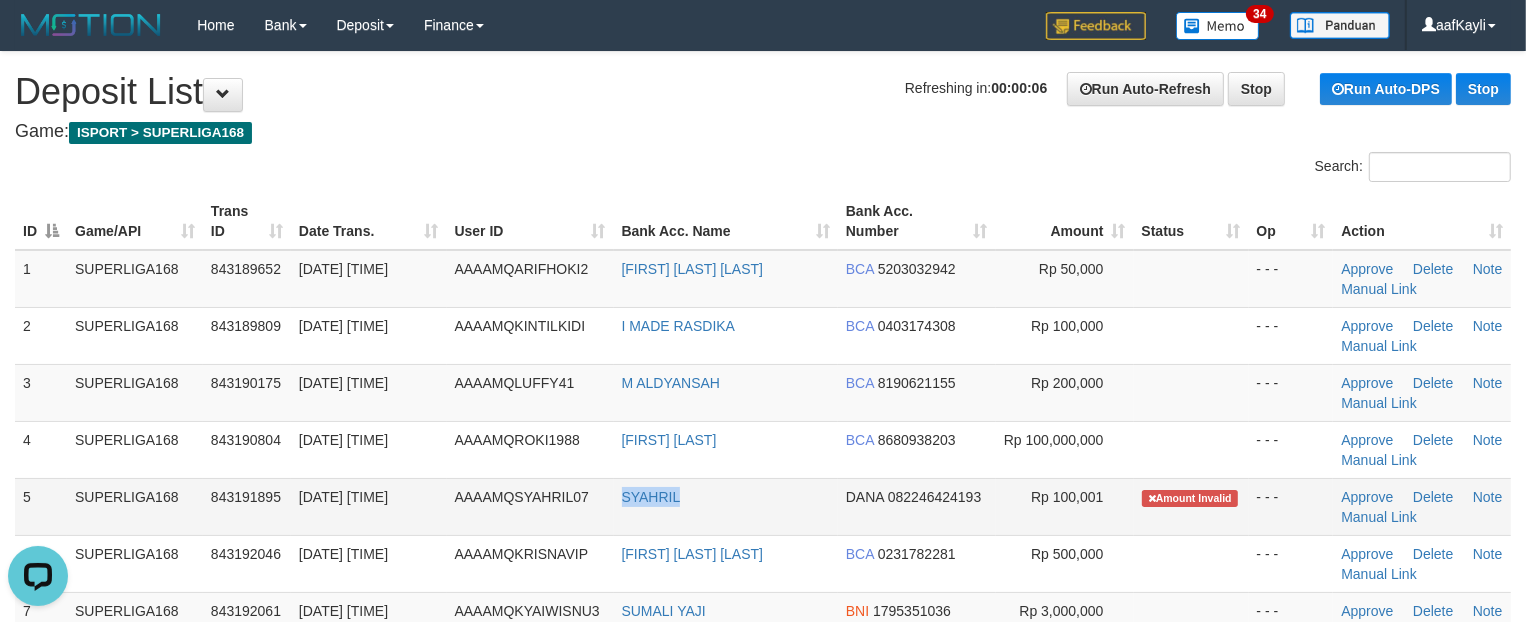 click on "SYAHRIL" at bounding box center (726, 506) 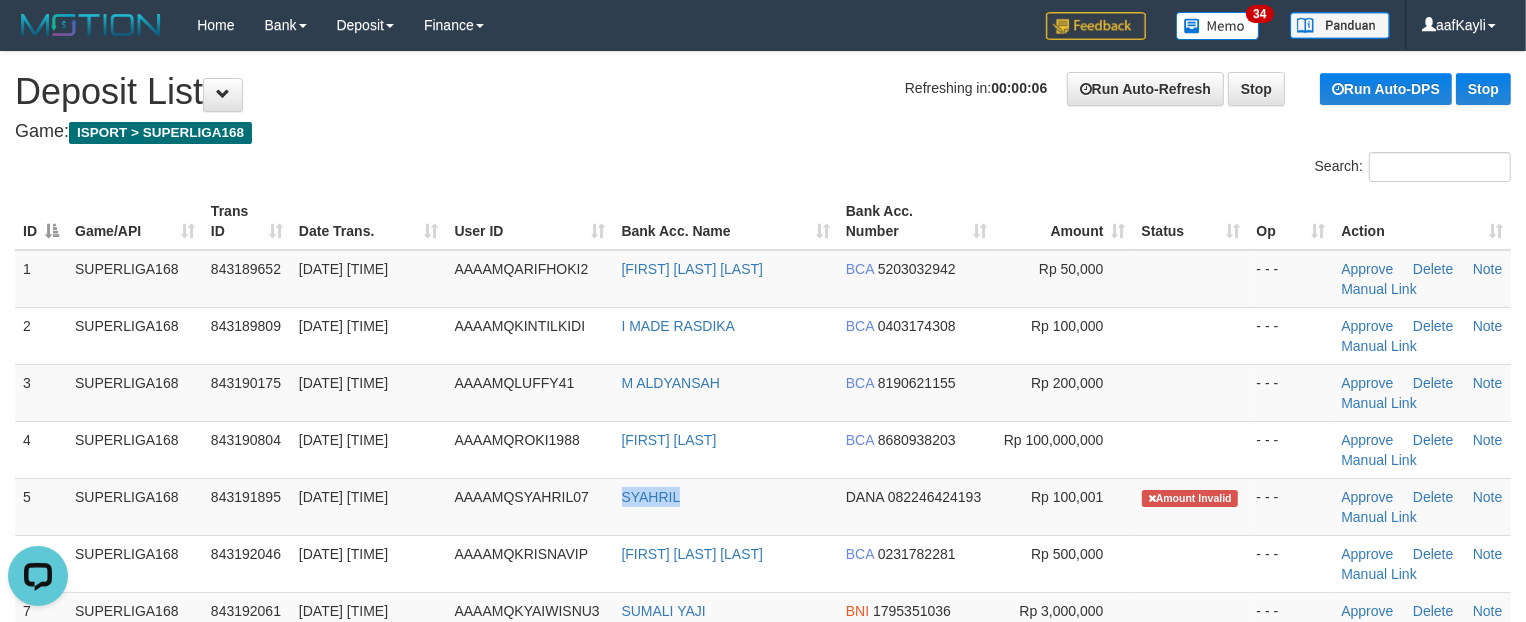 copy on "SYAHRIL" 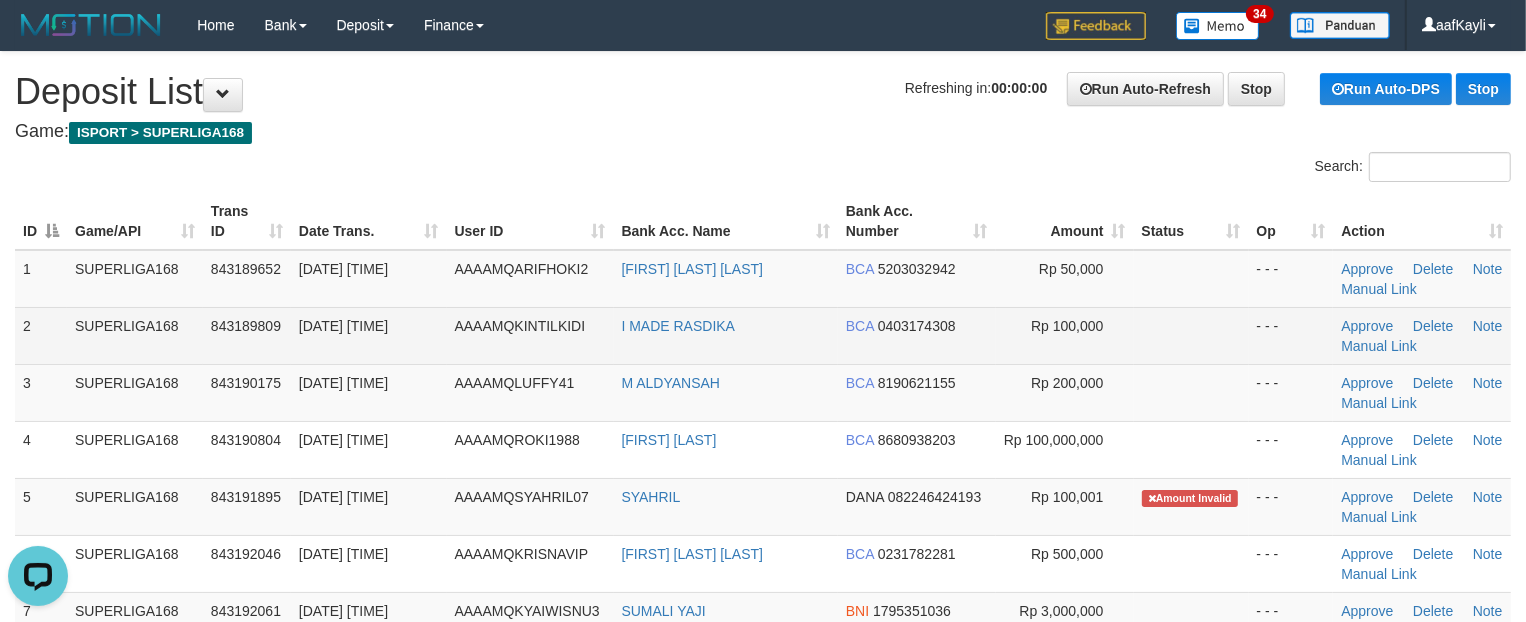 click on "Rp 100,000" at bounding box center [1065, 335] 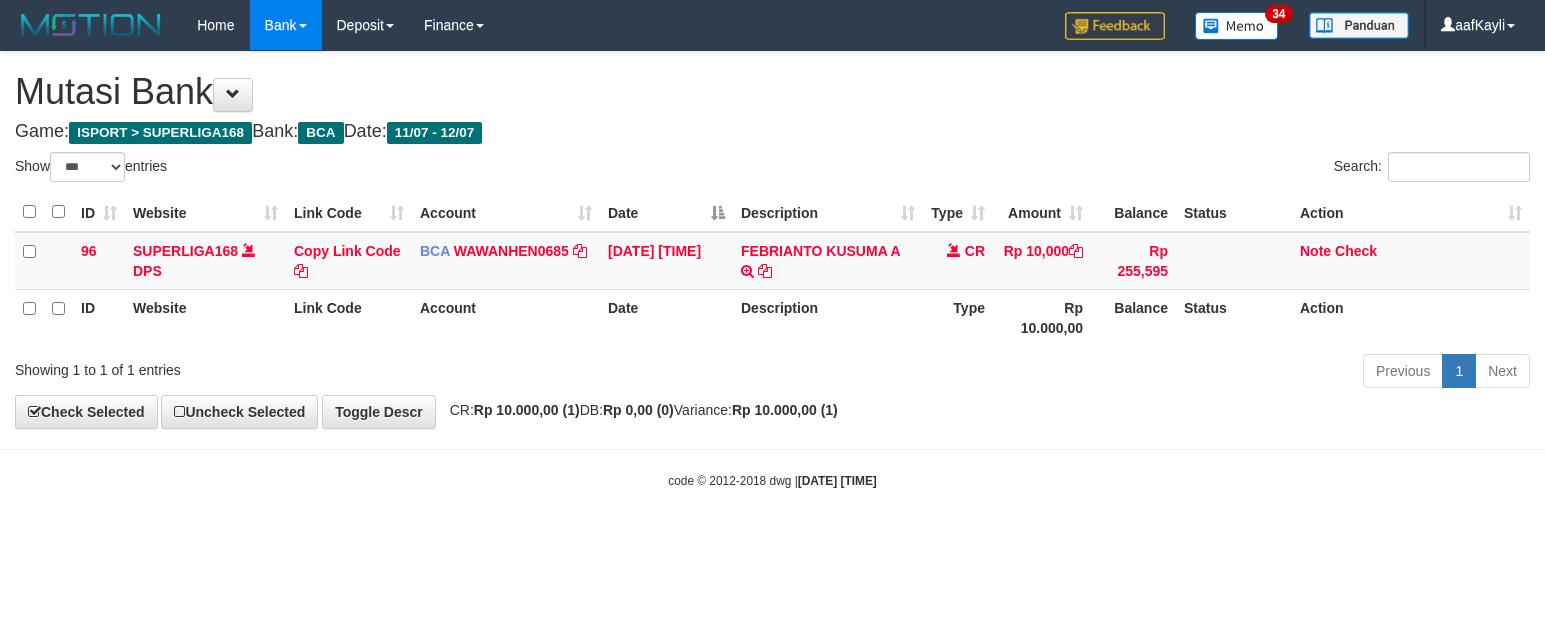 select on "***" 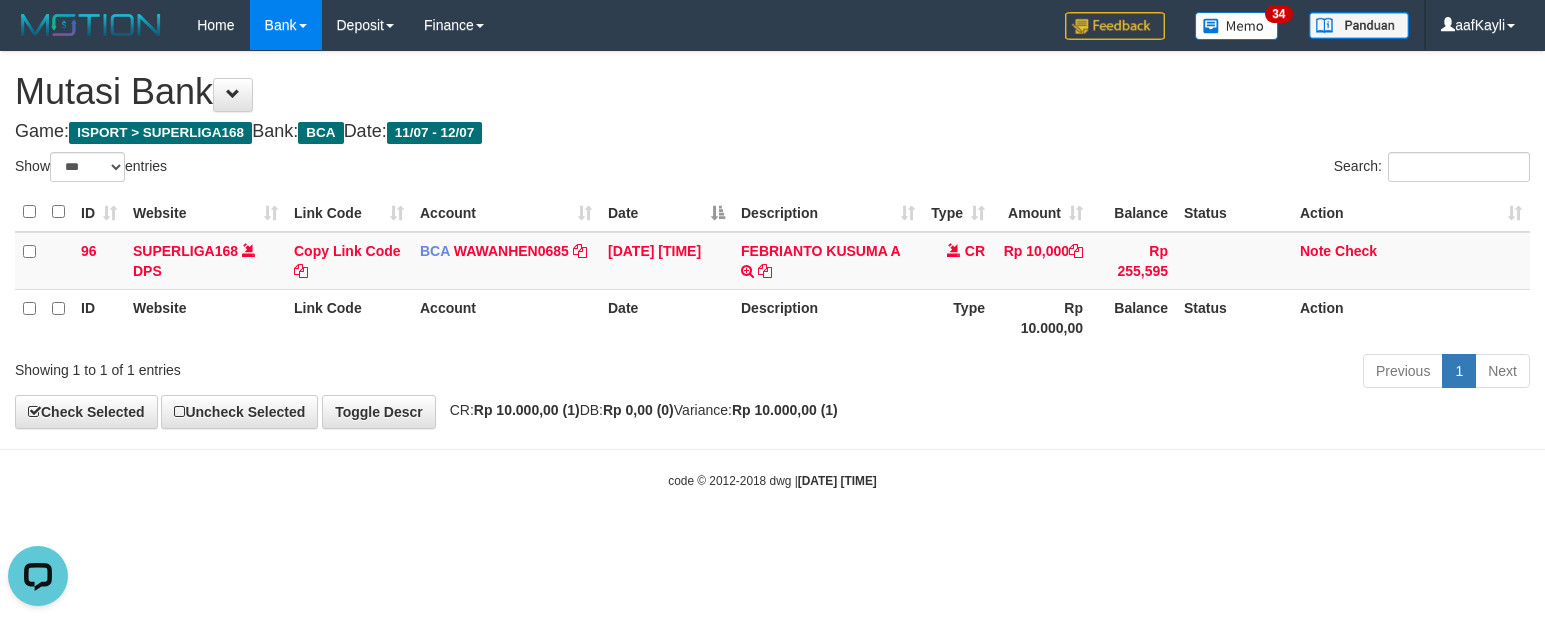 scroll, scrollTop: 0, scrollLeft: 0, axis: both 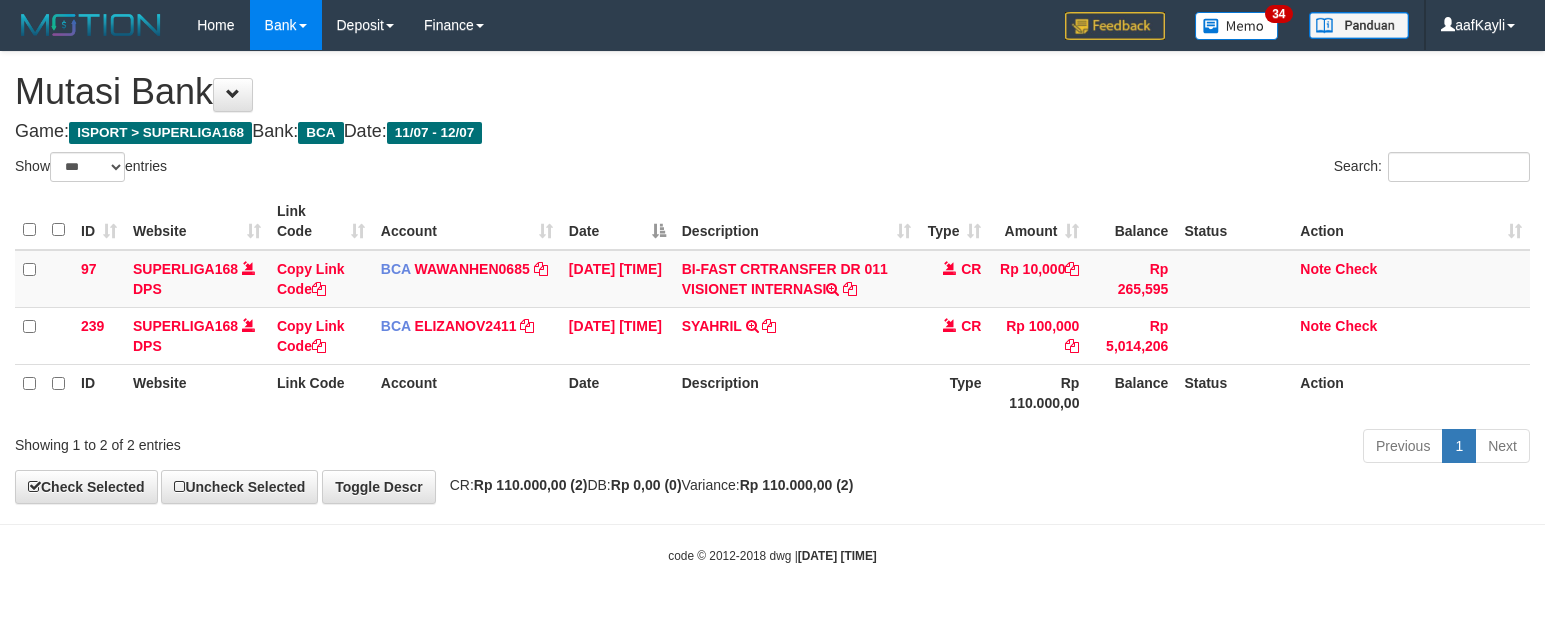 select on "***" 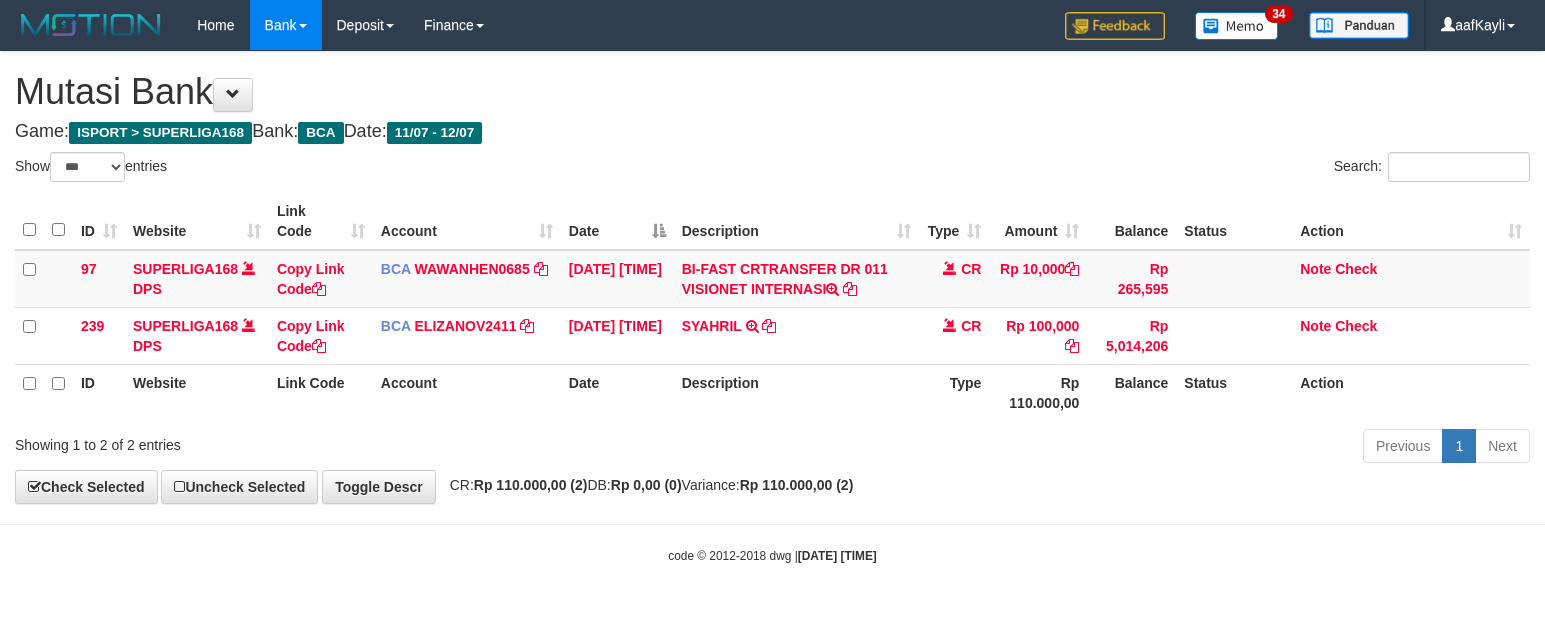 scroll, scrollTop: 0, scrollLeft: 0, axis: both 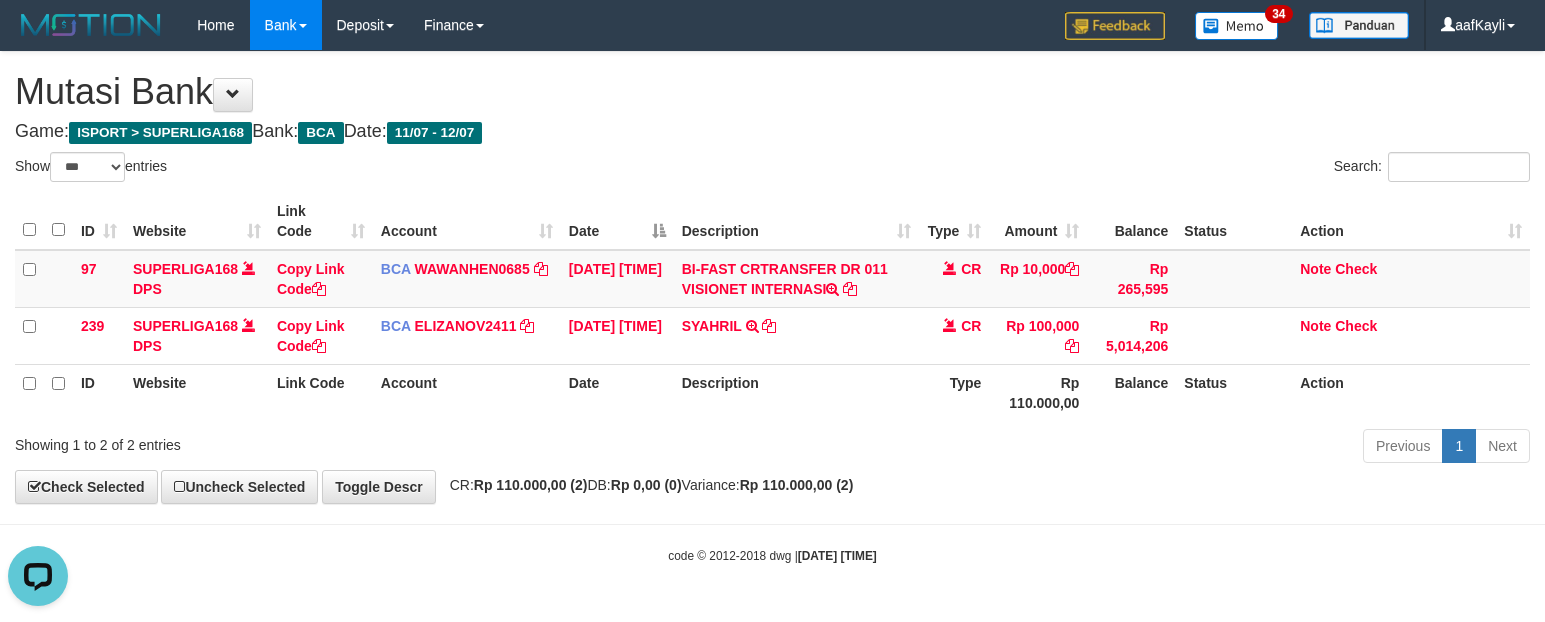 click on "Previous 1 Next" at bounding box center [1094, 448] 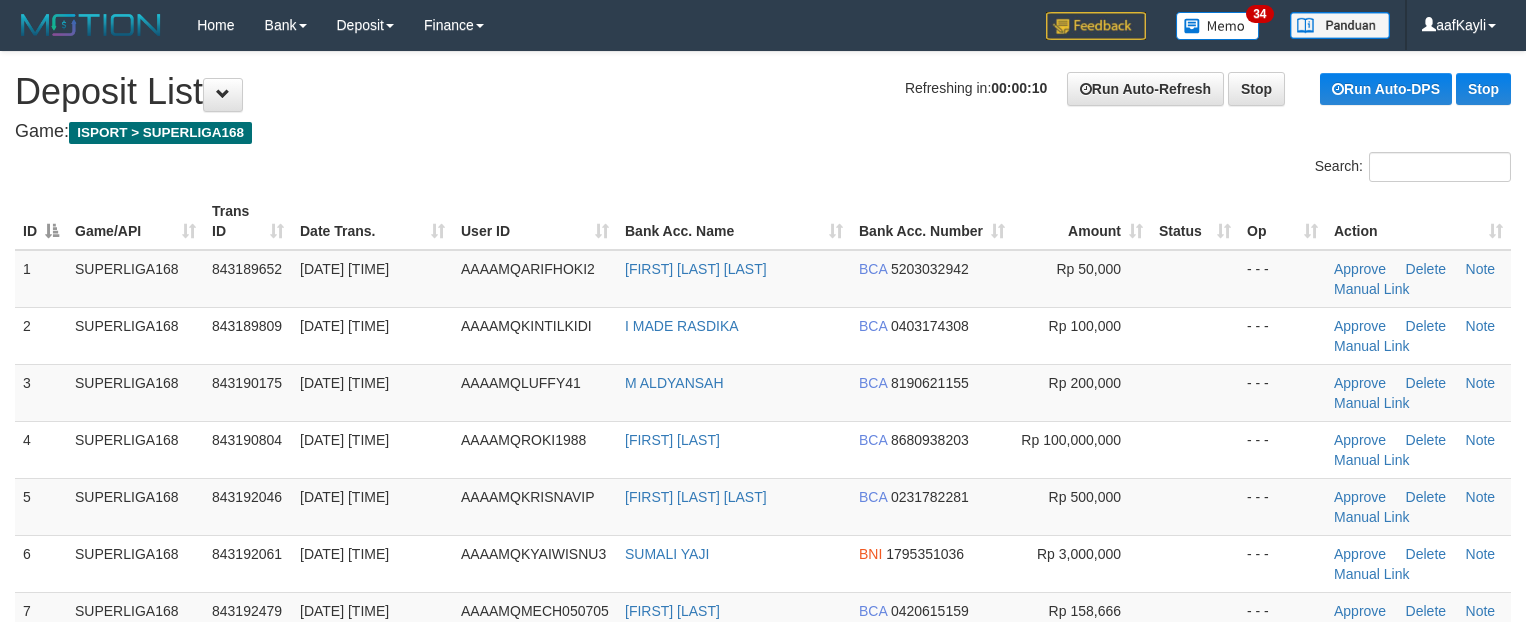click at bounding box center (1195, 392) 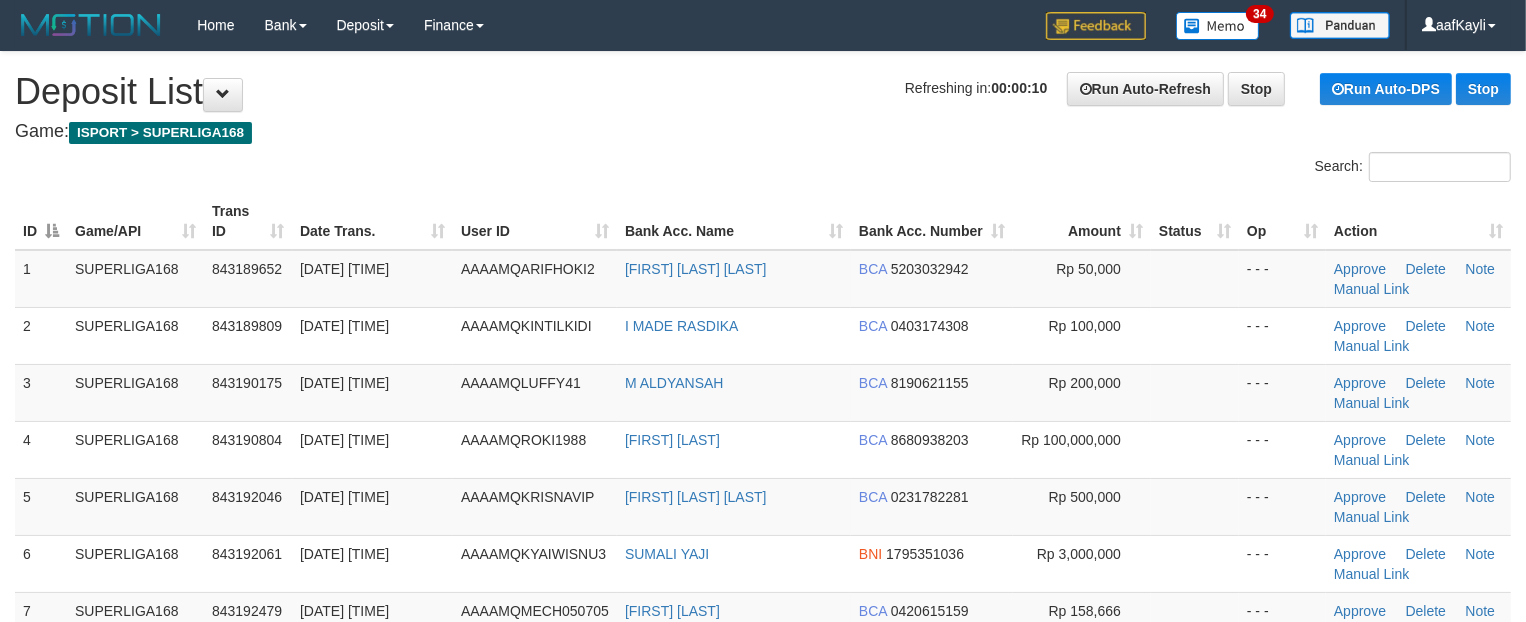 scroll, scrollTop: 808, scrollLeft: 0, axis: vertical 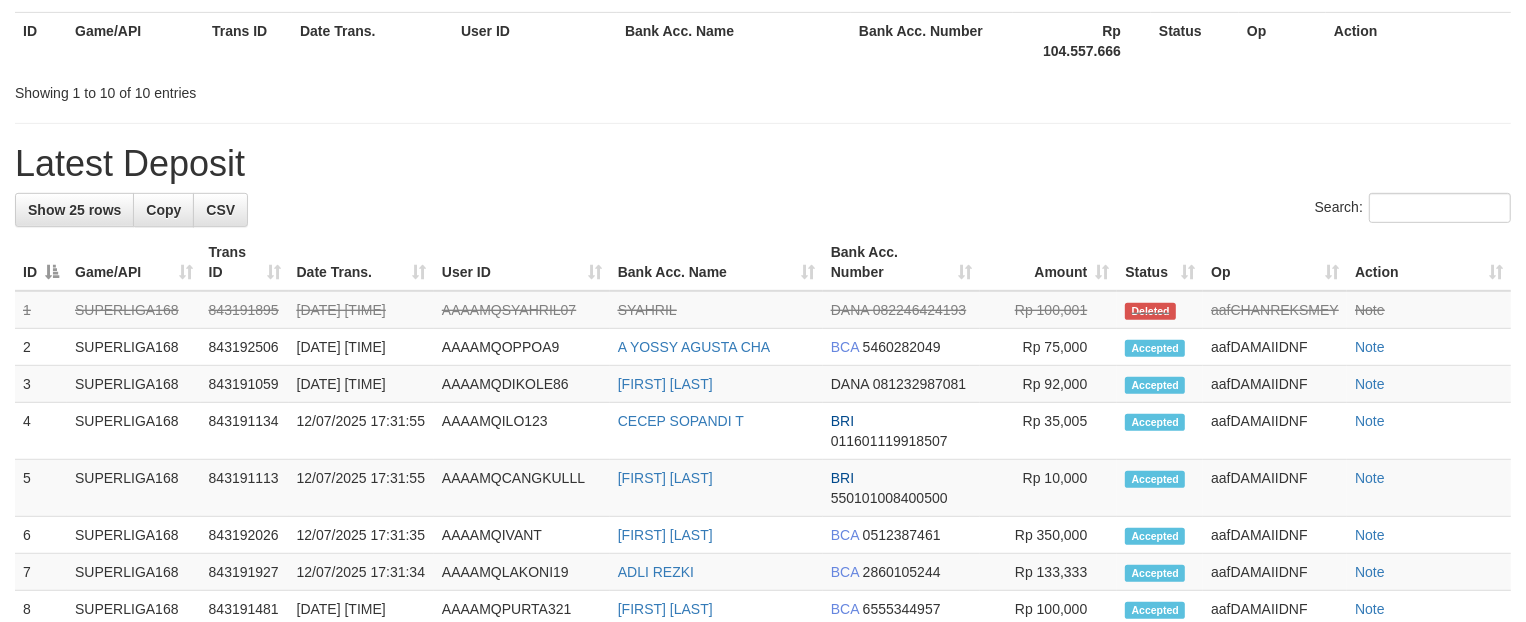 click on "Latest Deposit" at bounding box center (763, 164) 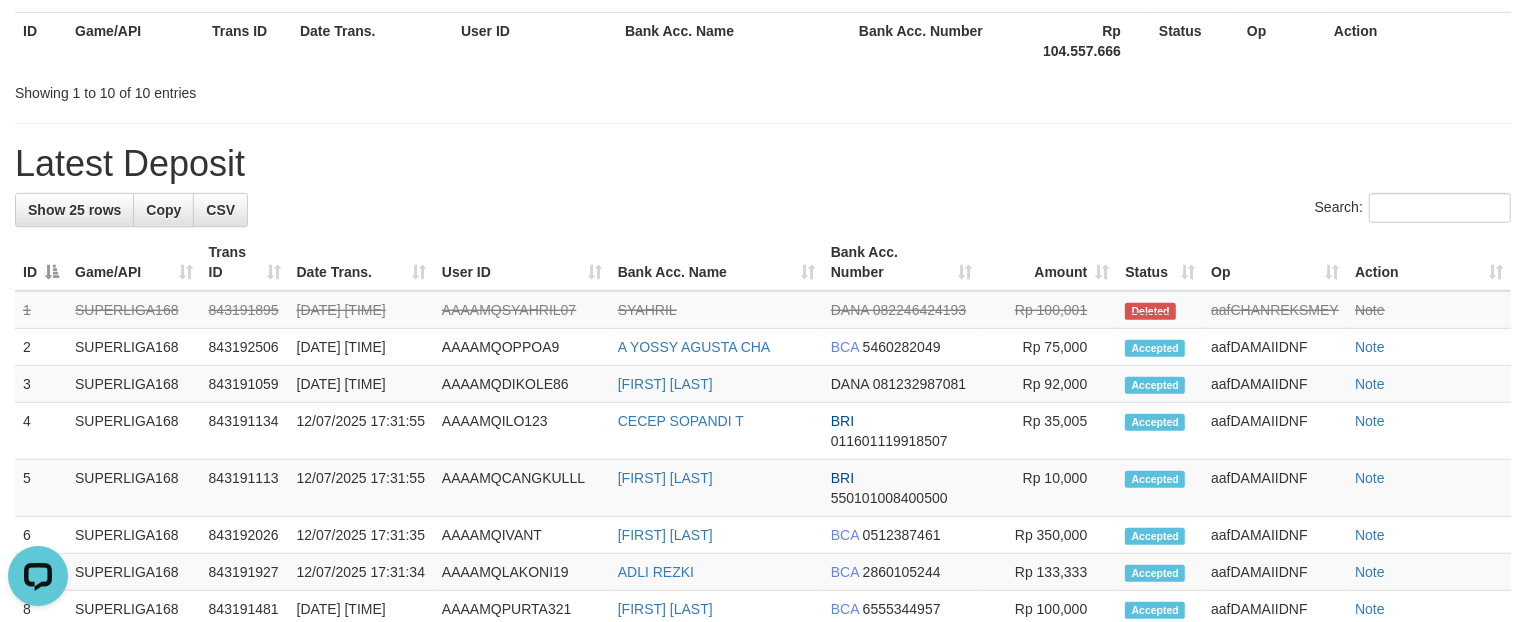 scroll, scrollTop: 0, scrollLeft: 0, axis: both 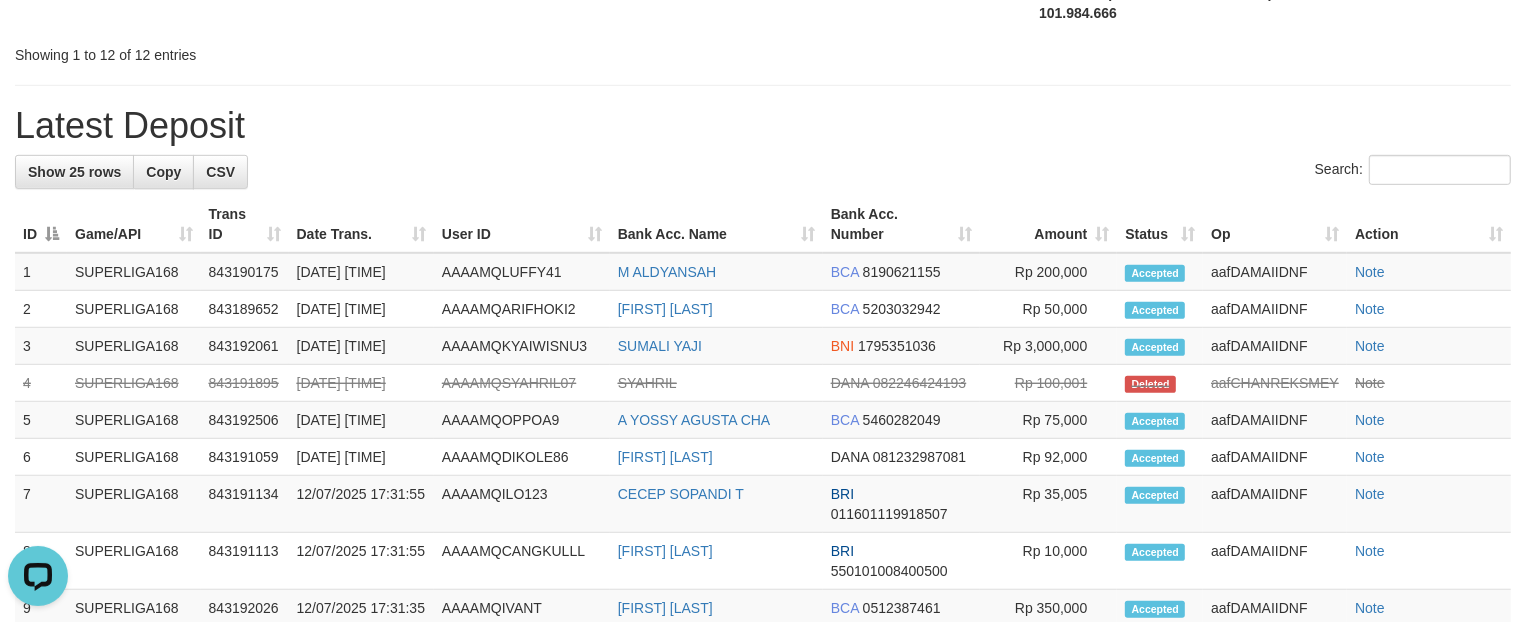 click on "Latest Deposit" at bounding box center (763, 126) 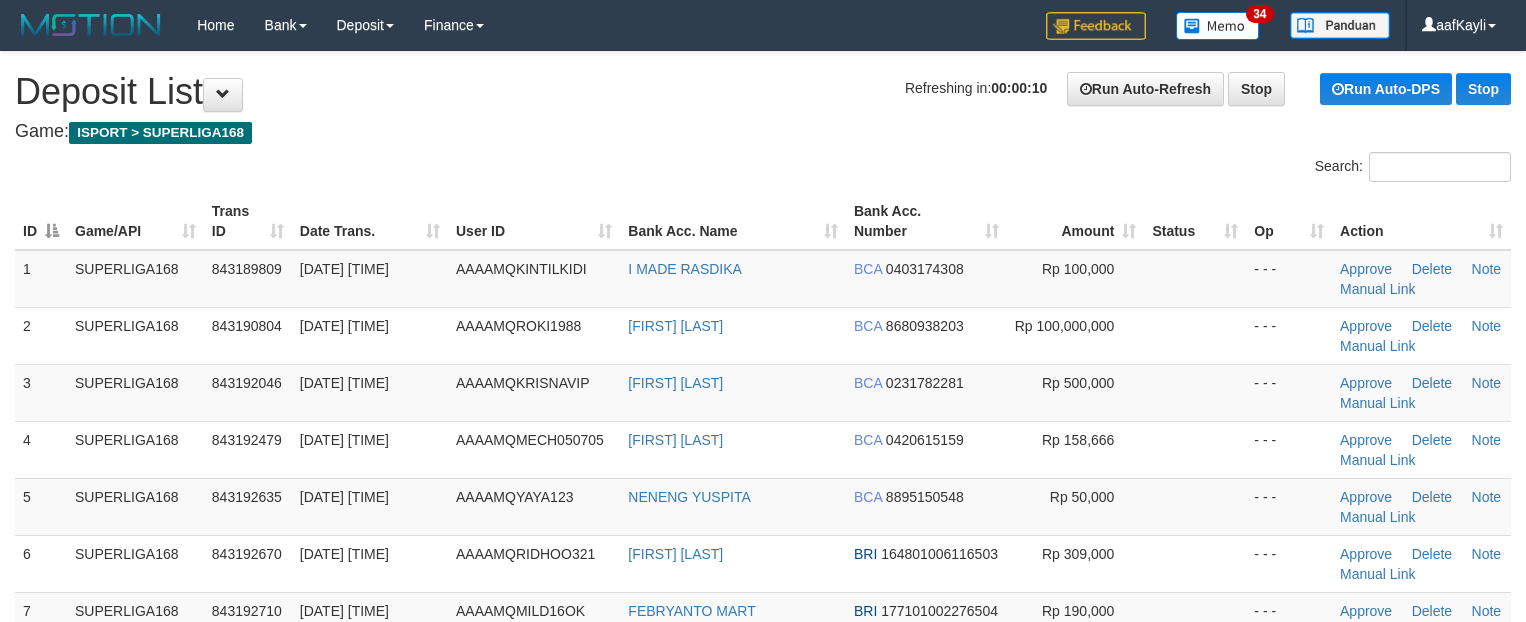 scroll, scrollTop: 0, scrollLeft: 0, axis: both 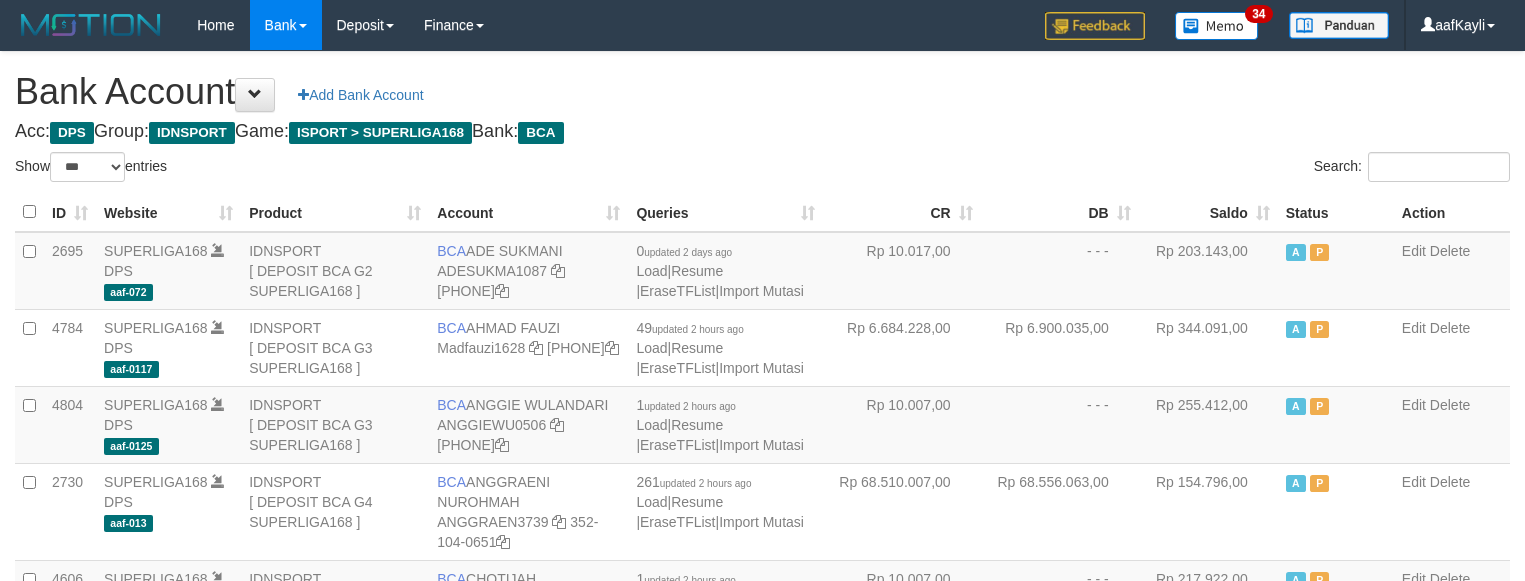 select on "***" 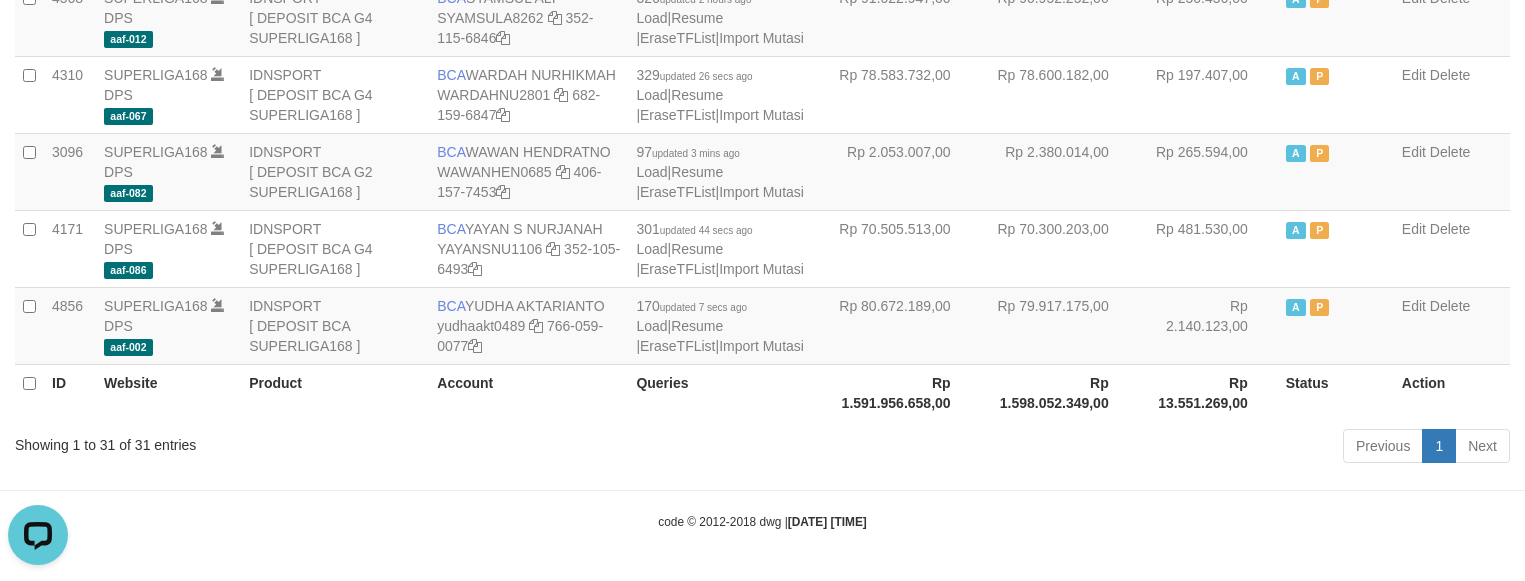 scroll, scrollTop: 0, scrollLeft: 0, axis: both 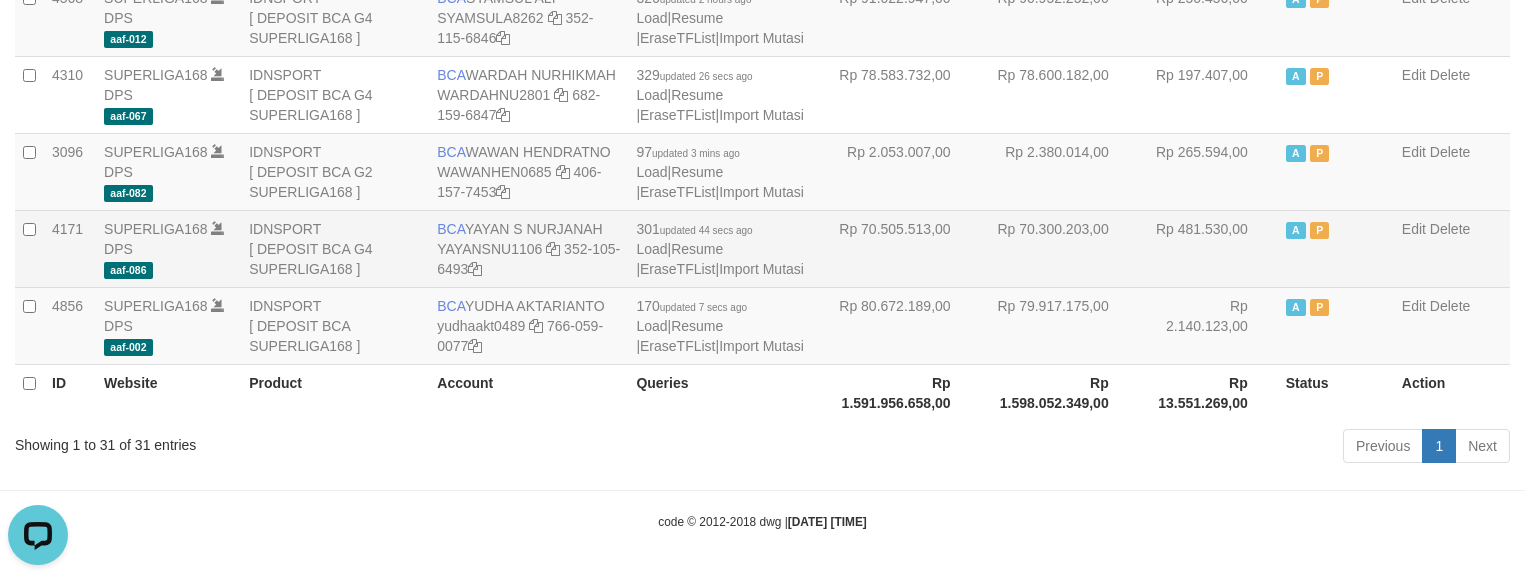 click on "Rp 481.530,00" at bounding box center [1208, 248] 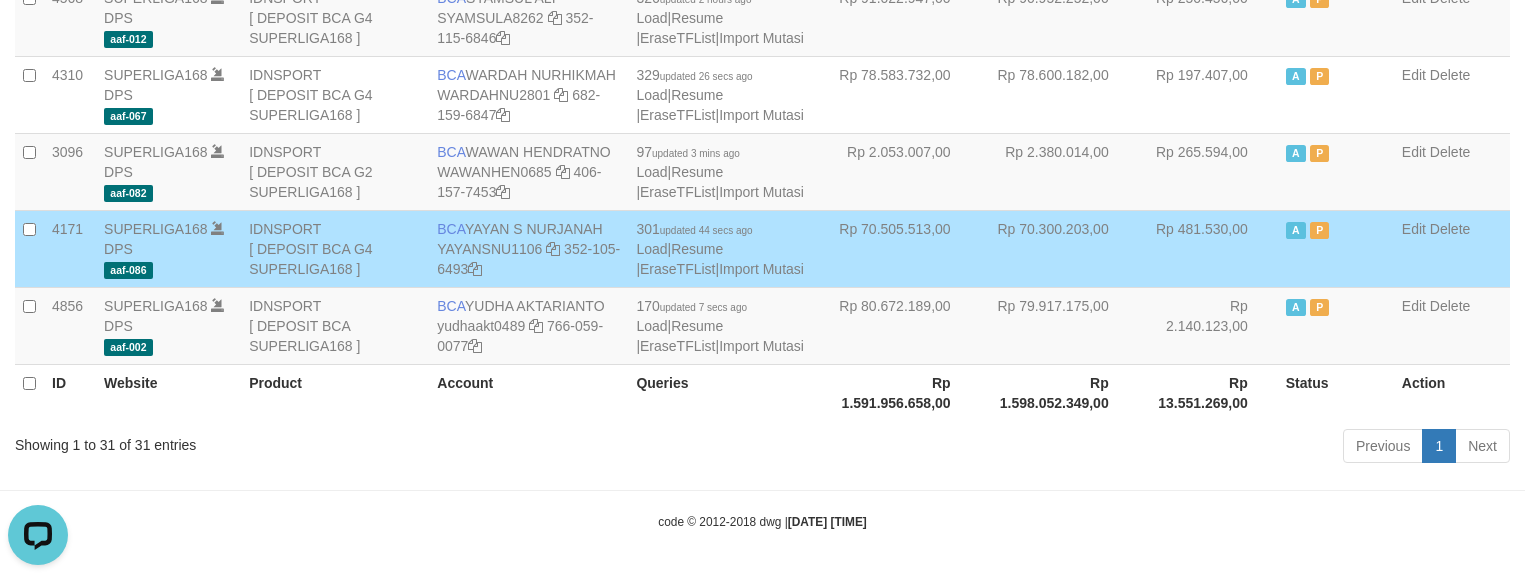 click on "Rp 481.530,00" at bounding box center (1208, 248) 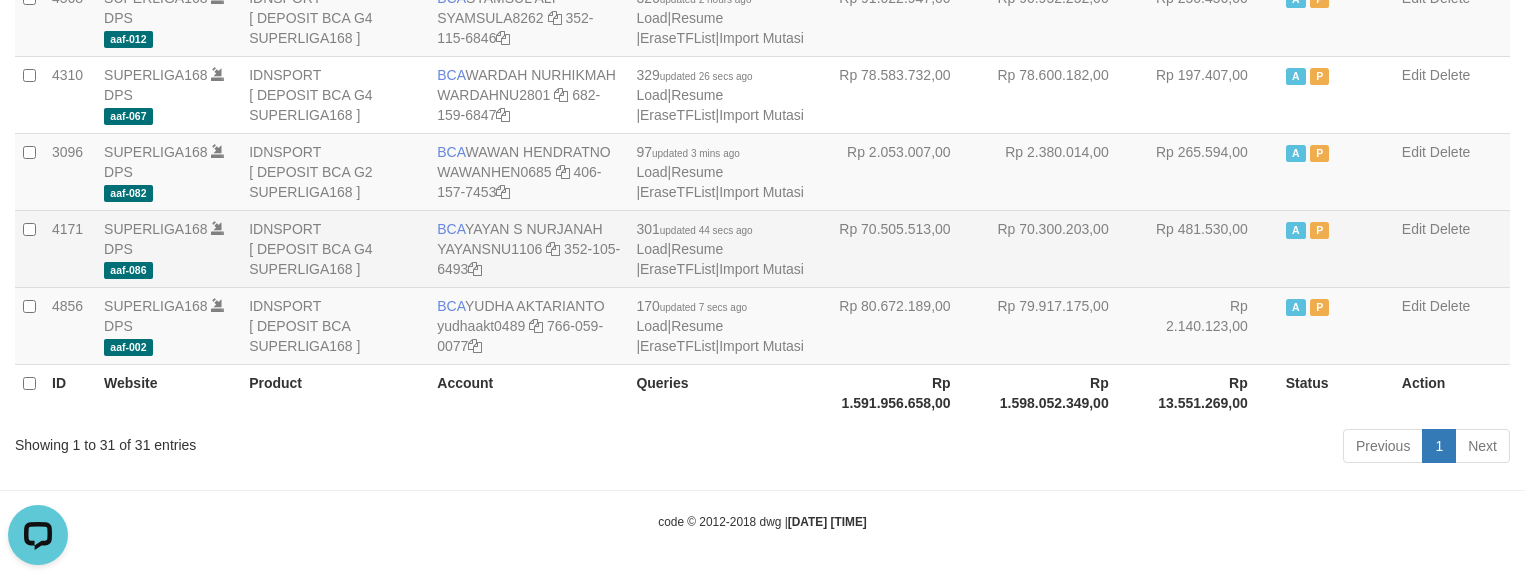 click on "Rp 481.530,00" at bounding box center [1208, 248] 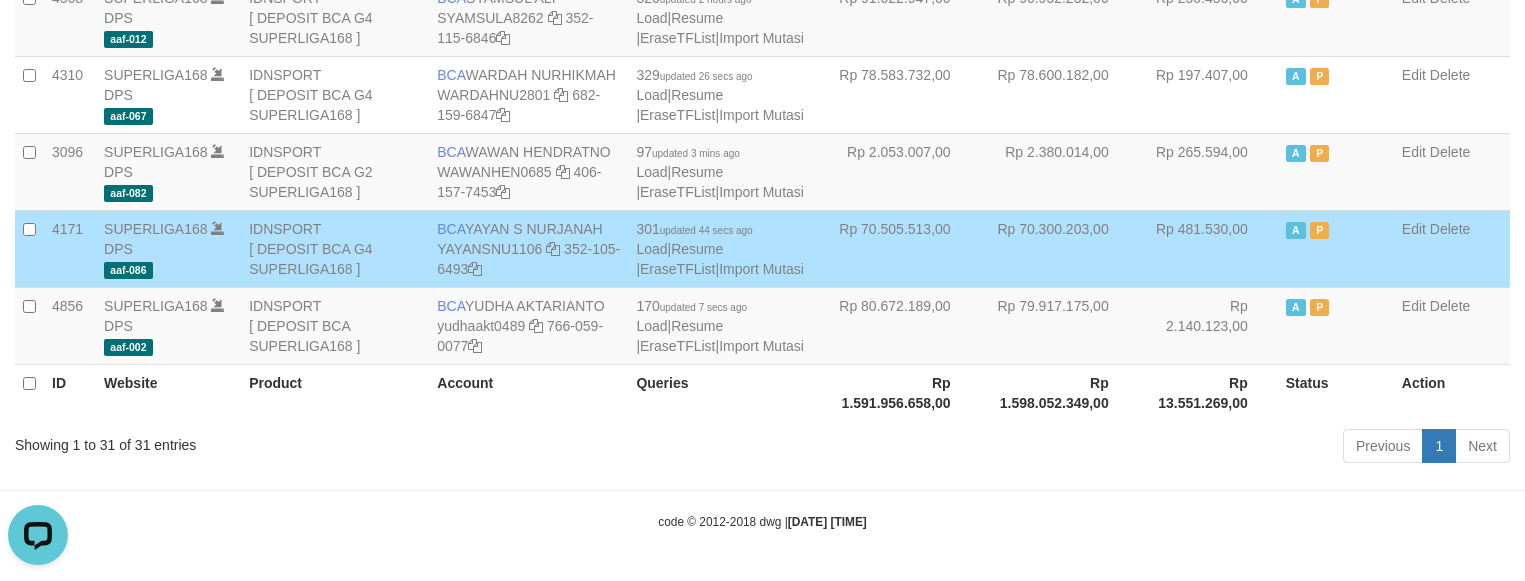 click on "Rp 481.530,00" at bounding box center (1208, 248) 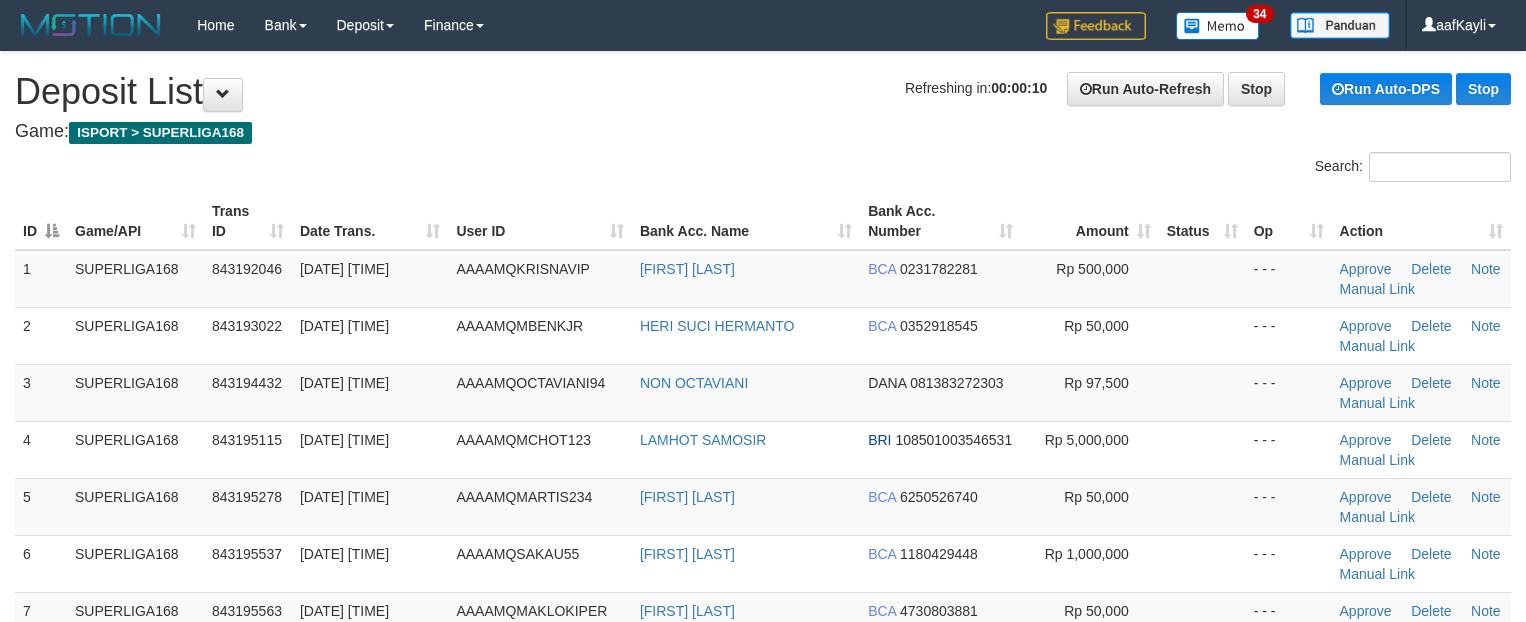 scroll, scrollTop: 0, scrollLeft: 0, axis: both 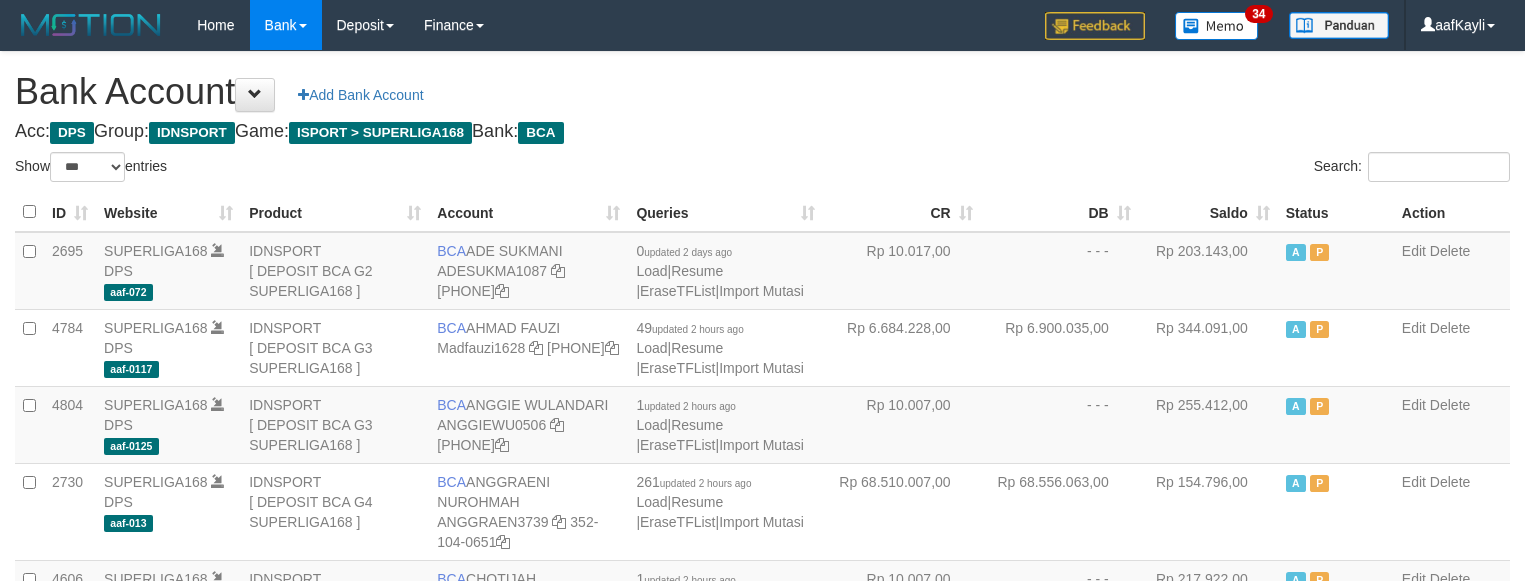 select on "***" 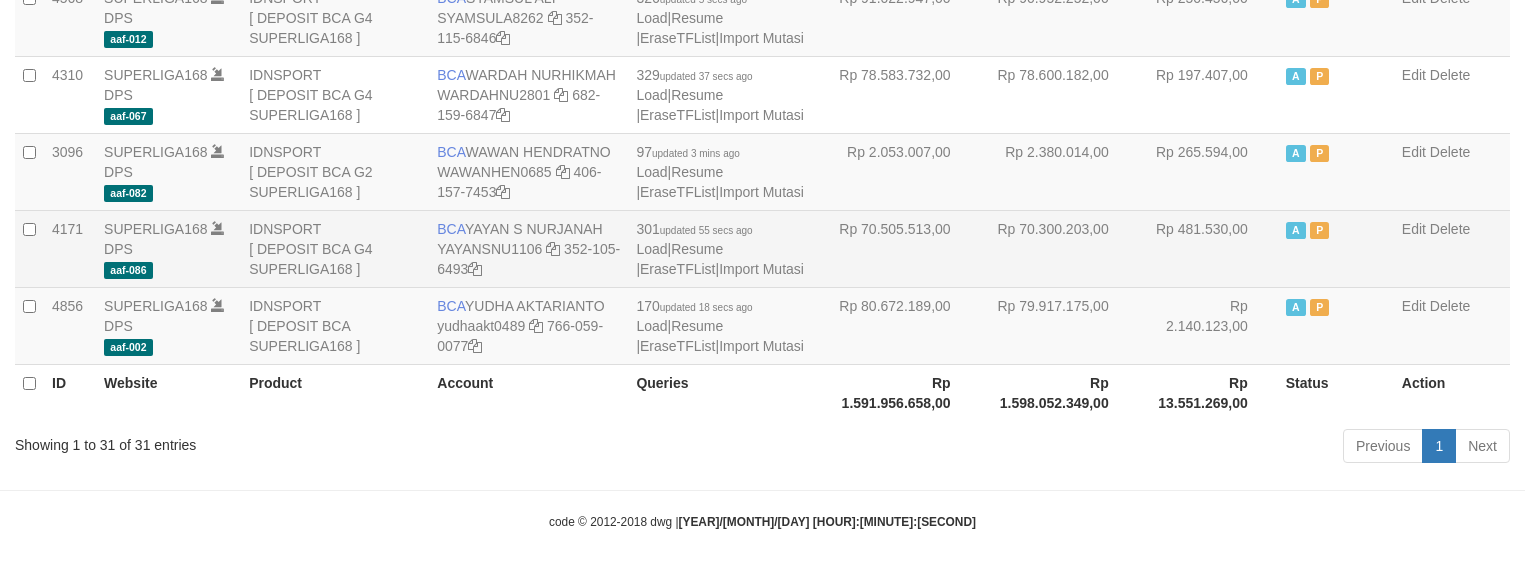 click on "Rp 481.530,00" at bounding box center (1208, 248) 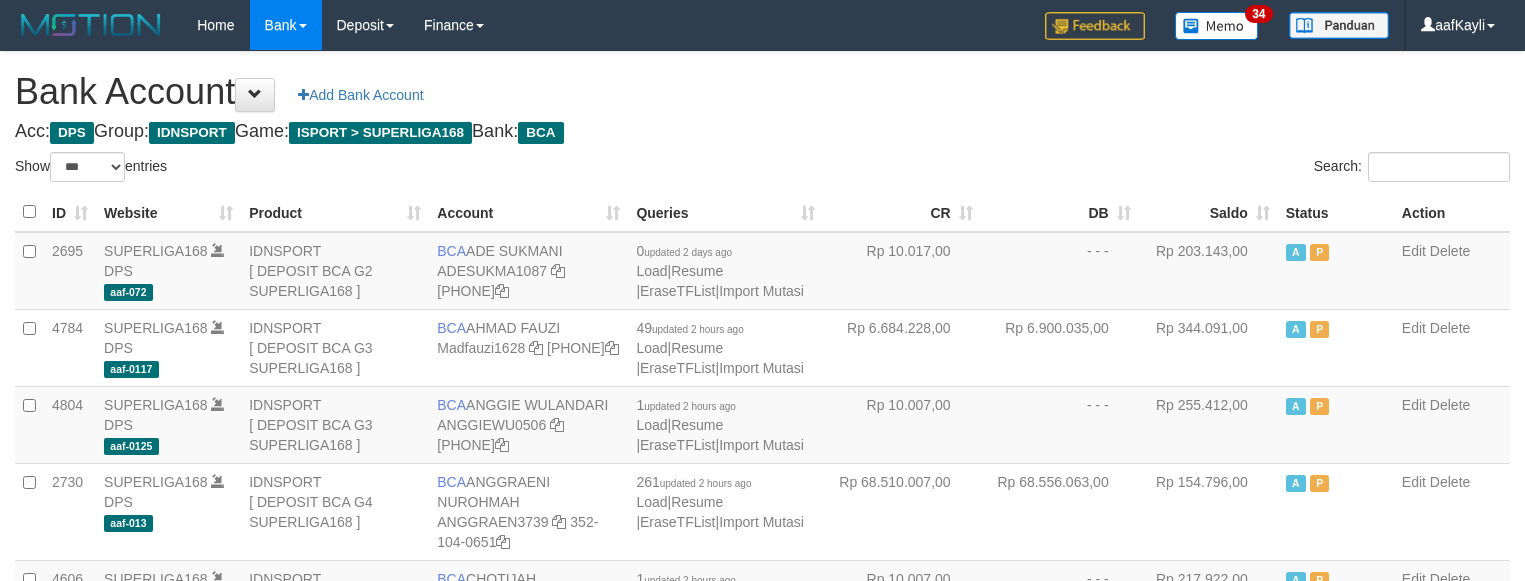 select on "***" 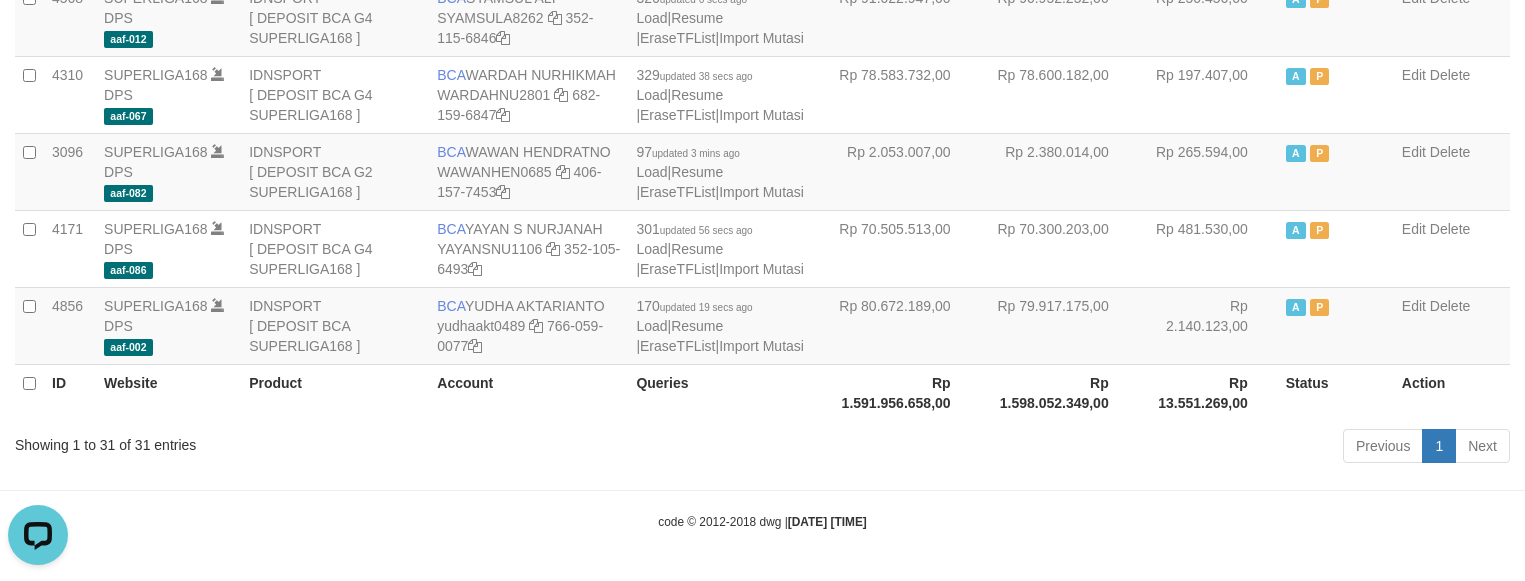 scroll, scrollTop: 0, scrollLeft: 0, axis: both 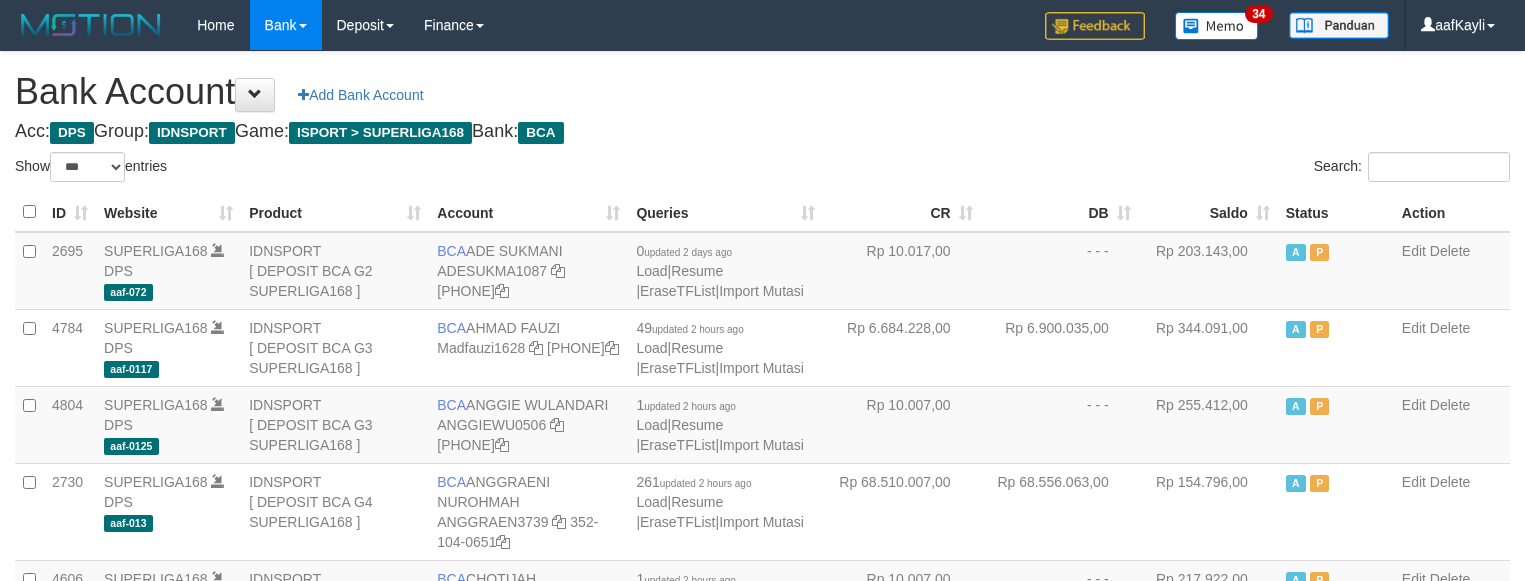 select on "***" 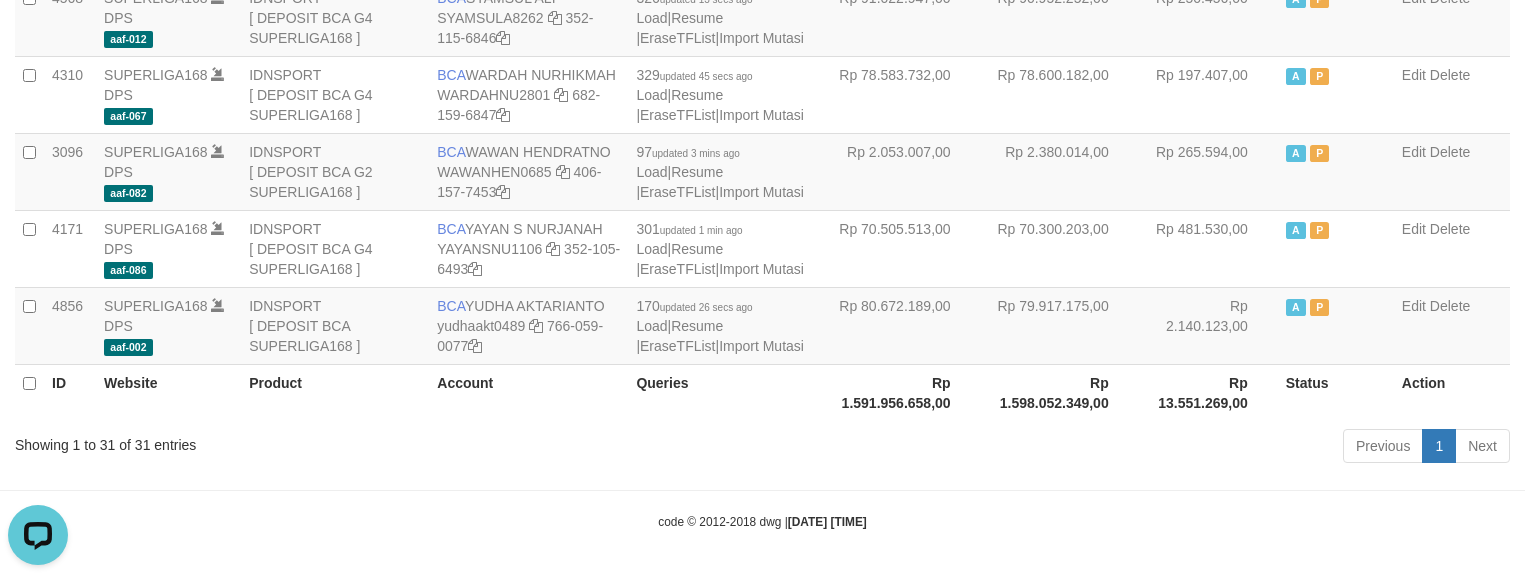 scroll, scrollTop: 0, scrollLeft: 0, axis: both 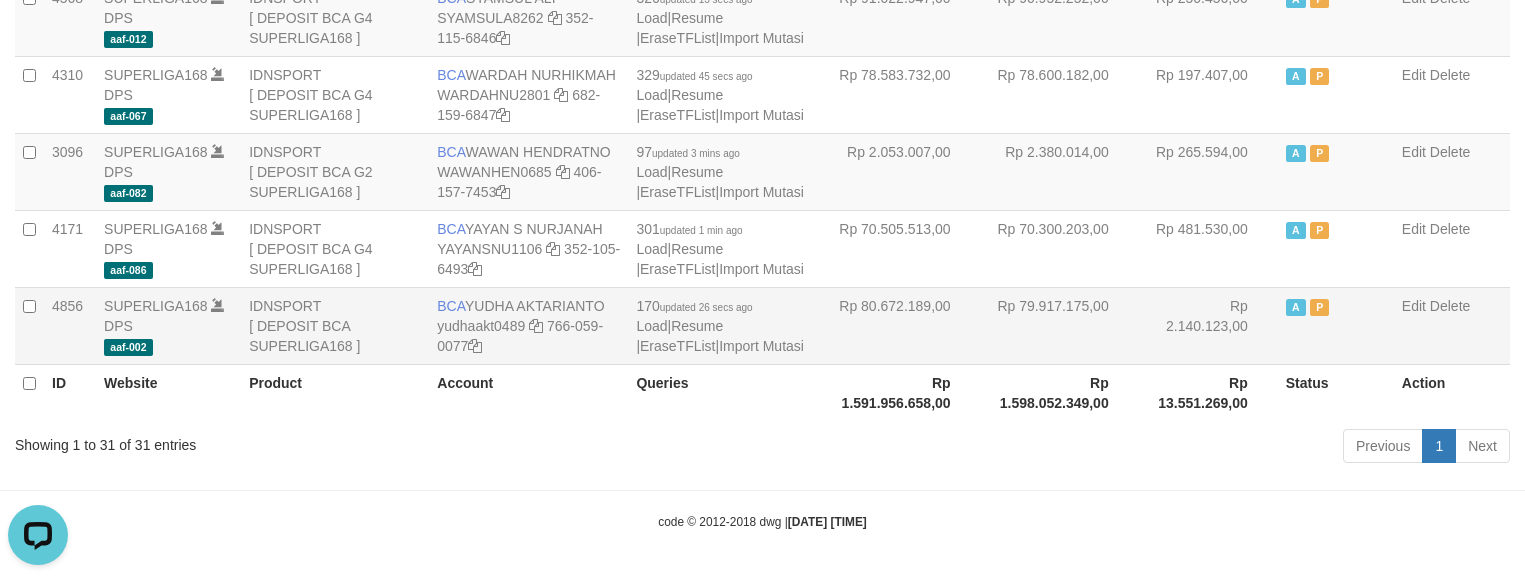 click on "Rp 79.917.175,00" at bounding box center [1060, 325] 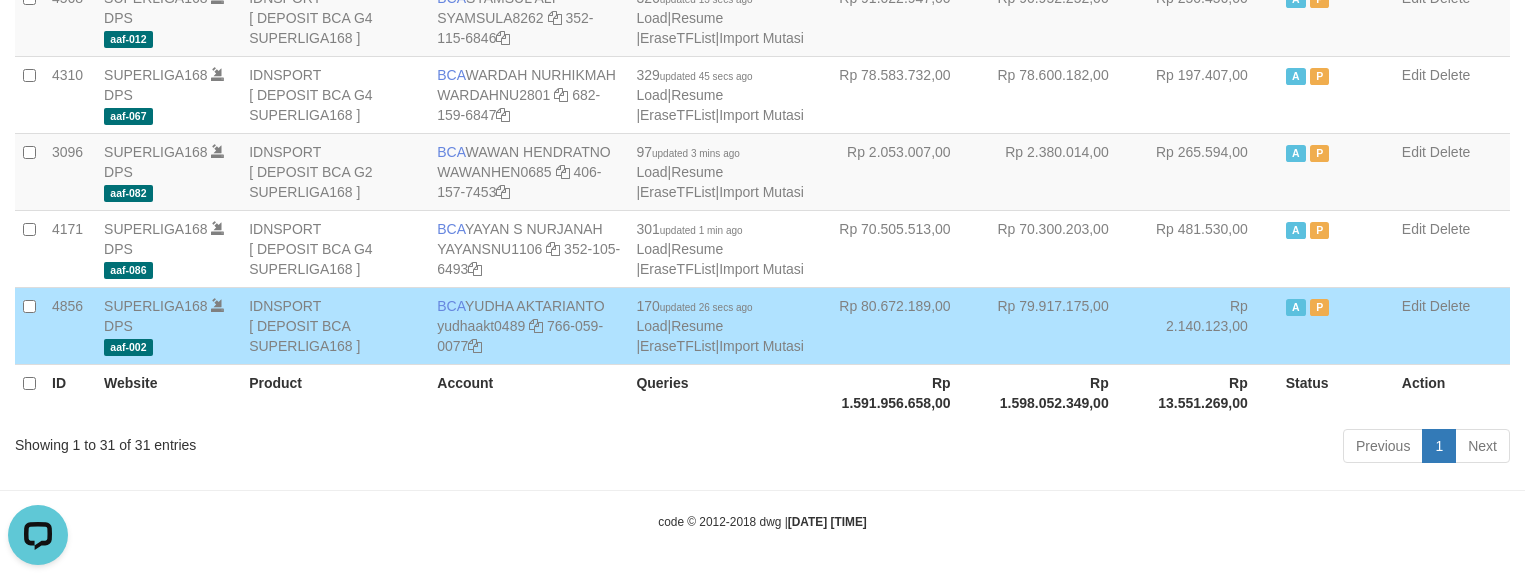 click on "Rp 79.917.175,00" at bounding box center (1060, 325) 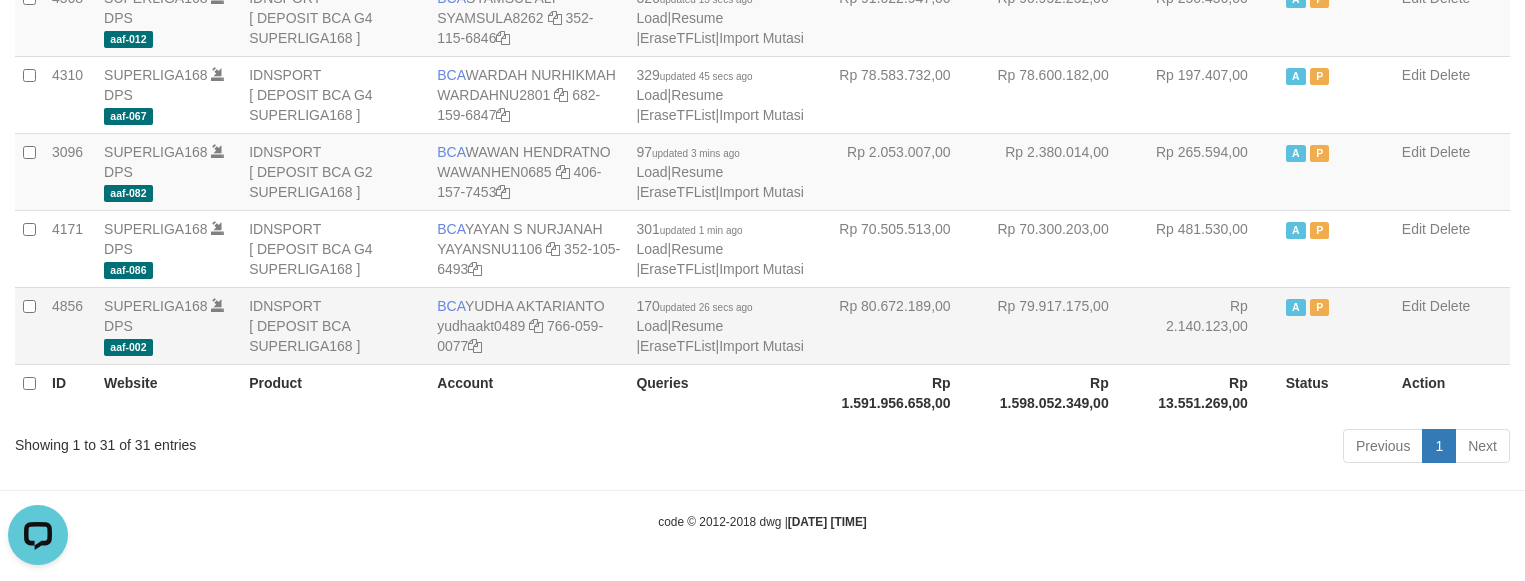 click on "Rp 79.917.175,00" at bounding box center (1060, 325) 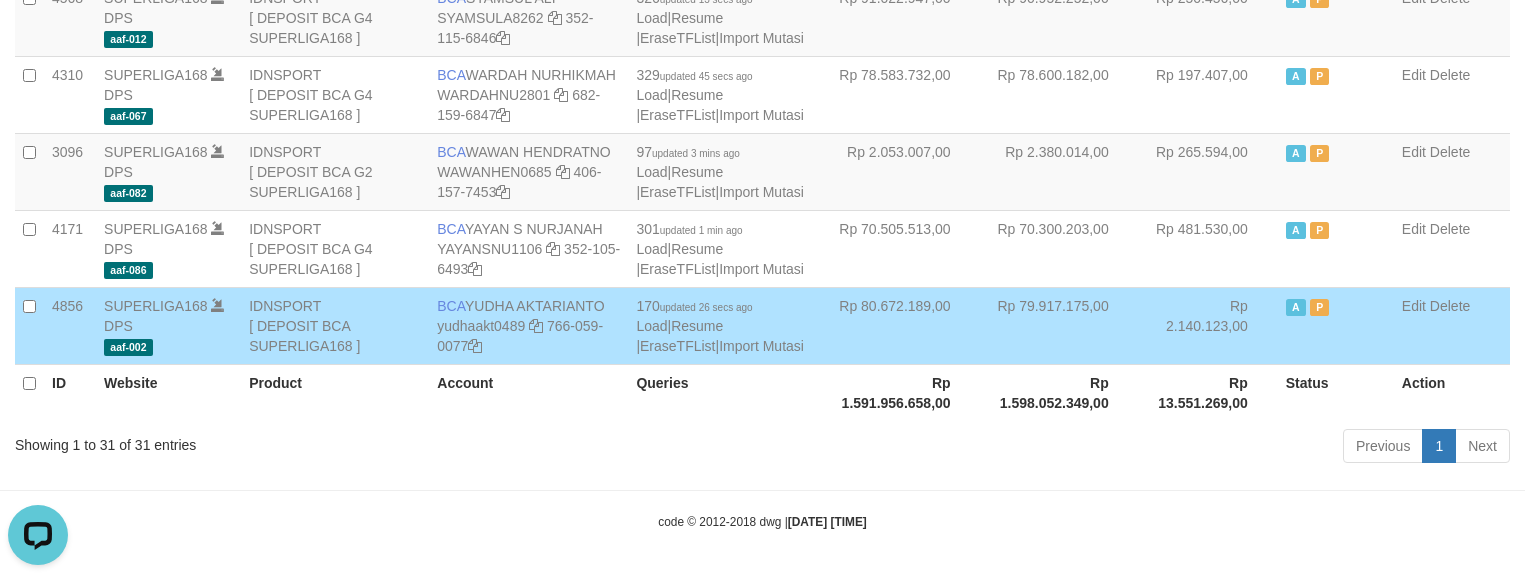 click on "Rp 79.917.175,00" at bounding box center [1060, 325] 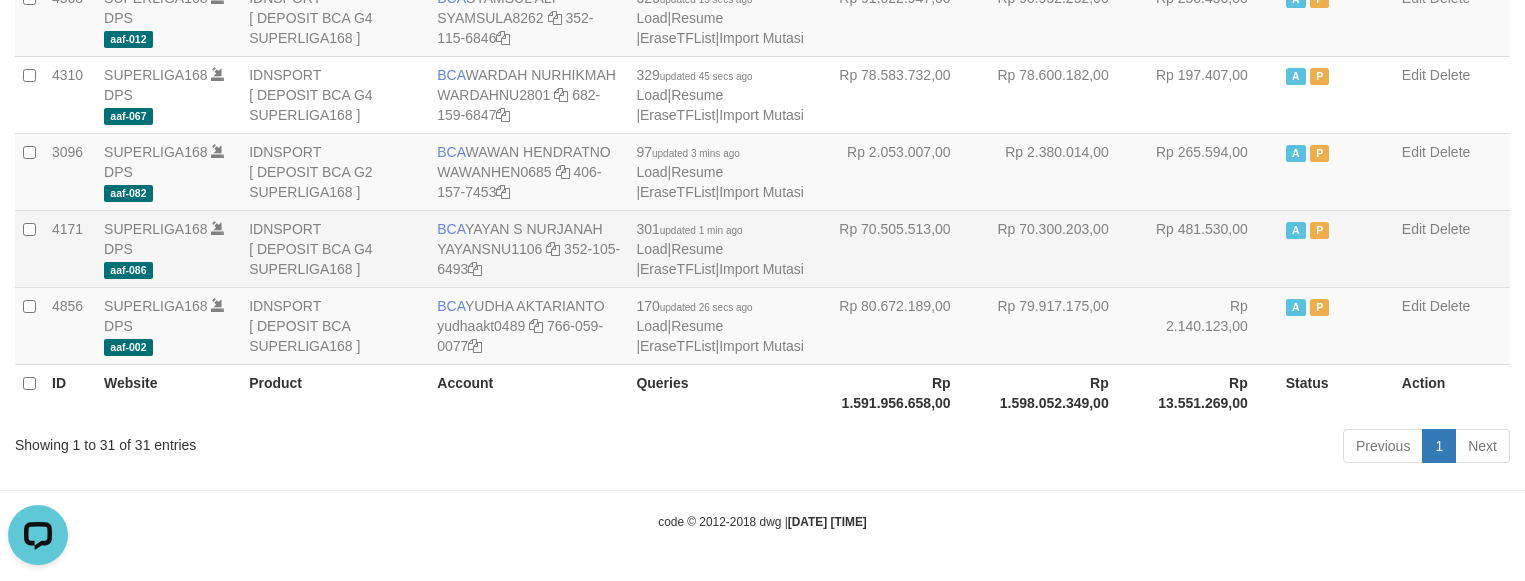 scroll, scrollTop: 828, scrollLeft: 0, axis: vertical 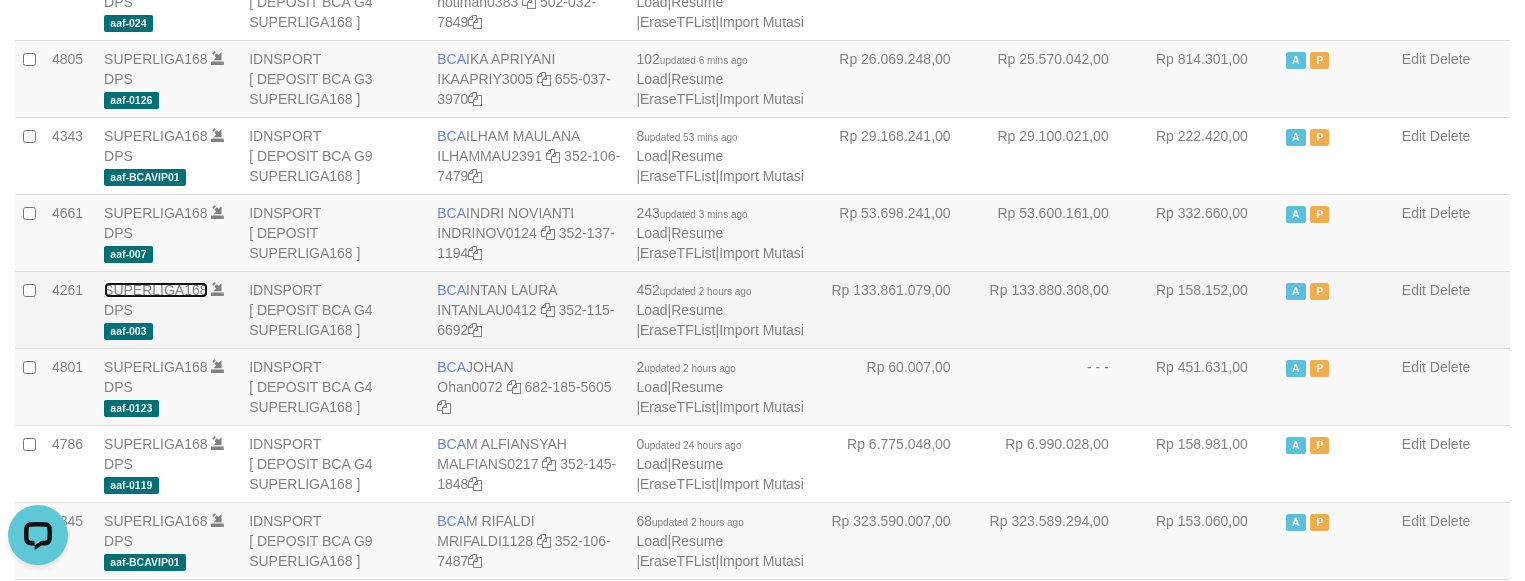 click on "SUPERLIGA168" at bounding box center (156, 290) 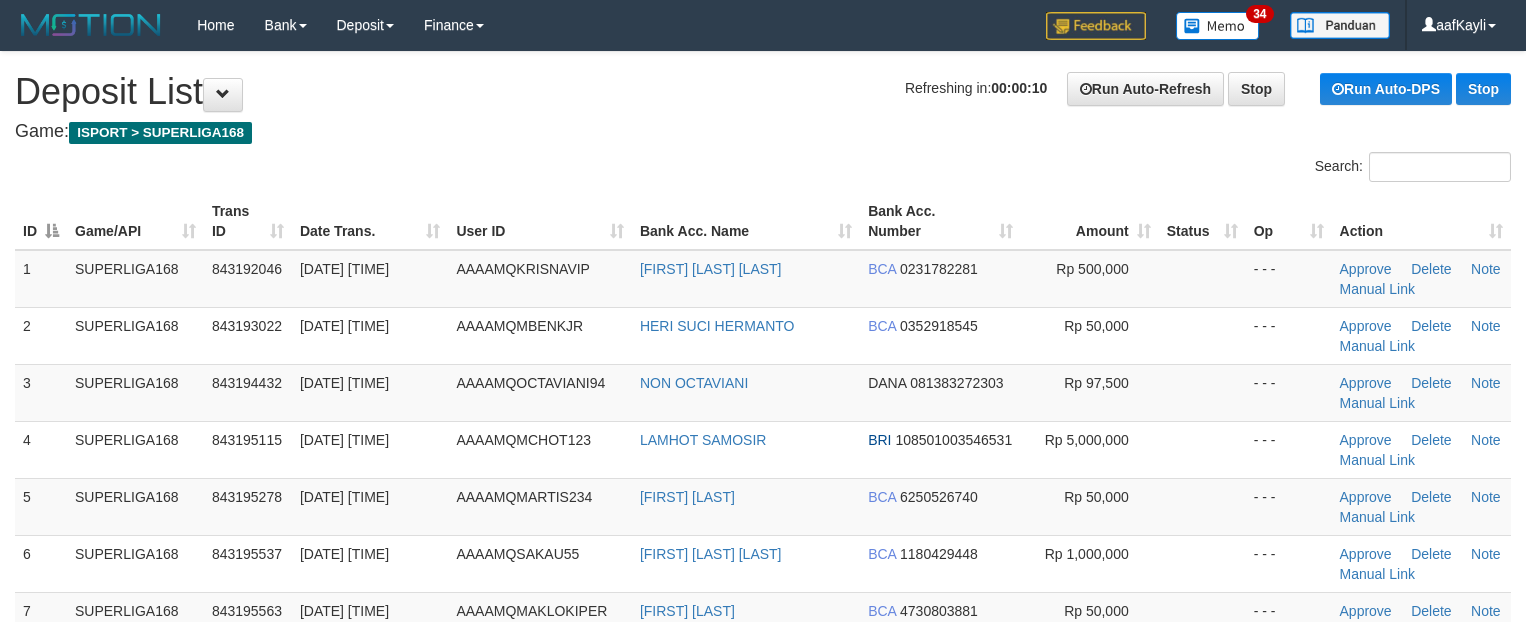 scroll, scrollTop: 0, scrollLeft: 0, axis: both 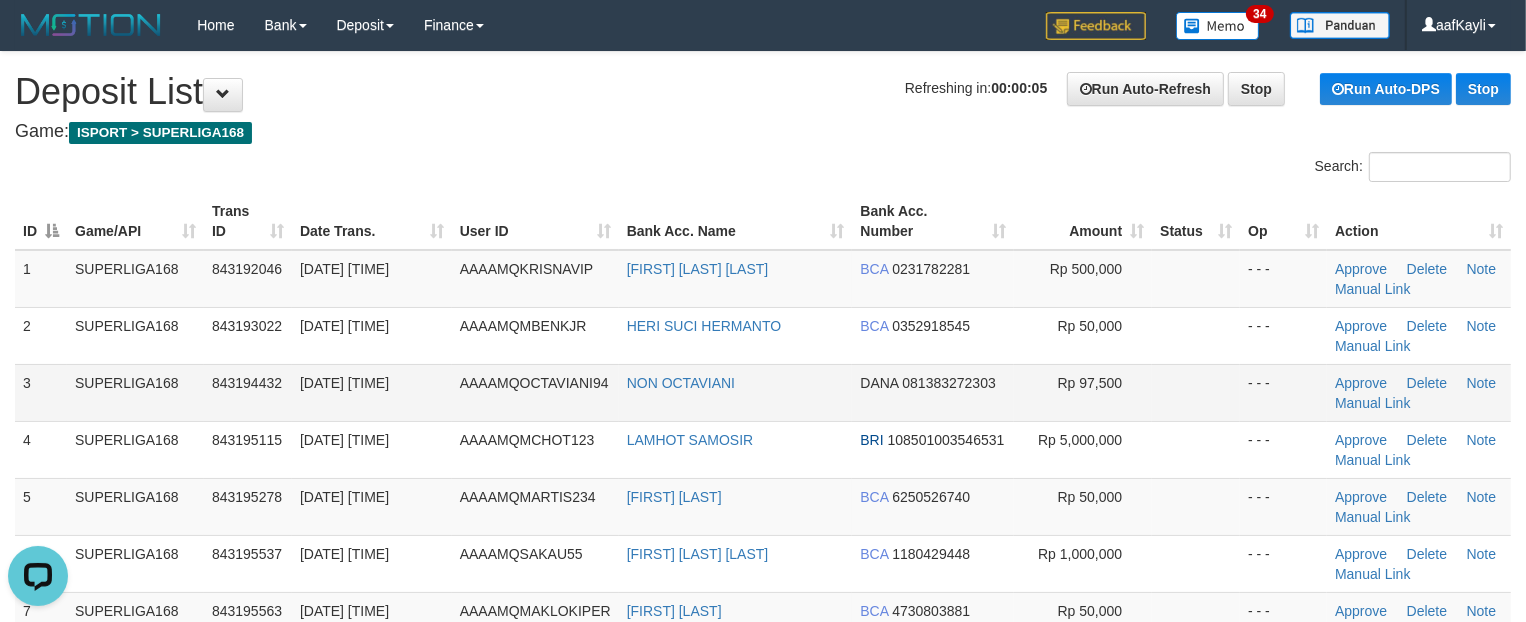 click at bounding box center [1196, 392] 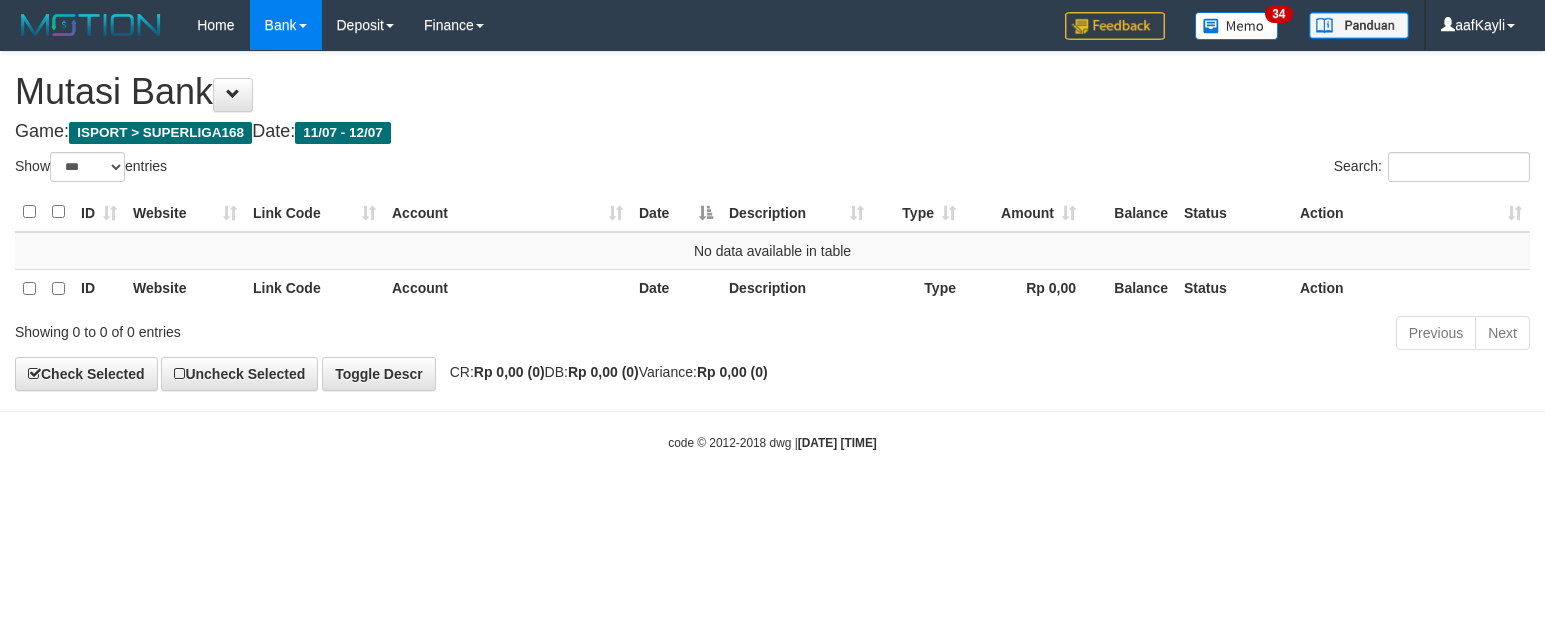 select on "***" 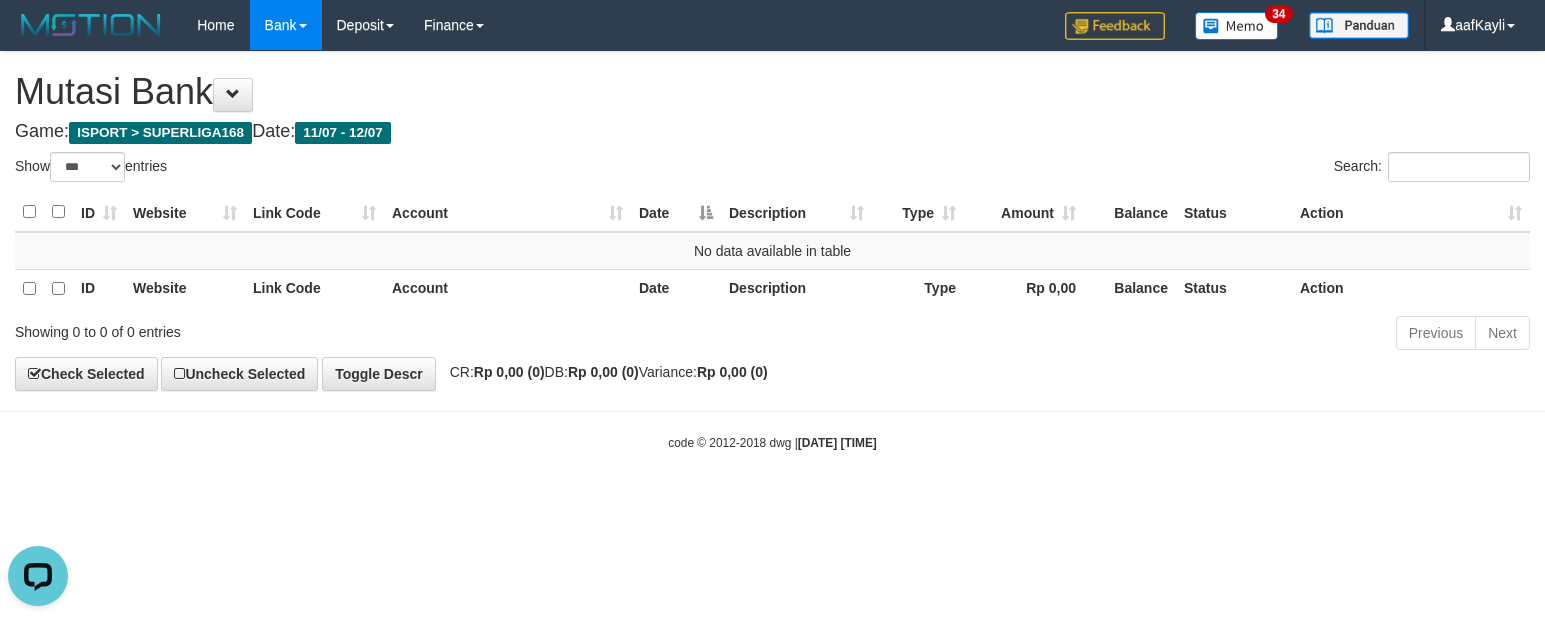 scroll, scrollTop: 0, scrollLeft: 0, axis: both 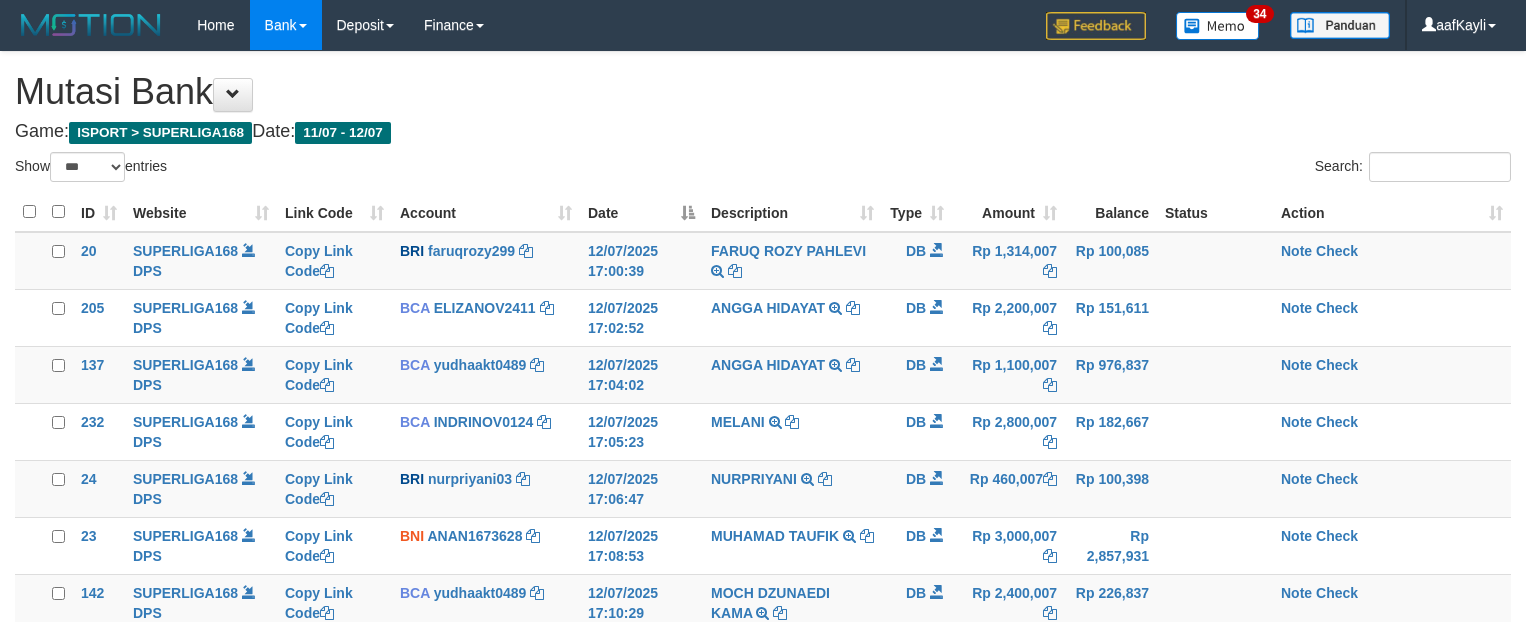 select on "***" 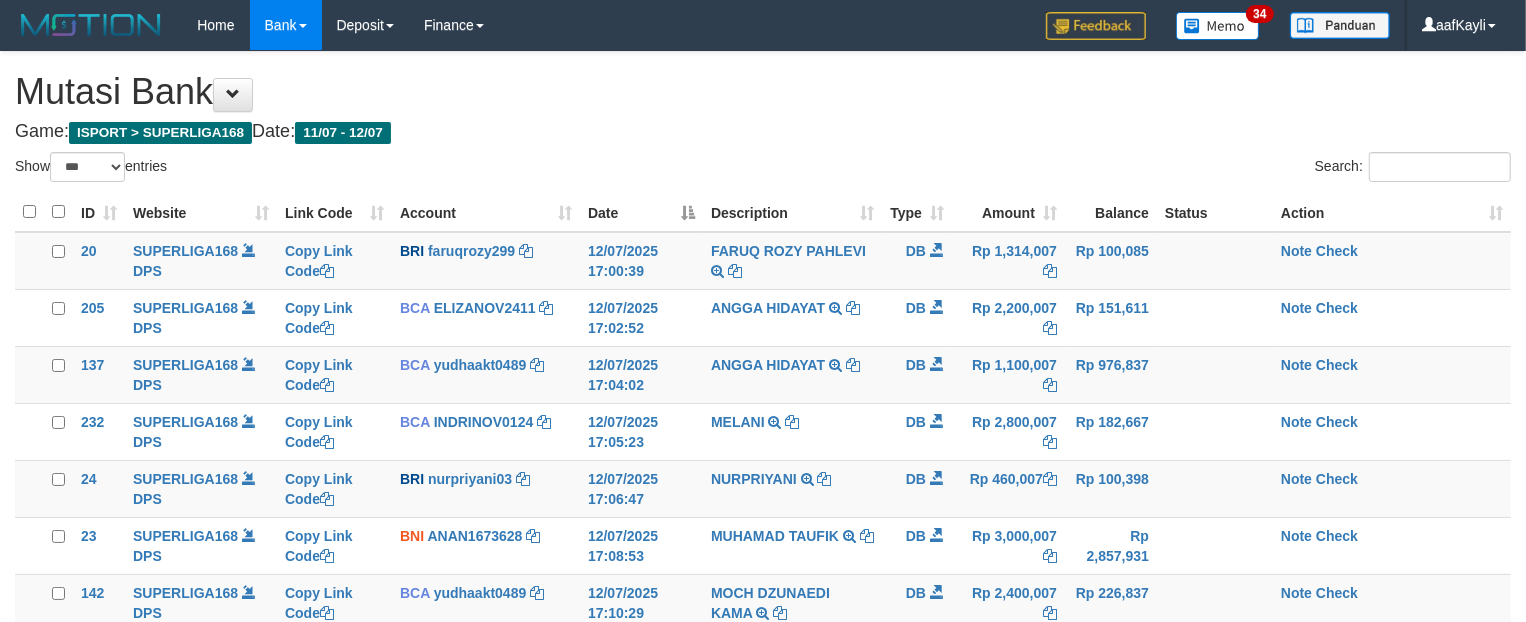 click on "Search:" at bounding box center (1144, 169) 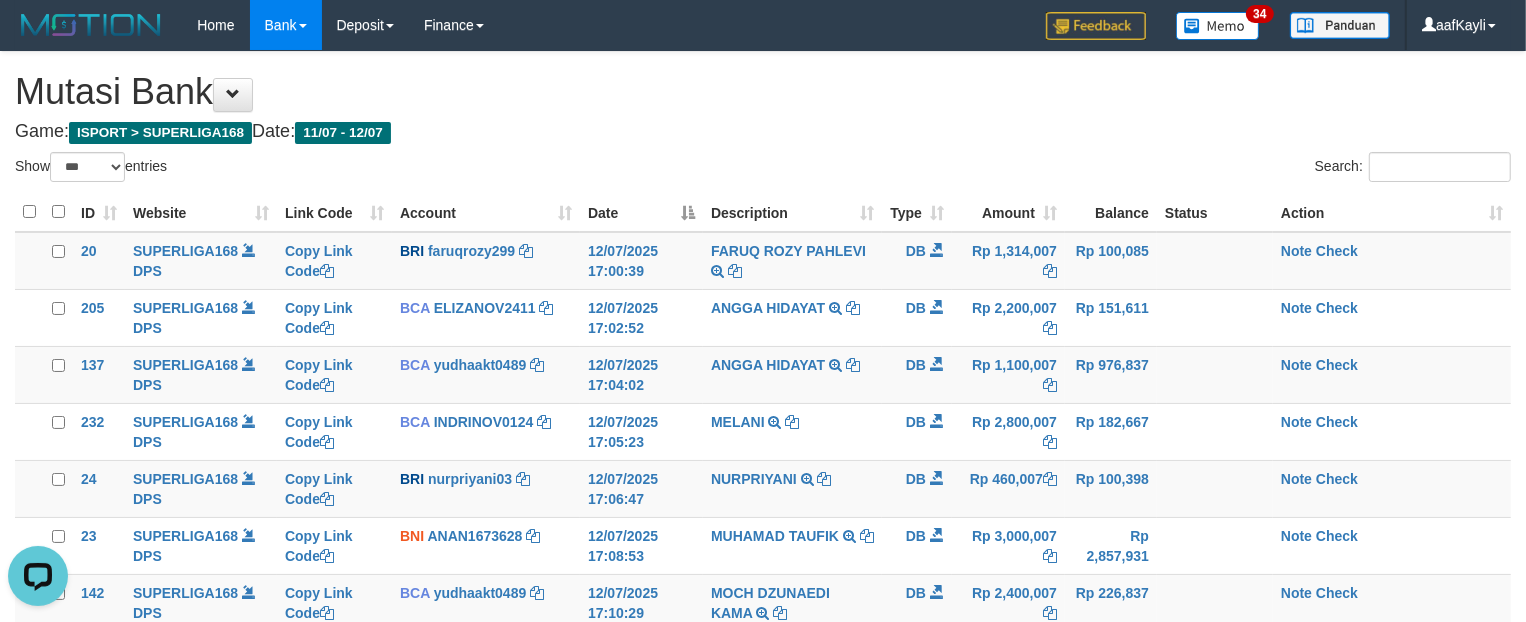 scroll, scrollTop: 0, scrollLeft: 0, axis: both 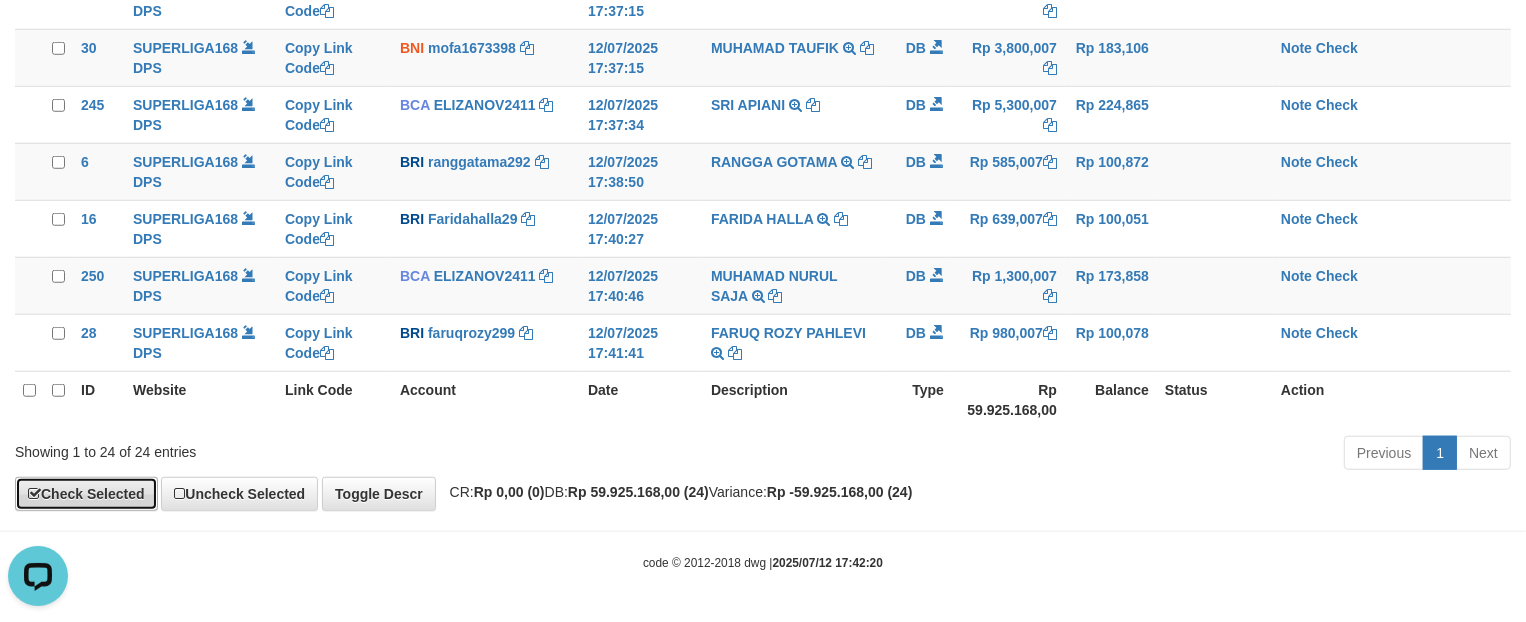 click on "Check Selected" at bounding box center [86, 494] 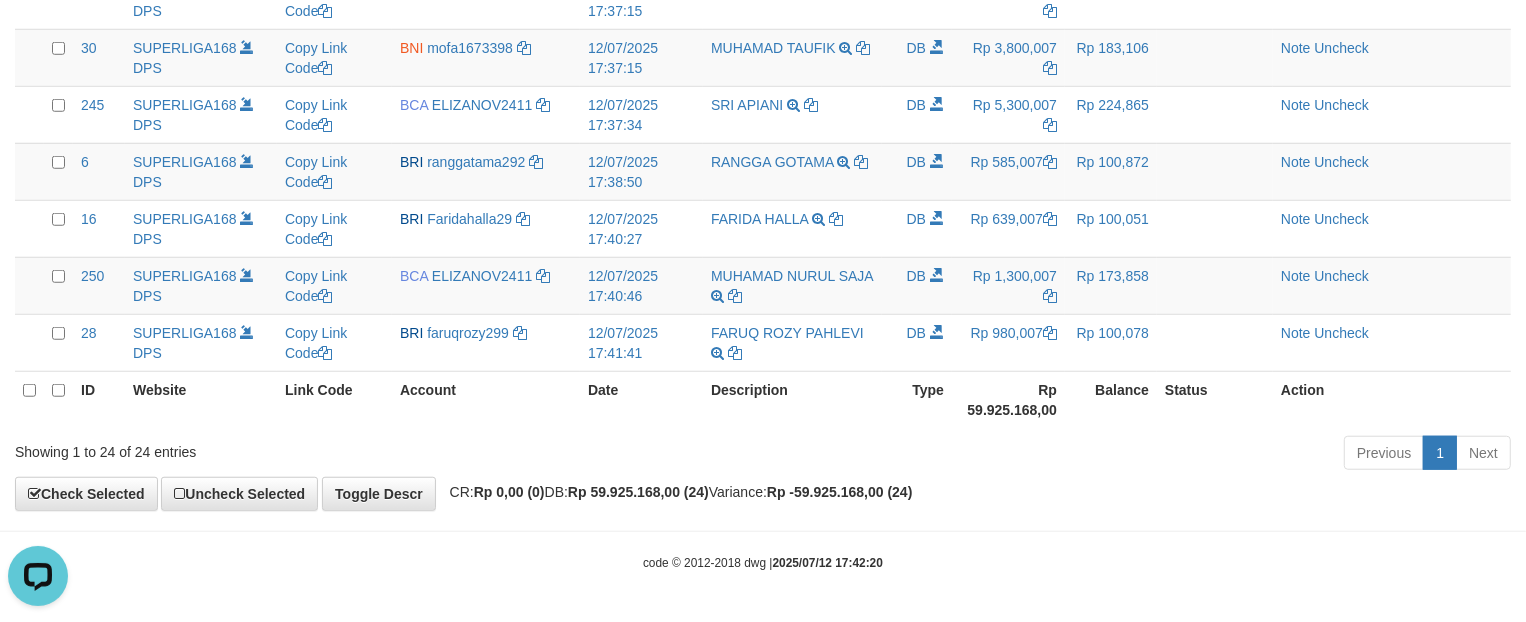 click on "Previous 1 Next" at bounding box center (1081, 455) 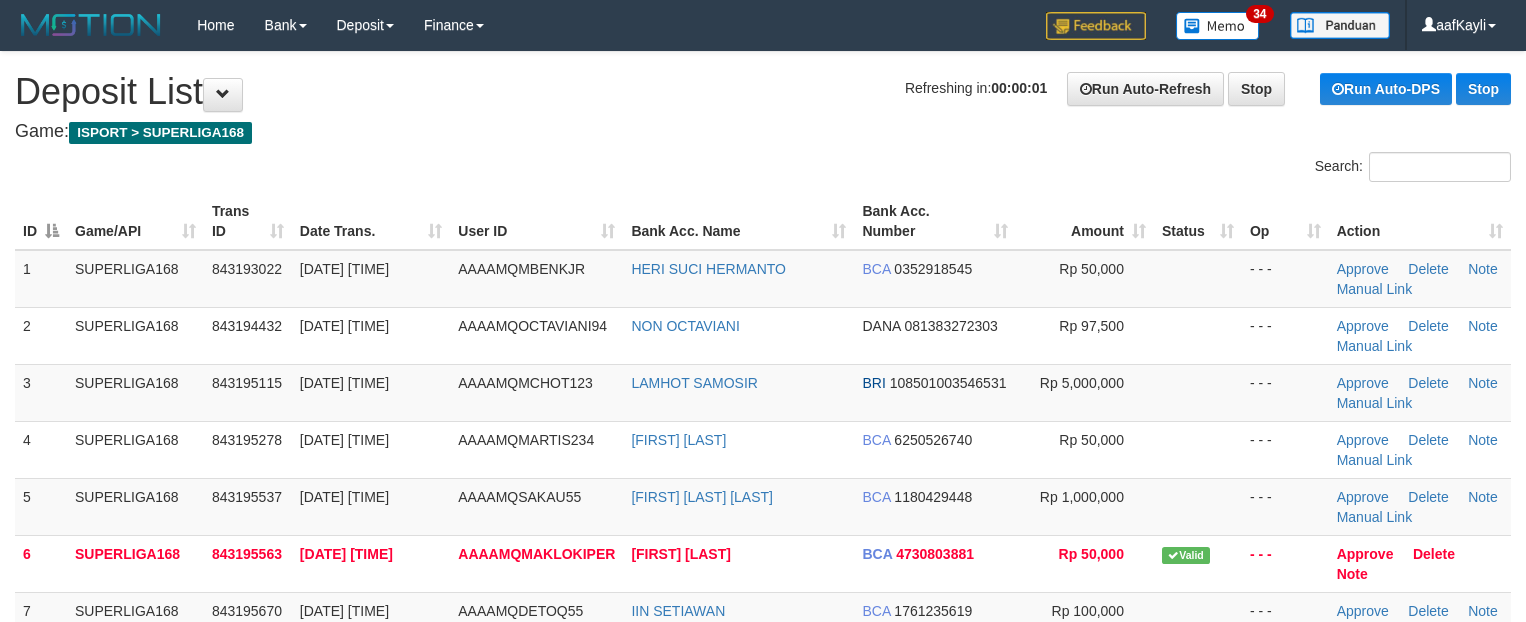 scroll, scrollTop: 0, scrollLeft: 0, axis: both 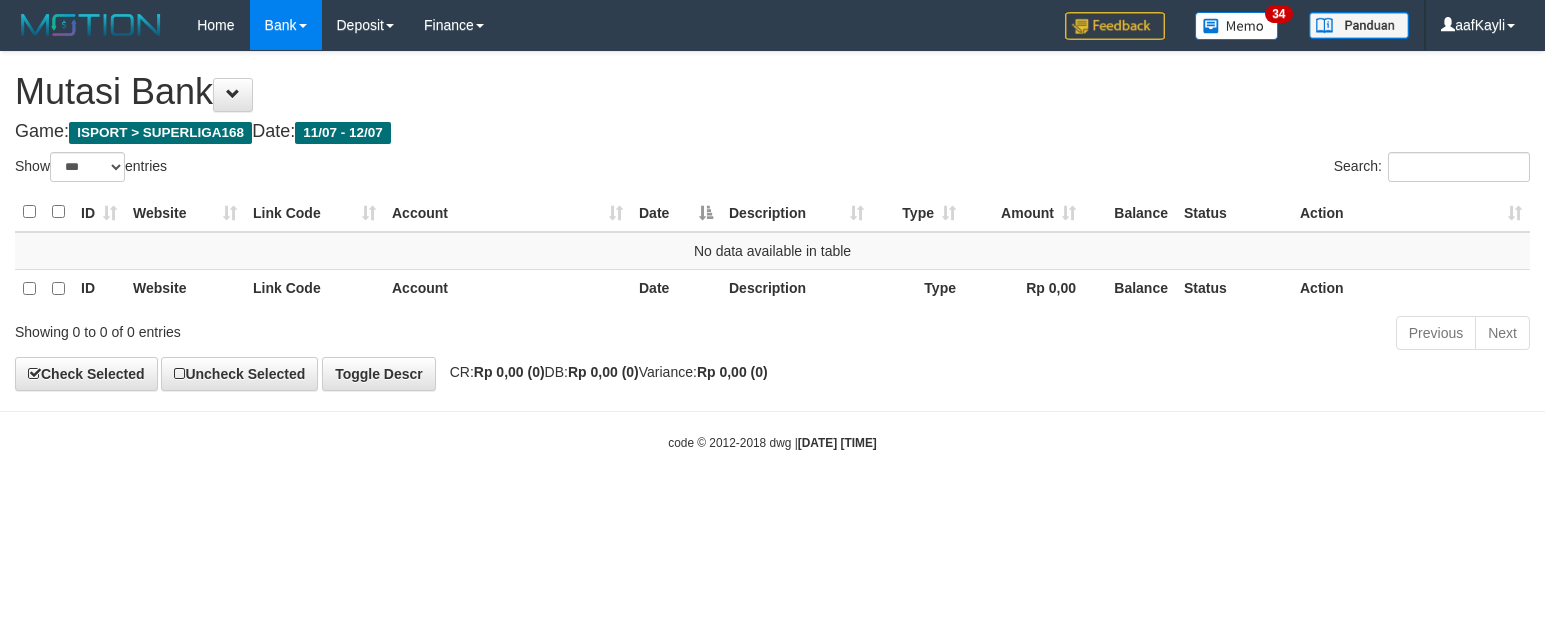 select on "***" 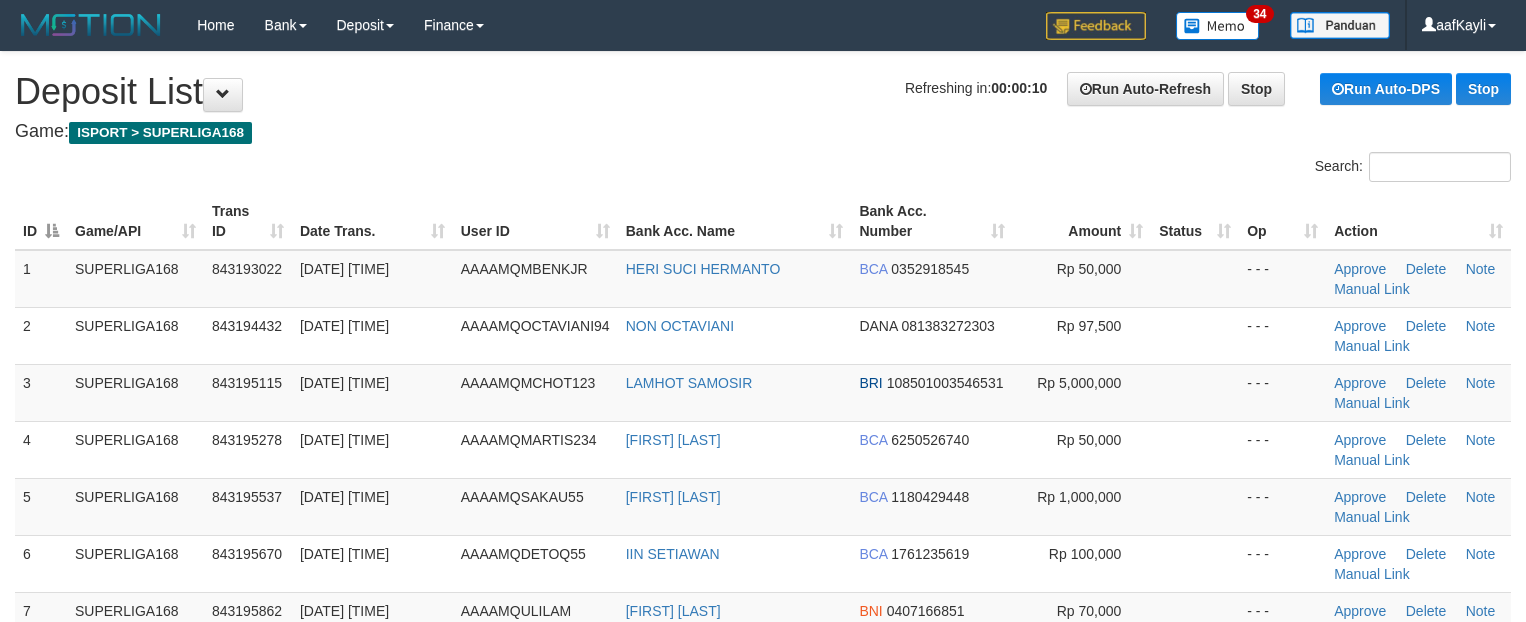 scroll, scrollTop: 0, scrollLeft: 0, axis: both 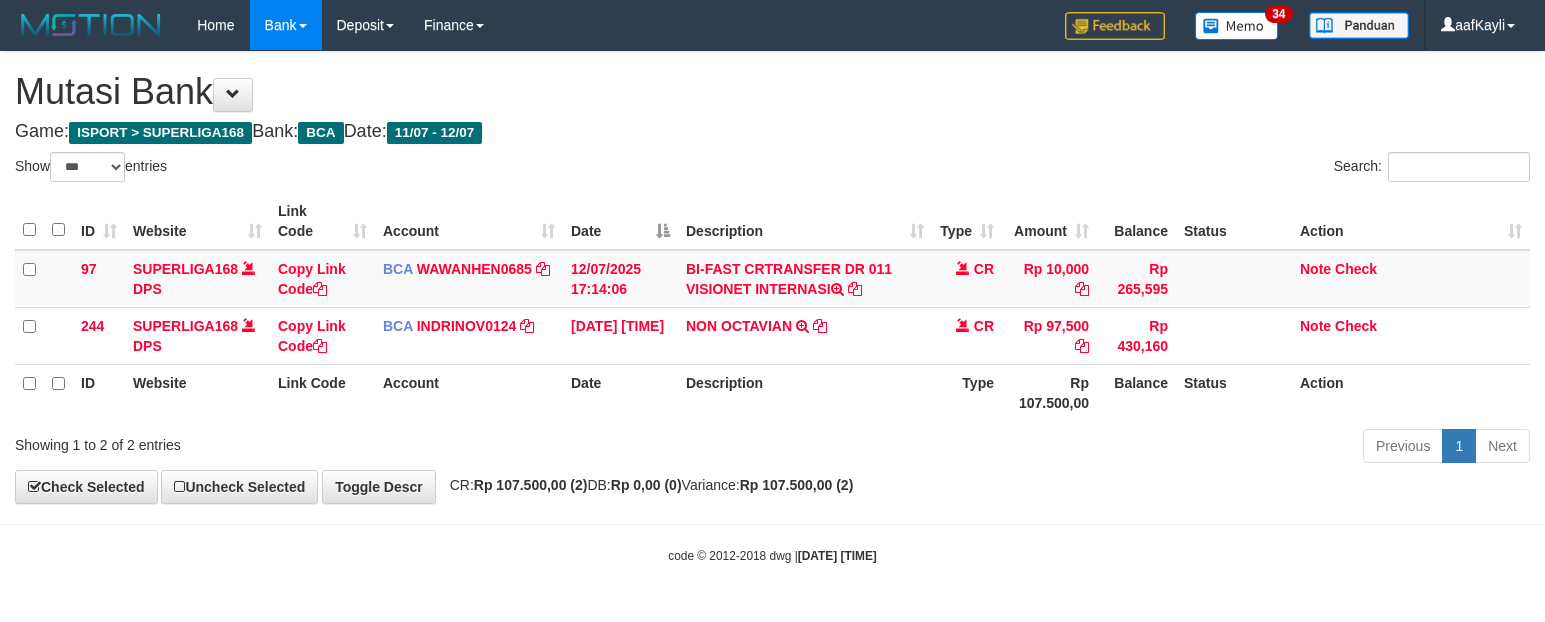 select on "***" 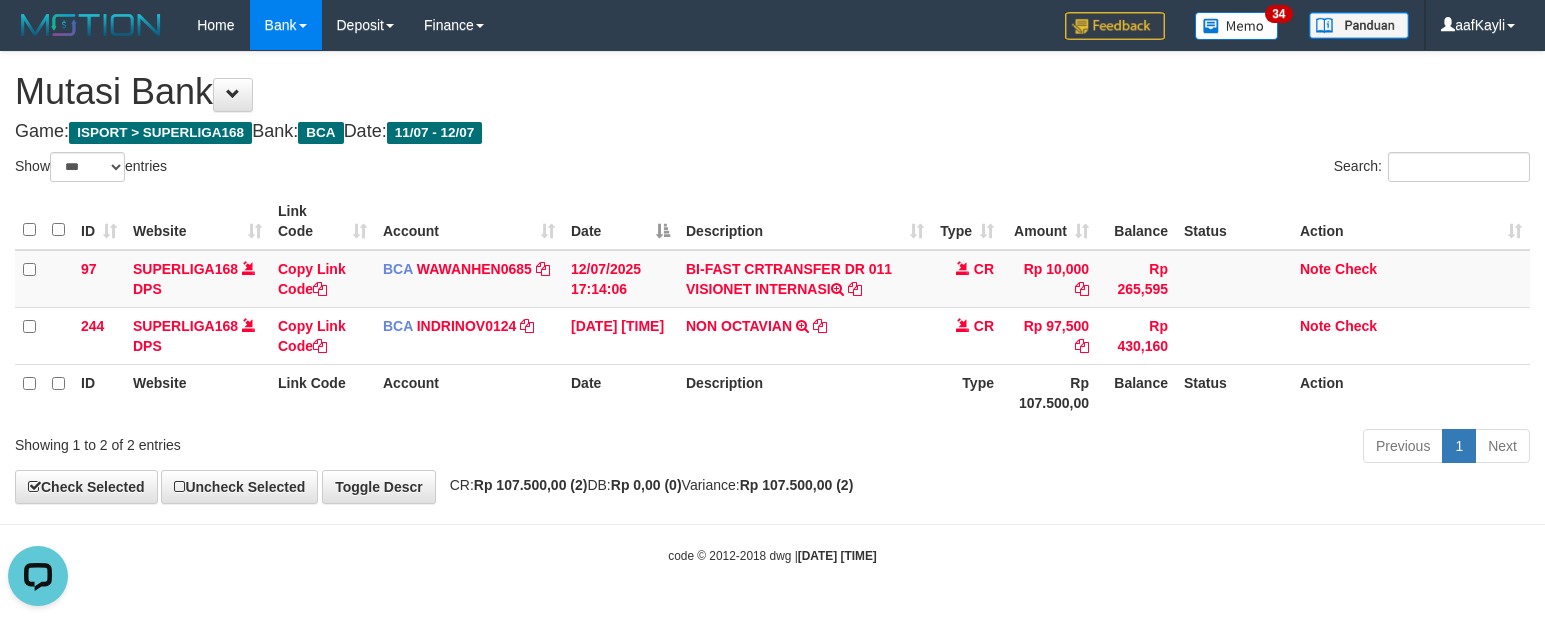 scroll, scrollTop: 0, scrollLeft: 0, axis: both 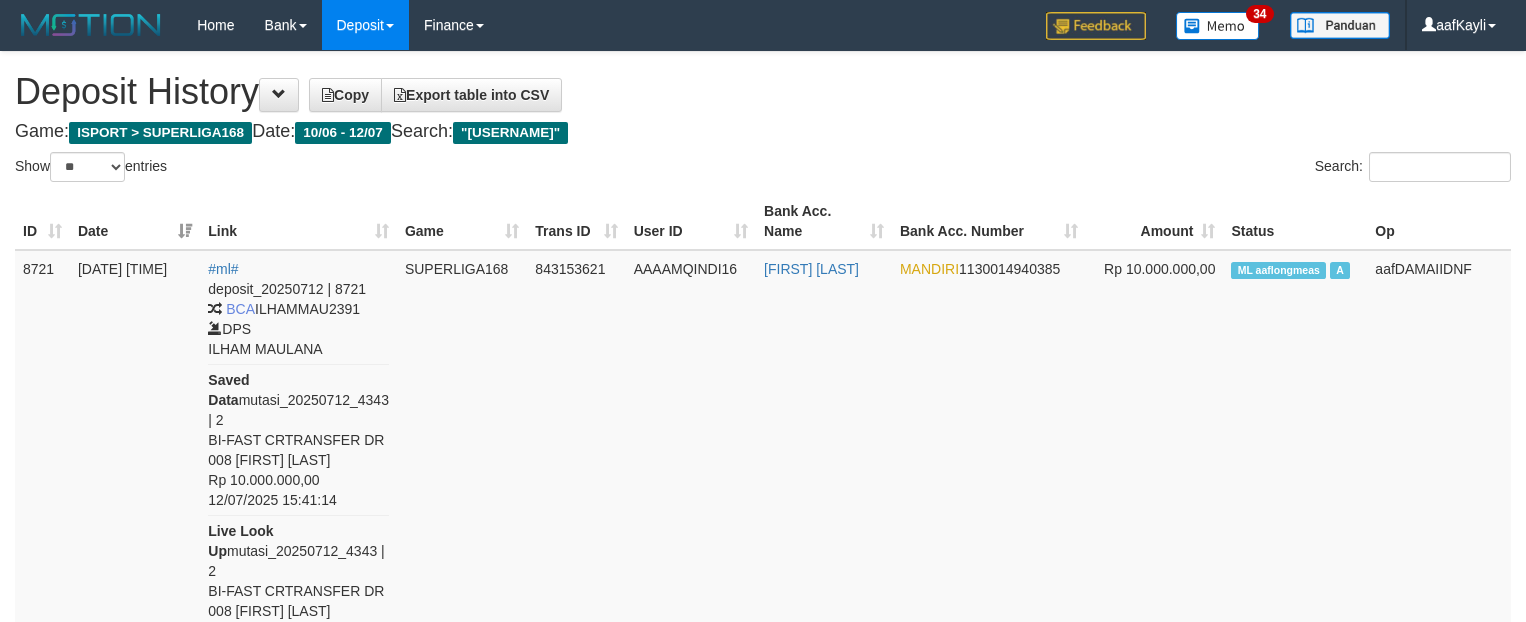 select on "**" 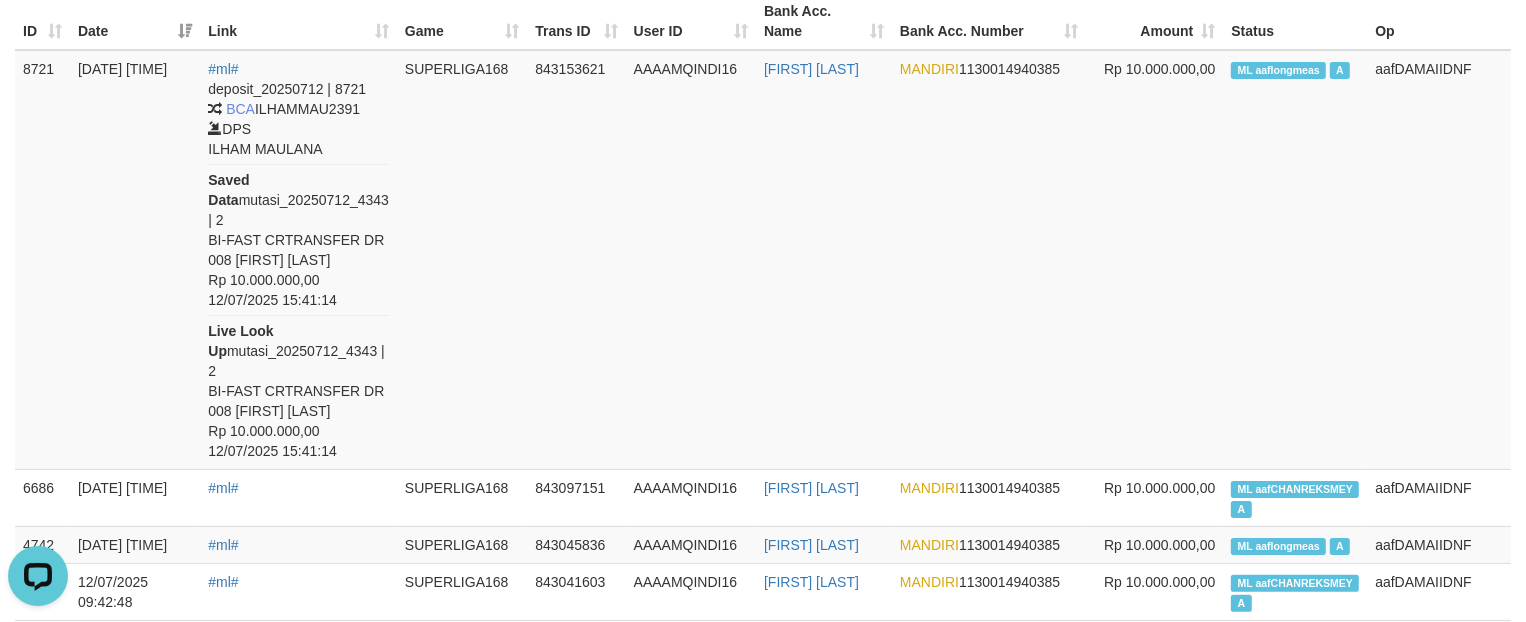 scroll, scrollTop: 0, scrollLeft: 0, axis: both 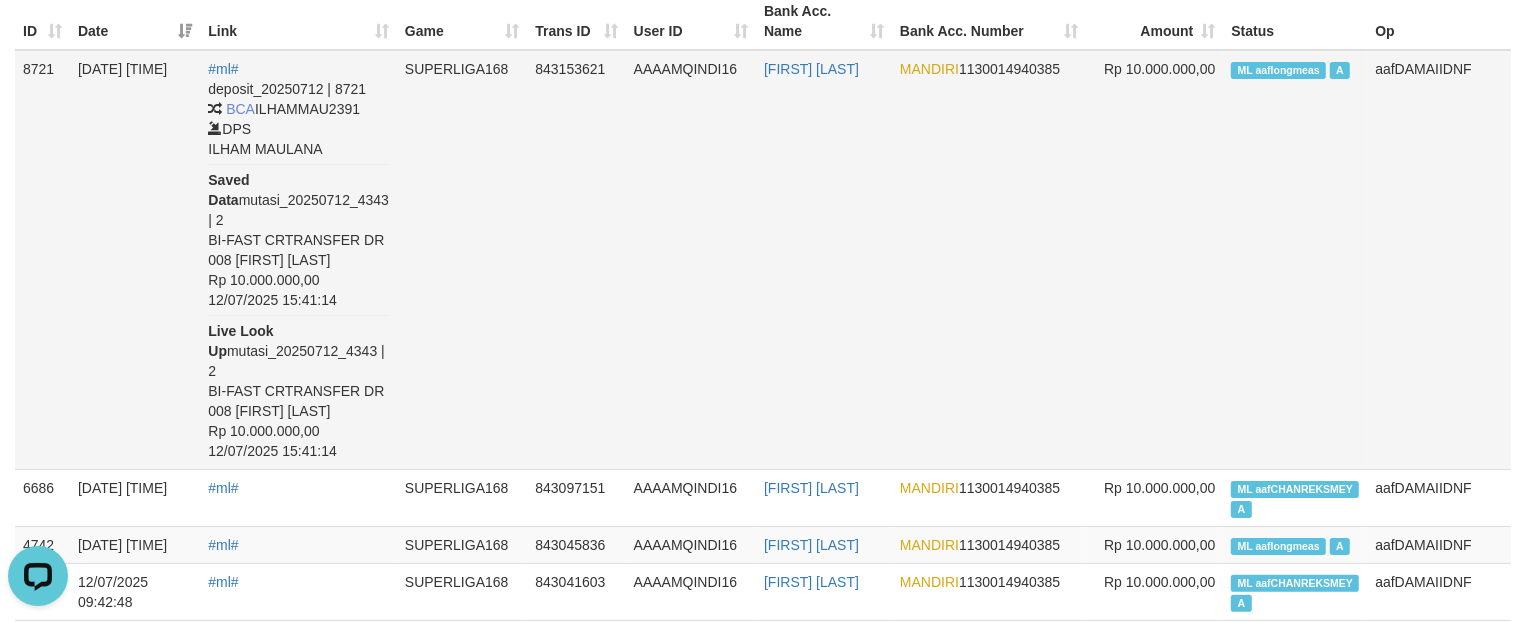 click on "deposit_20250712 | 8721    BCA  ILHAMMAU2391     DPS ILHAM MAULANA       Saved Data   mutasi_20250712_4343 | 2 BI-FAST CRTRANSFER DR 008 ANDY JAYA SAPUTRA Rp 10.000.000,00  12/07/2025 15:41:14      Live Look Up   mutasi_20250712_4343 | 2 BI-FAST CRTRANSFER DR 008 ANDY JAYA SAPUTRA Rp 10.000.000,00  12/07/2025 15:41:14" at bounding box center (298, 270) 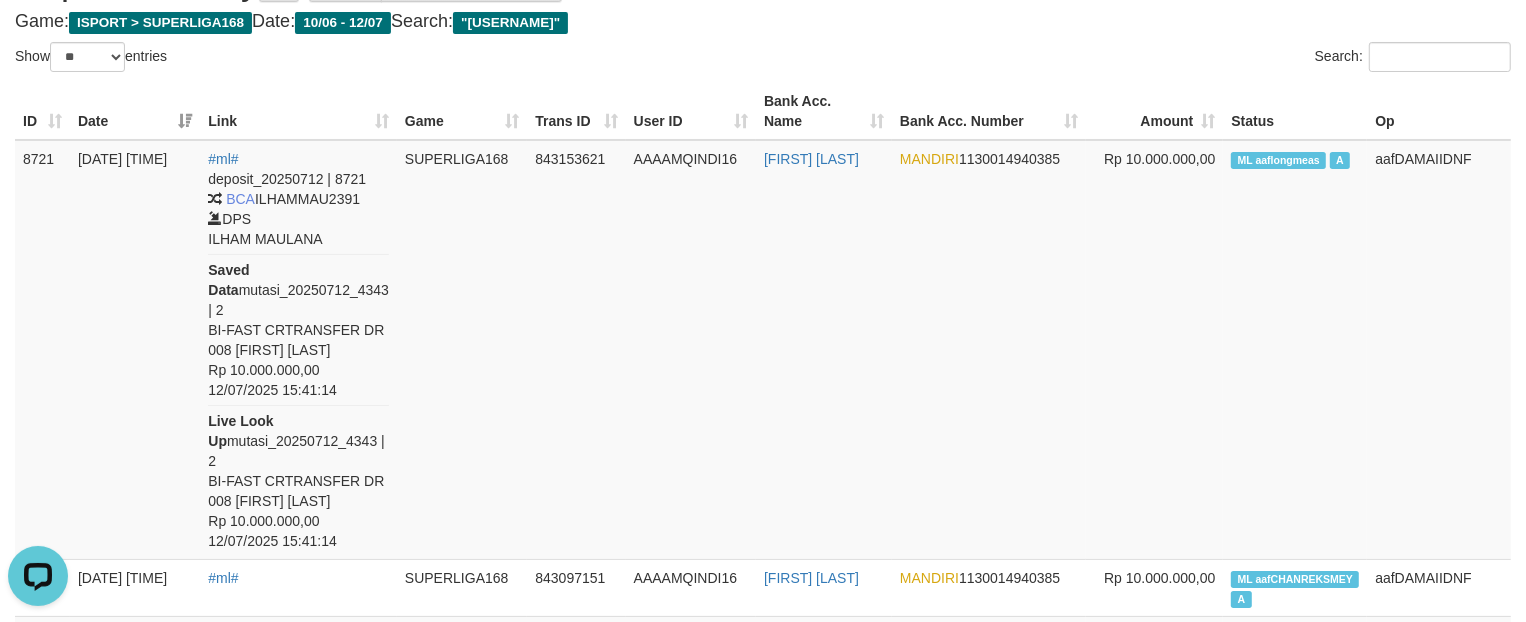scroll, scrollTop: 0, scrollLeft: 0, axis: both 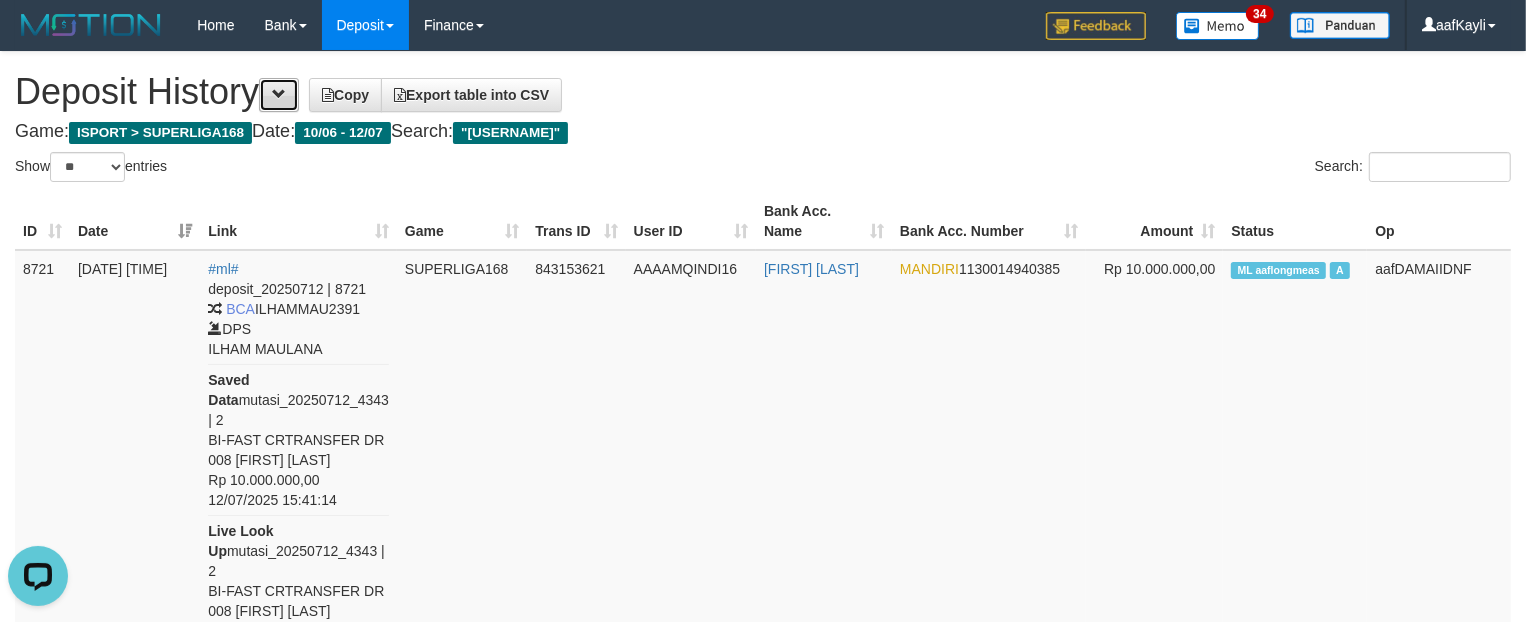 click at bounding box center [279, 95] 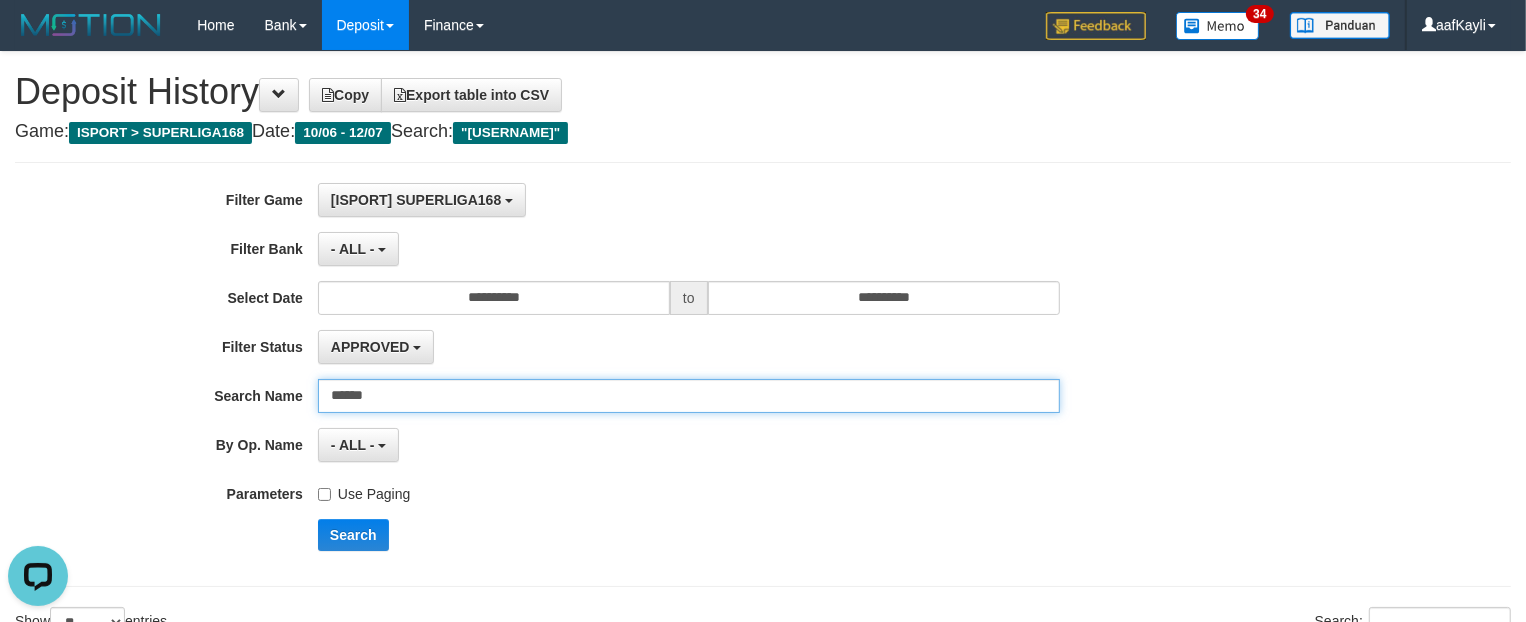 drag, startPoint x: 388, startPoint y: 393, endPoint x: 151, endPoint y: 406, distance: 237.35628 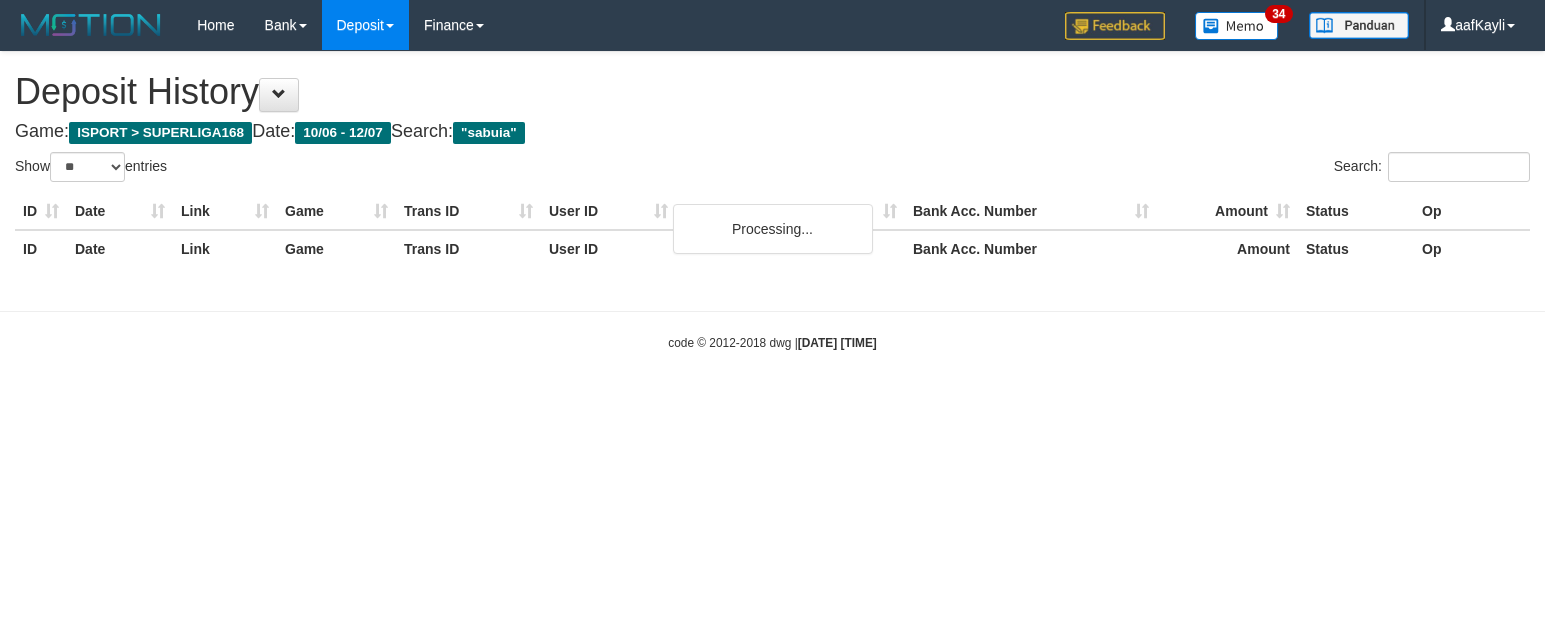 select on "**" 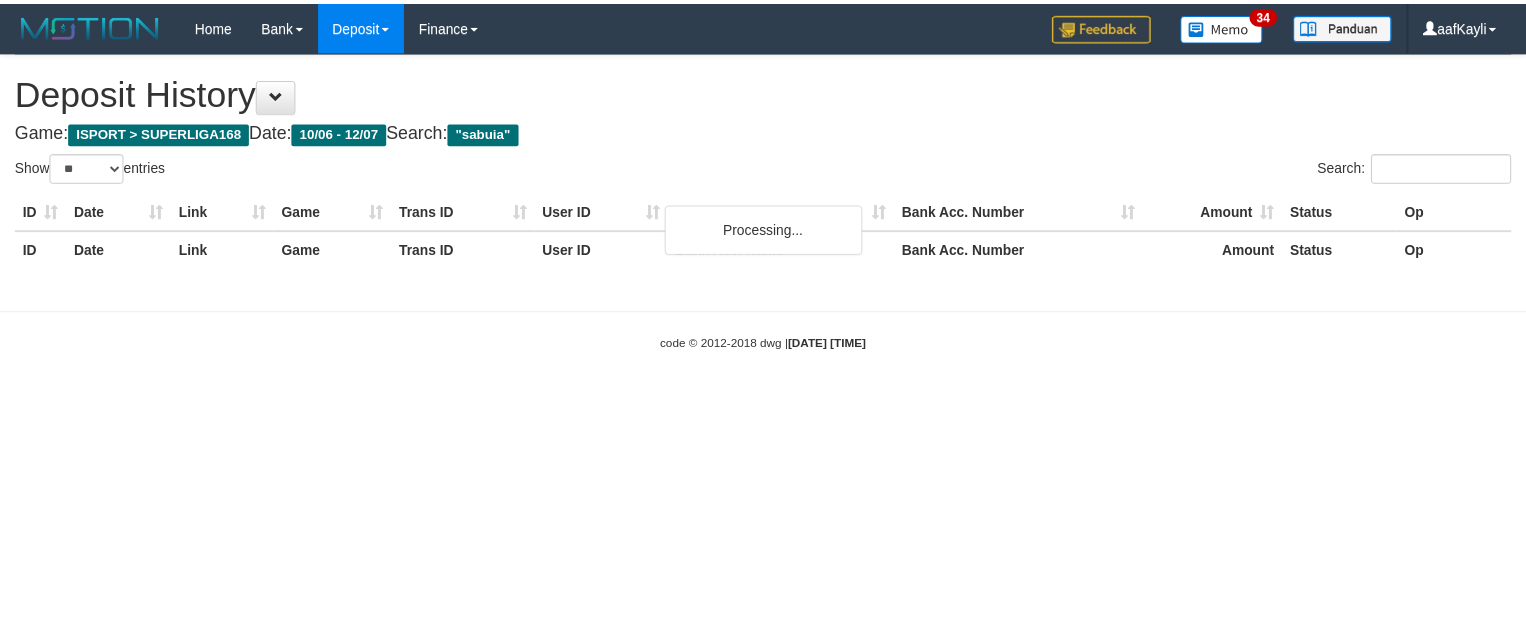 scroll, scrollTop: 0, scrollLeft: 0, axis: both 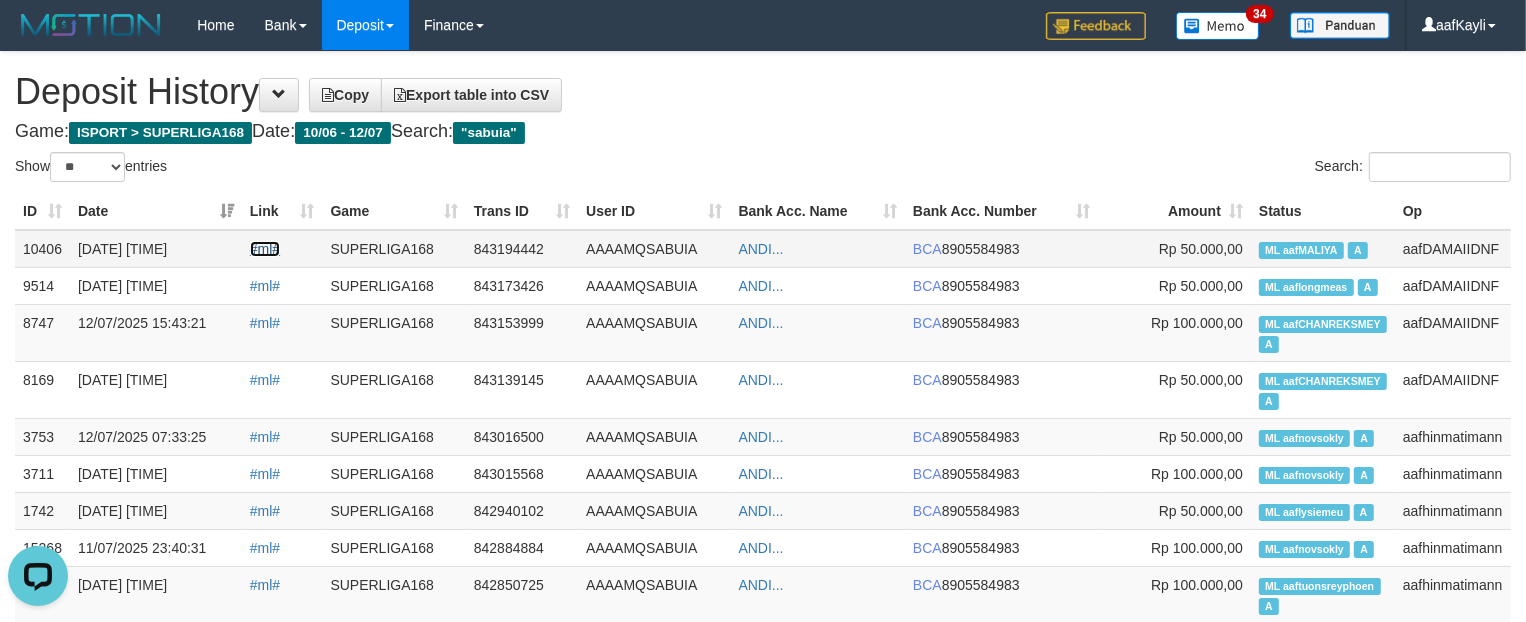 click on "#ml#" at bounding box center [265, 249] 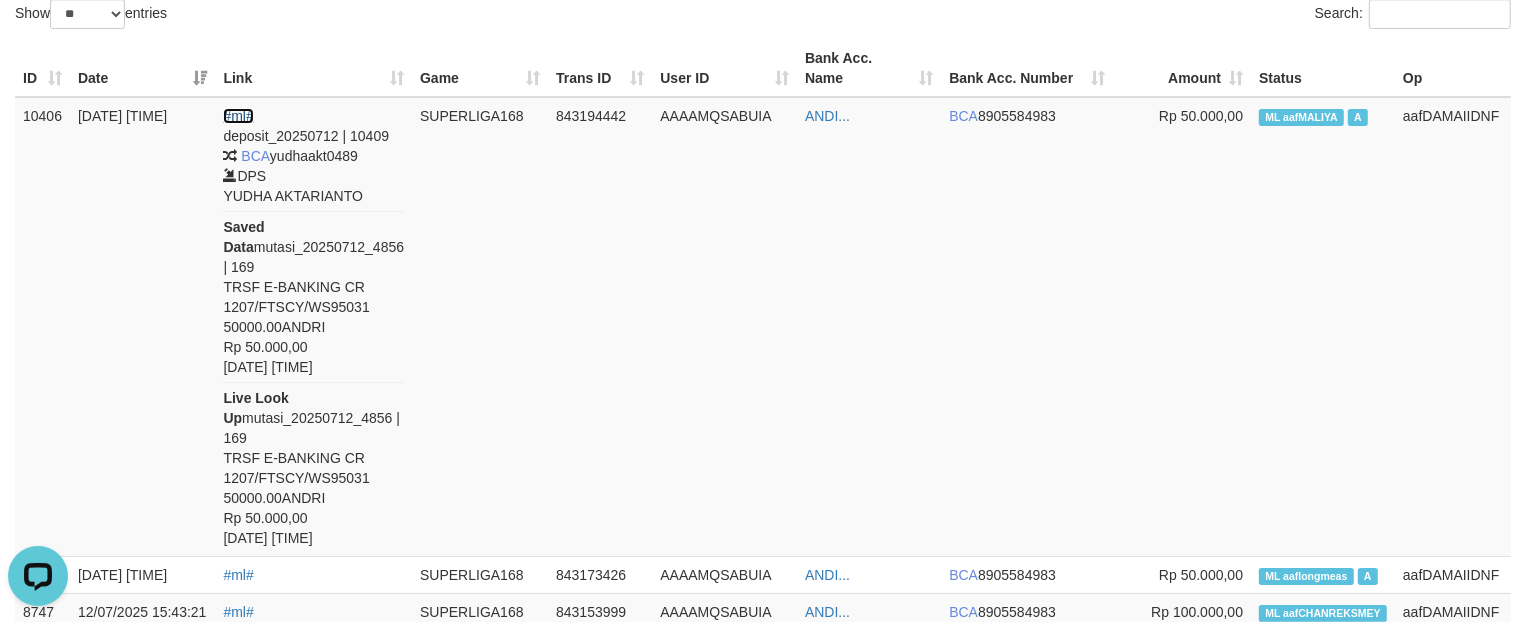 scroll, scrollTop: 167, scrollLeft: 0, axis: vertical 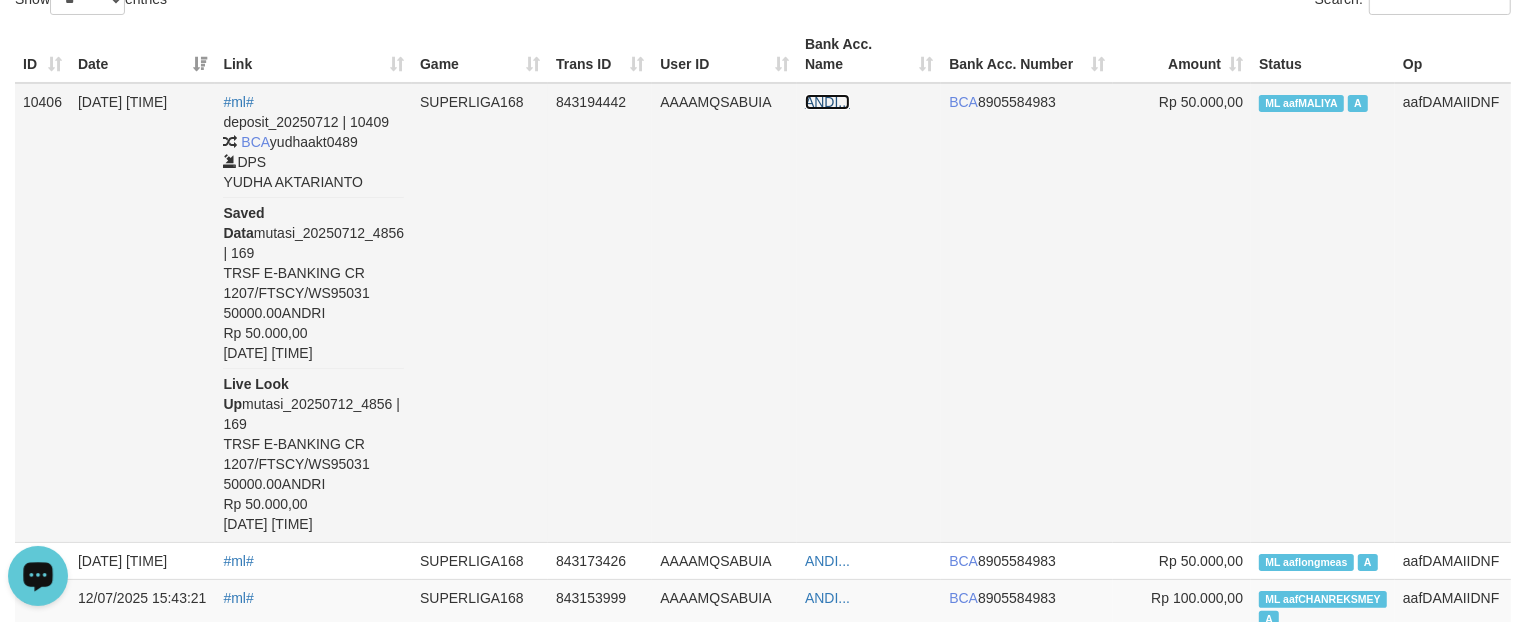 click on "ANDI..." at bounding box center (827, 102) 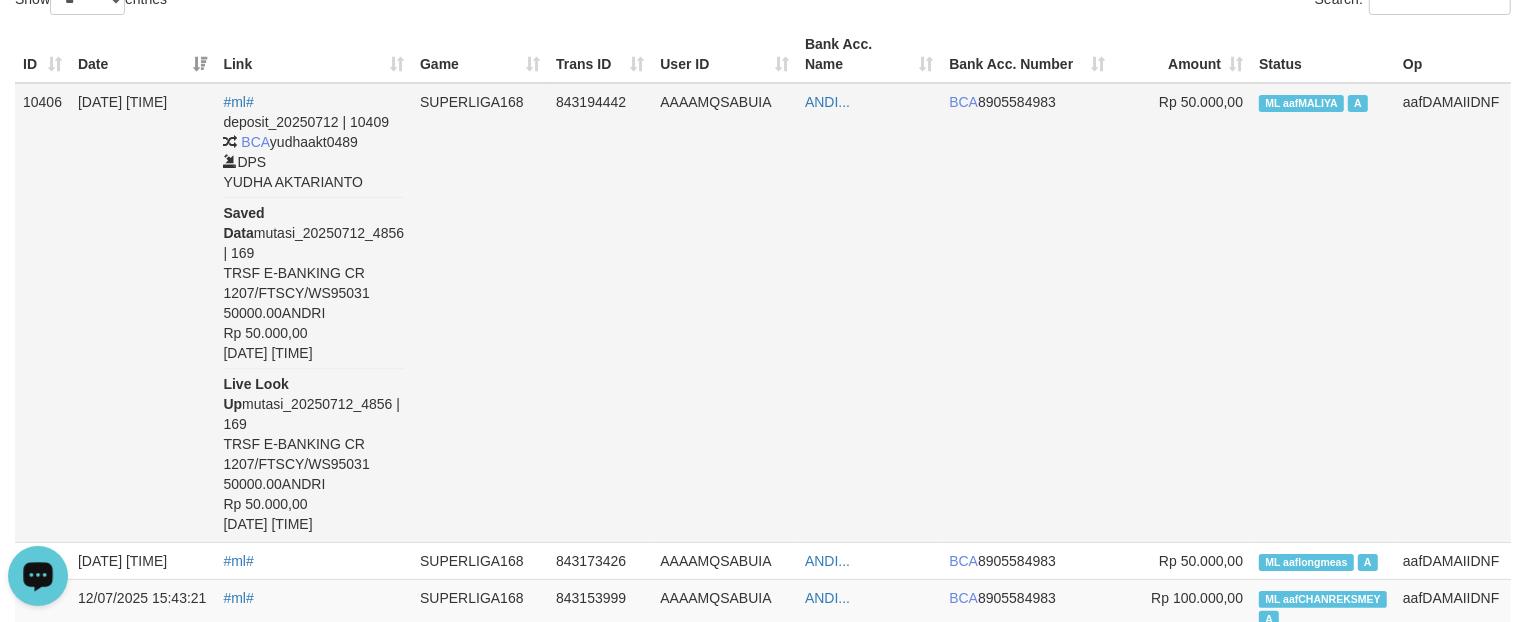 click on "deposit_20250712 | 10409    BCA  yudhaakt0489     DPS YUDHA AKTARIANTO       Saved Data   mutasi_20250712_4856 | 169 TRSF E-BANKING CR 1207/FTSCY/WS95031
50000.00ANDRI Rp 50.000,00  12/07/2025 17:41:09      Live Look Up   mutasi_20250712_4856 | 169 TRSF E-BANKING CR 1207/FTSCY/WS95031
50000.00ANDRI Rp 50.000,00  12/07/2025 17:41:09" at bounding box center (313, 323) 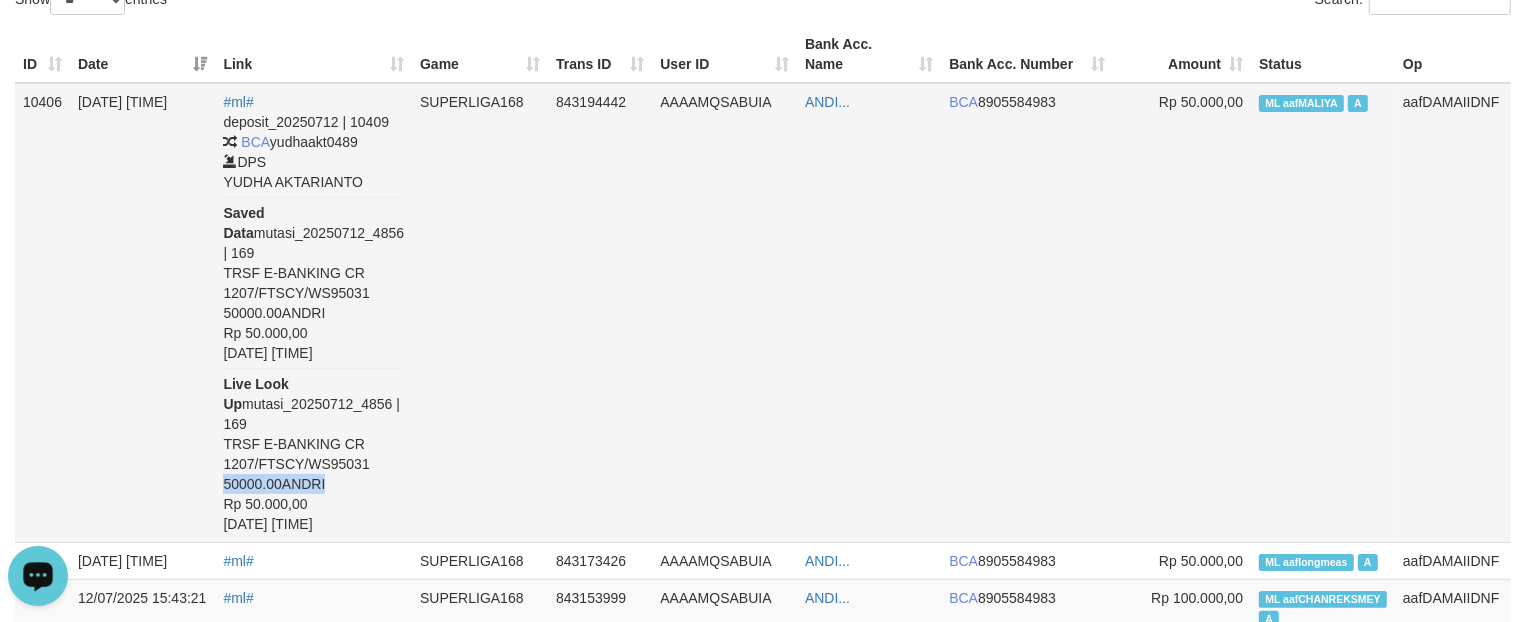 click on "deposit_20250712 | 10409    BCA  yudhaakt0489     DPS YUDHA AKTARIANTO       Saved Data   mutasi_20250712_4856 | 169 TRSF E-BANKING CR 1207/FTSCY/WS95031
50000.00ANDRI Rp 50.000,00  12/07/2025 17:41:09      Live Look Up   mutasi_20250712_4856 | 169 TRSF E-BANKING CR 1207/FTSCY/WS95031
50000.00ANDRI Rp 50.000,00  12/07/2025 17:41:09" at bounding box center (313, 323) 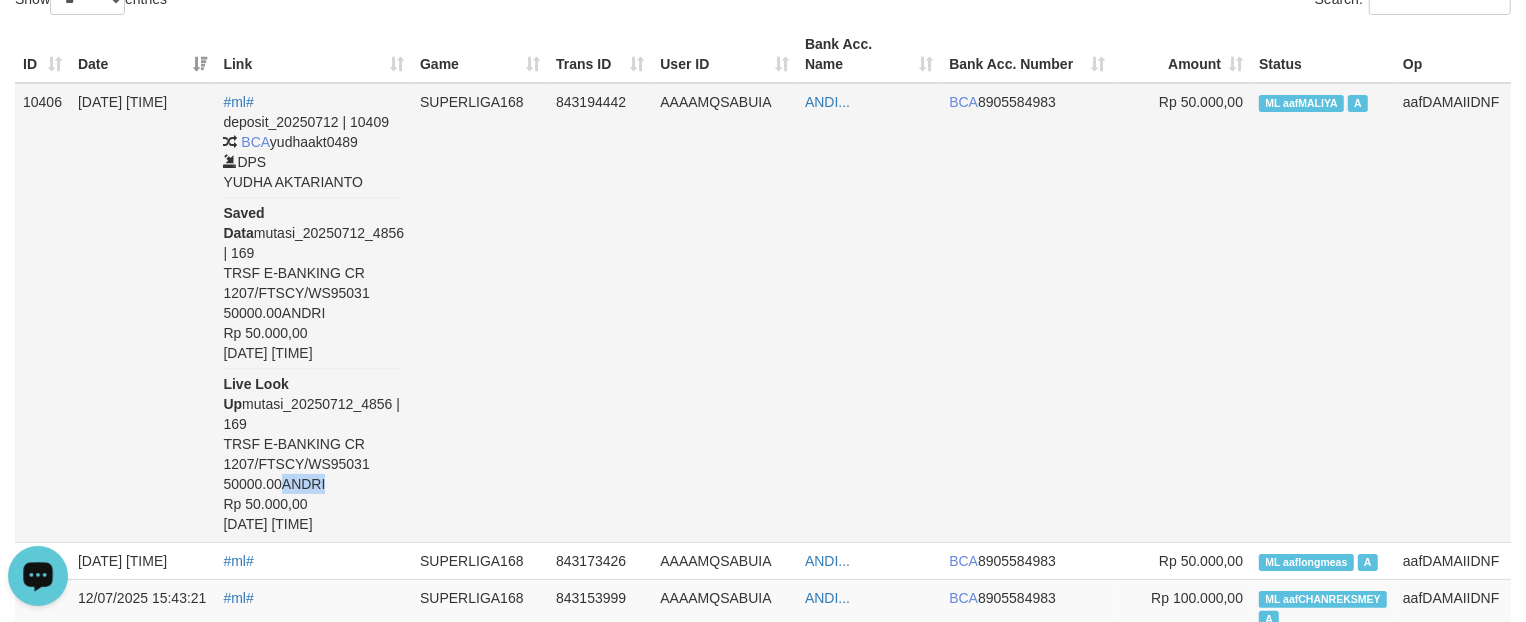 drag, startPoint x: 290, startPoint y: 483, endPoint x: 351, endPoint y: 485, distance: 61.03278 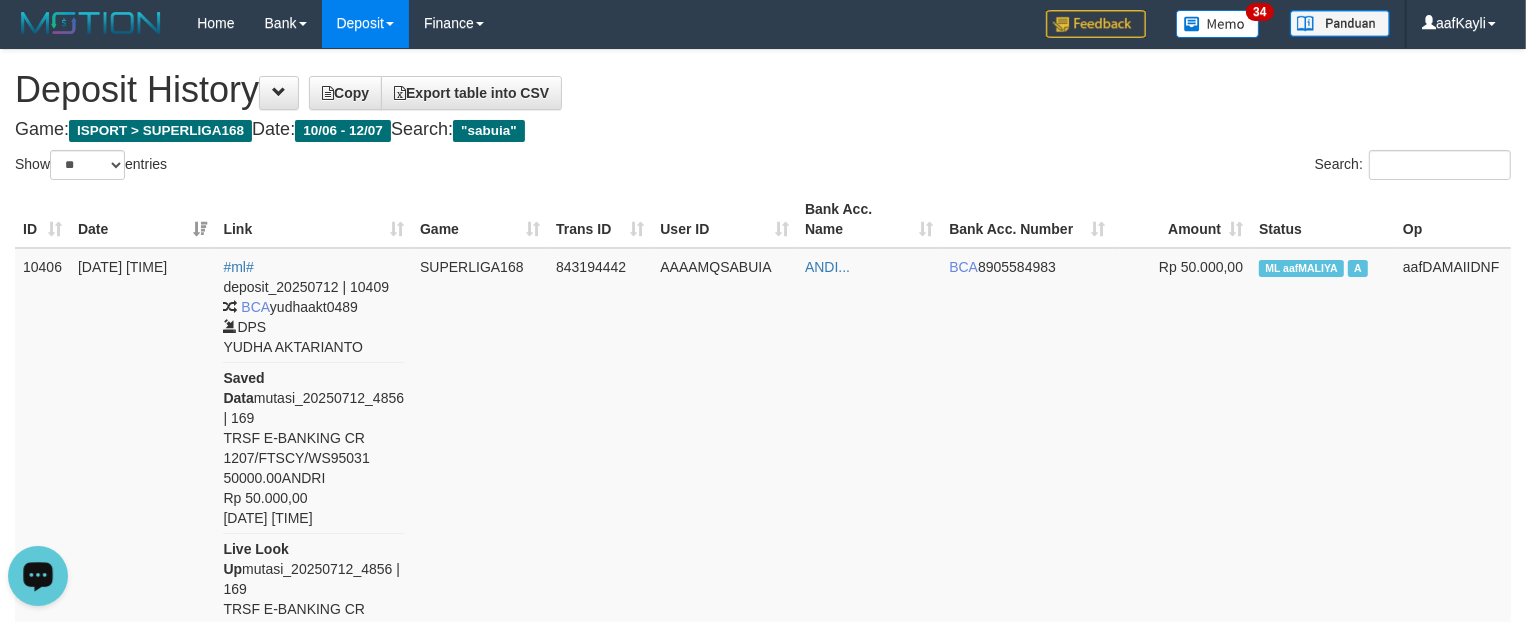 scroll, scrollTop: 0, scrollLeft: 0, axis: both 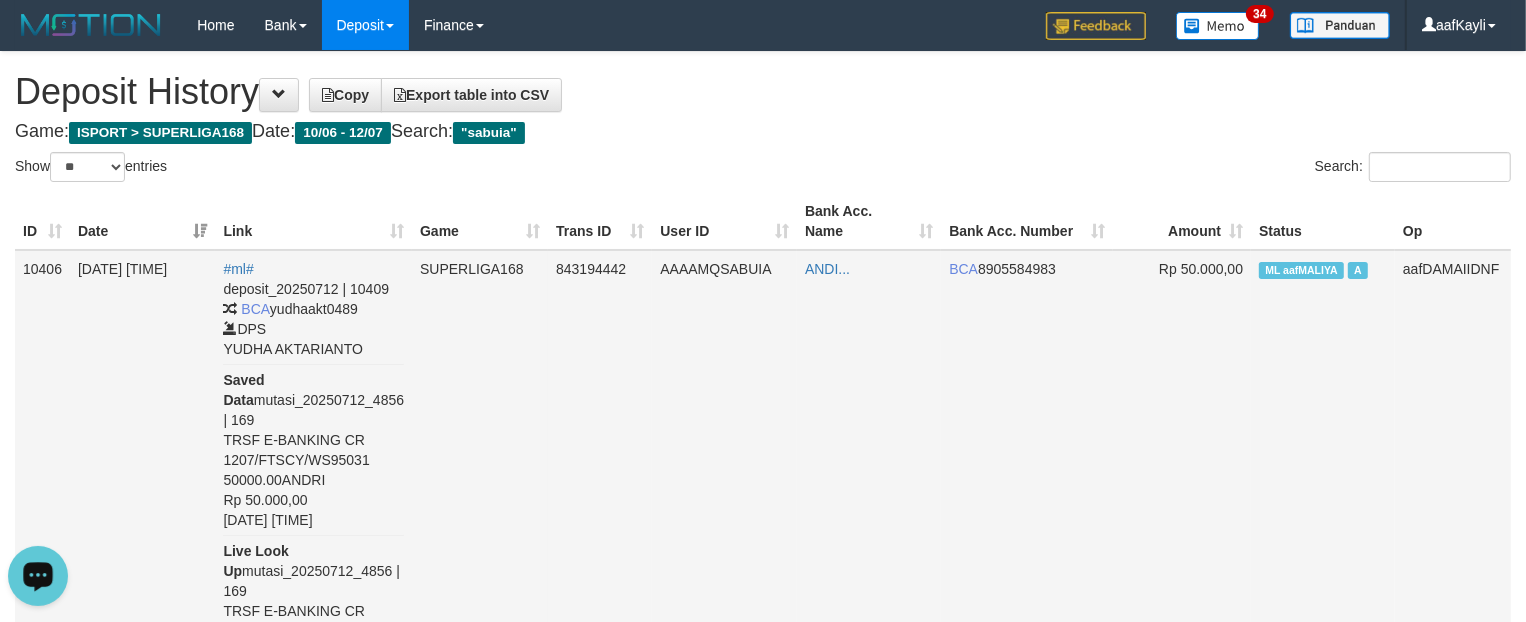 click on "deposit_20250712 | 10409    BCA  yudhaakt0489     DPS YUDHA AKTARIANTO       Saved Data   mutasi_20250712_4856 | 169 TRSF E-BANKING CR 1207/FTSCY/WS95031
50000.00ANDRI Rp 50.000,00  12/07/2025 17:41:09      Live Look Up   mutasi_20250712_4856 | 169 TRSF E-BANKING CR 1207/FTSCY/WS95031
50000.00ANDRI Rp 50.000,00  12/07/2025 17:41:09" at bounding box center [313, 490] 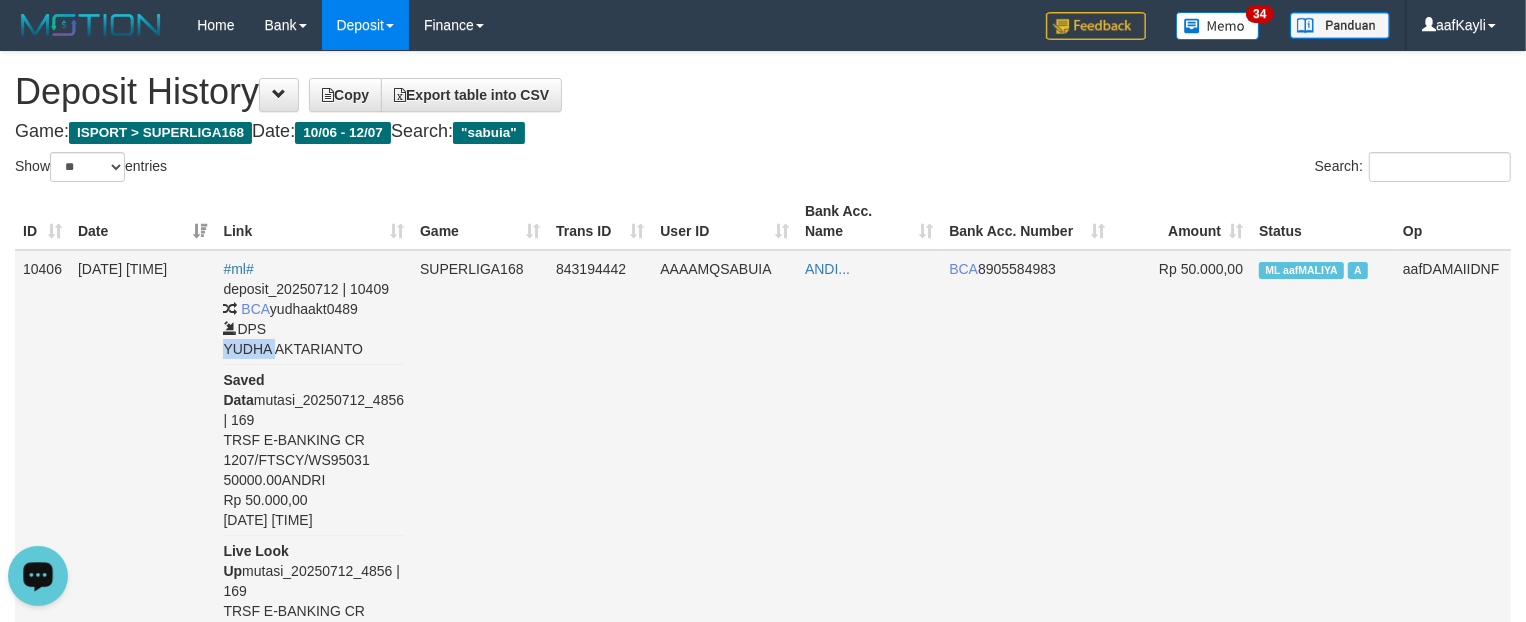 click on "deposit_20250712 | 10409    BCA  yudhaakt0489     DPS YUDHA AKTARIANTO       Saved Data   mutasi_20250712_4856 | 169 TRSF E-BANKING CR 1207/FTSCY/WS95031
50000.00ANDRI Rp 50.000,00  12/07/2025 17:41:09      Live Look Up   mutasi_20250712_4856 | 169 TRSF E-BANKING CR 1207/FTSCY/WS95031
50000.00ANDRI Rp 50.000,00  12/07/2025 17:41:09" at bounding box center (313, 490) 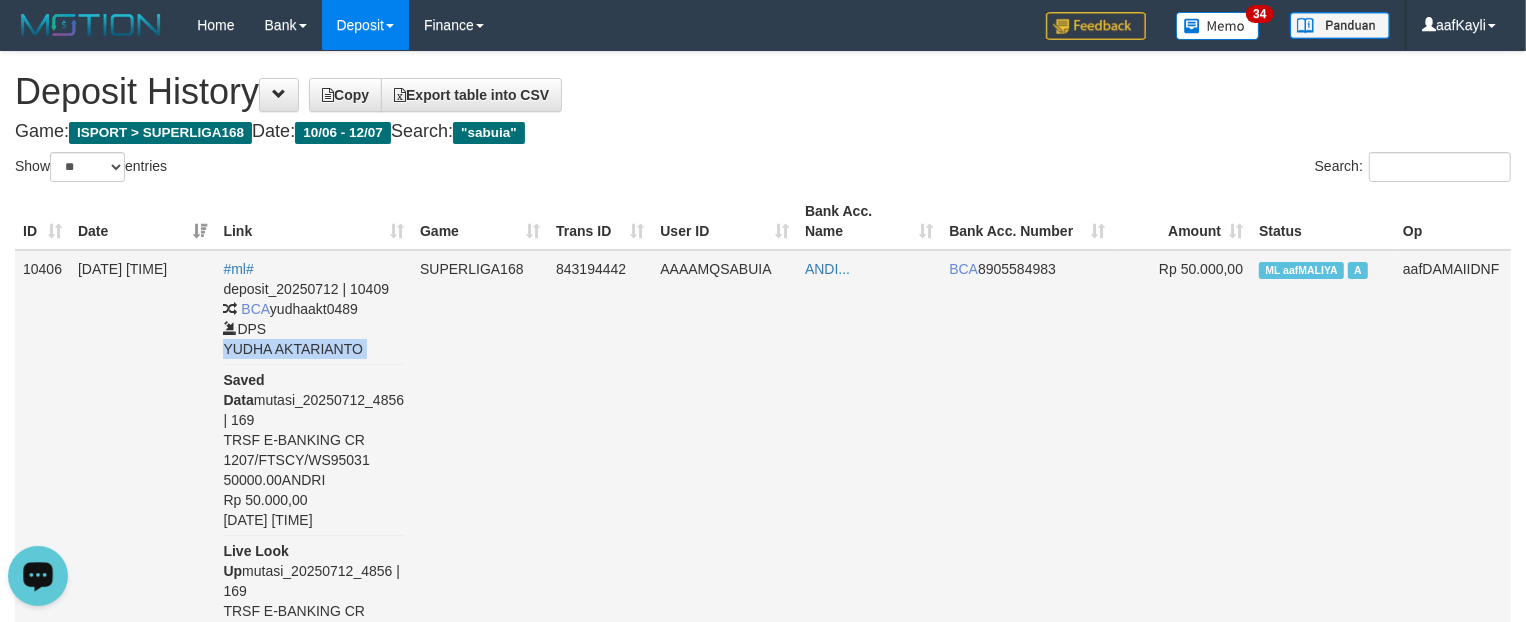 click on "deposit_20250712 | 10409    BCA  yudhaakt0489     DPS YUDHA AKTARIANTO       Saved Data   mutasi_20250712_4856 | 169 TRSF E-BANKING CR 1207/FTSCY/WS95031
50000.00ANDRI Rp 50.000,00  12/07/2025 17:41:09      Live Look Up   mutasi_20250712_4856 | 169 TRSF E-BANKING CR 1207/FTSCY/WS95031
50000.00ANDRI Rp 50.000,00  12/07/2025 17:41:09" at bounding box center [313, 490] 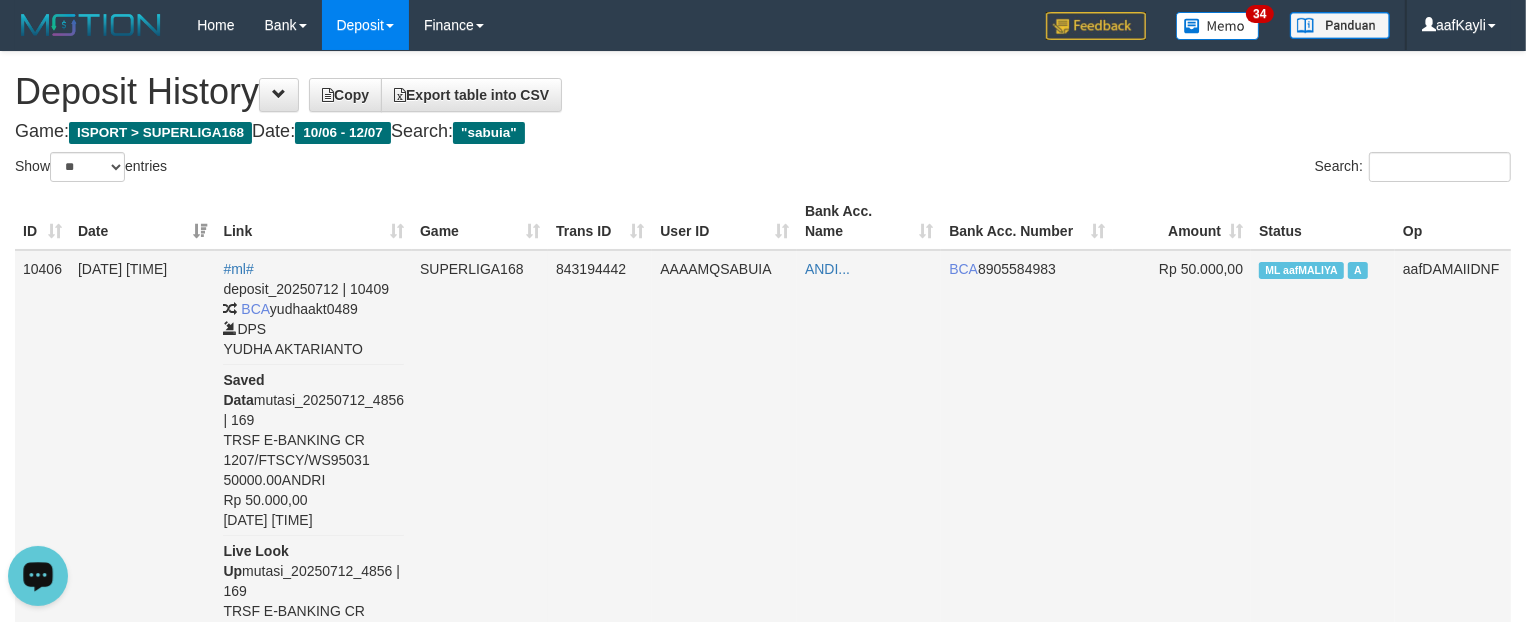 drag, startPoint x: 273, startPoint y: 351, endPoint x: 1222, endPoint y: 427, distance: 952.0383 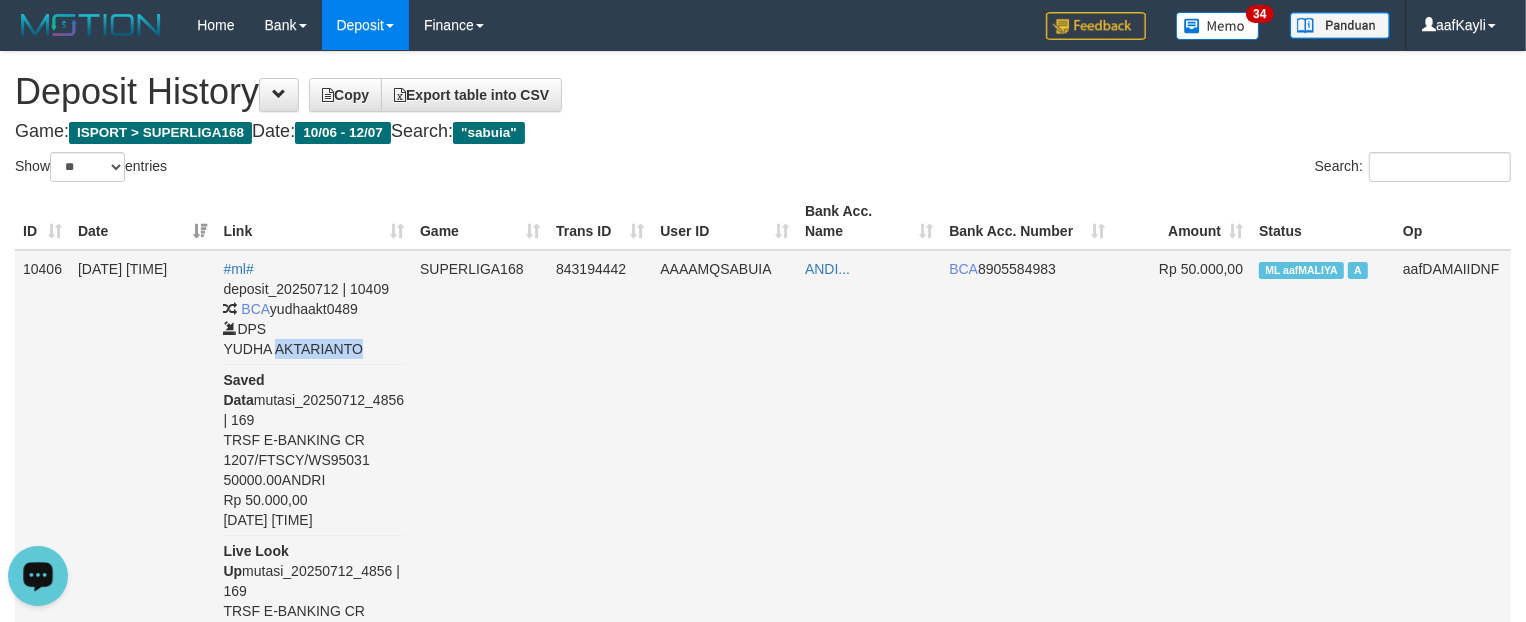 click on "deposit_20250712 | 10409    BCA  yudhaakt0489     DPS YUDHA AKTARIANTO       Saved Data   mutasi_20250712_4856 | 169 TRSF E-BANKING CR 1207/FTSCY/WS95031
50000.00ANDRI Rp 50.000,00  12/07/2025 17:41:09      Live Look Up   mutasi_20250712_4856 | 169 TRSF E-BANKING CR 1207/FTSCY/WS95031
50000.00ANDRI Rp 50.000,00  12/07/2025 17:41:09" at bounding box center [313, 490] 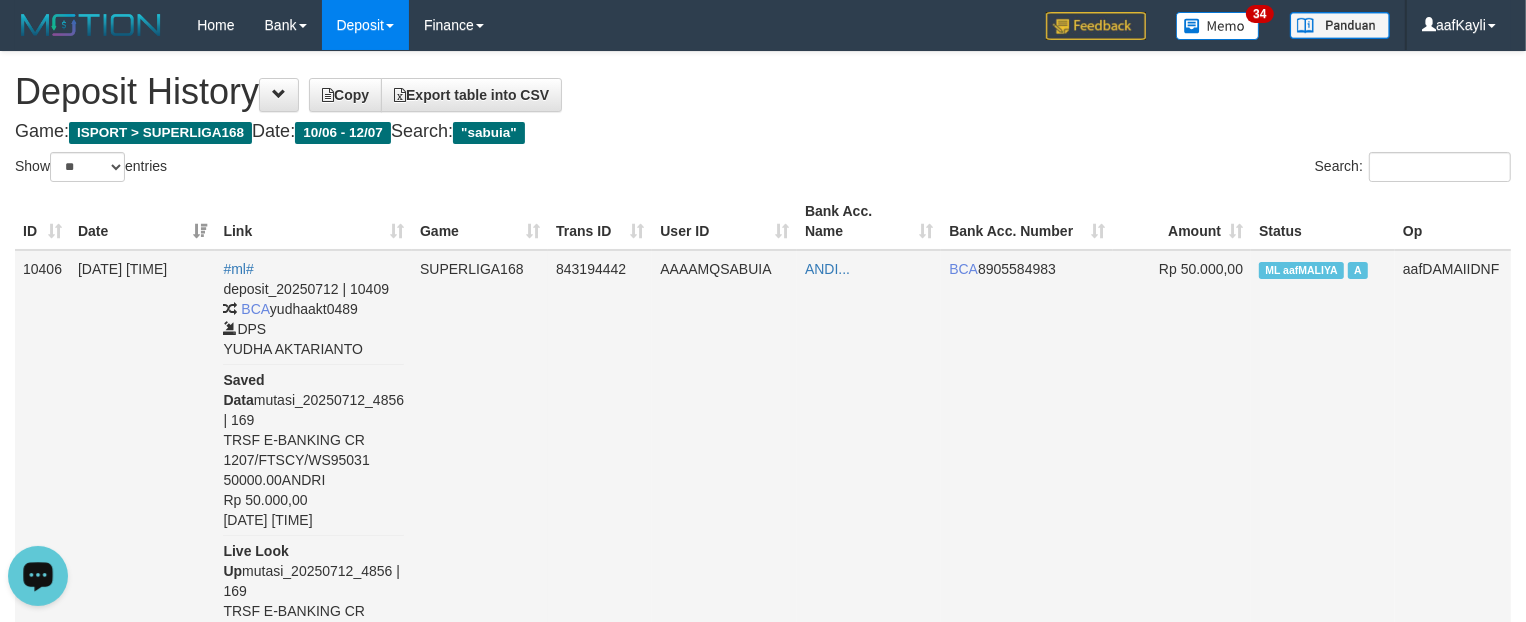 click on "Rp 50.000,00" at bounding box center (1182, 480) 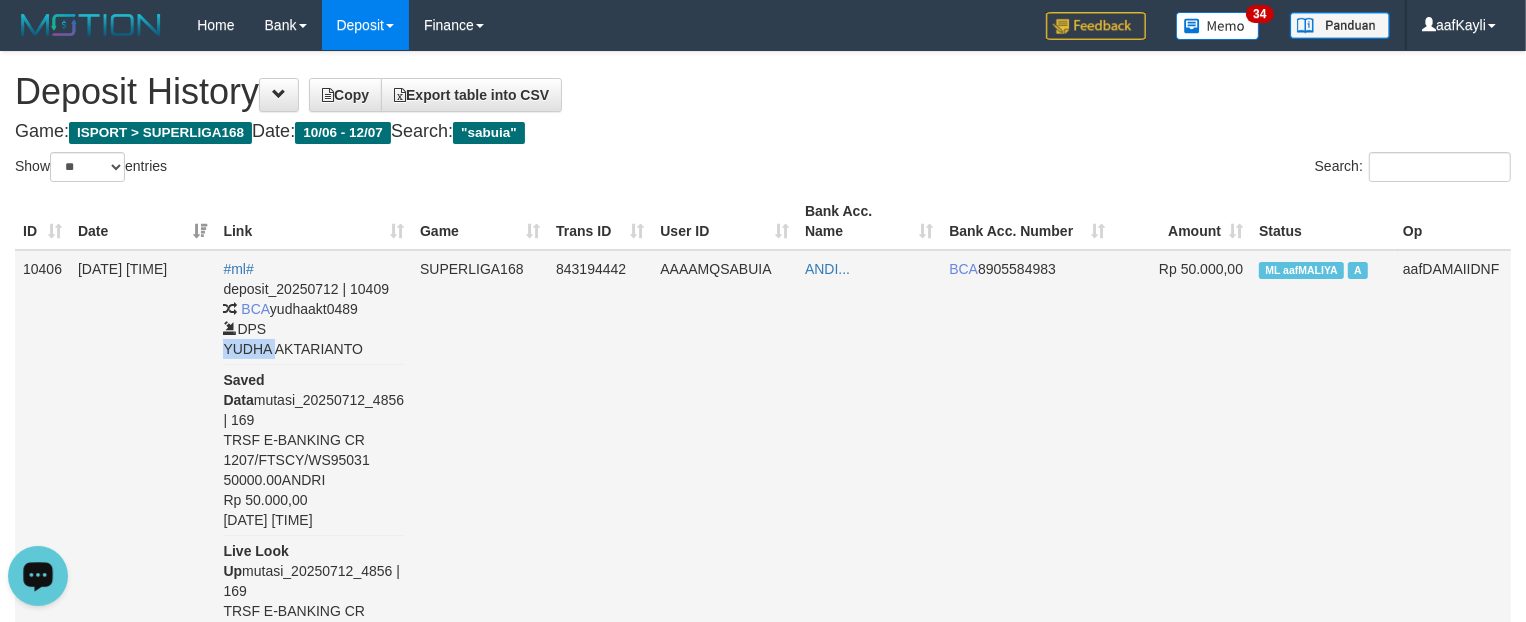 click on "deposit_20250712 | 10409    BCA  yudhaakt0489     DPS YUDHA AKTARIANTO       Saved Data   mutasi_20250712_4856 | 169 TRSF E-BANKING CR 1207/FTSCY/WS95031
50000.00ANDRI Rp 50.000,00  12/07/2025 17:41:09      Live Look Up   mutasi_20250712_4856 | 169 TRSF E-BANKING CR 1207/FTSCY/WS95031
50000.00ANDRI Rp 50.000,00  12/07/2025 17:41:09" at bounding box center (313, 490) 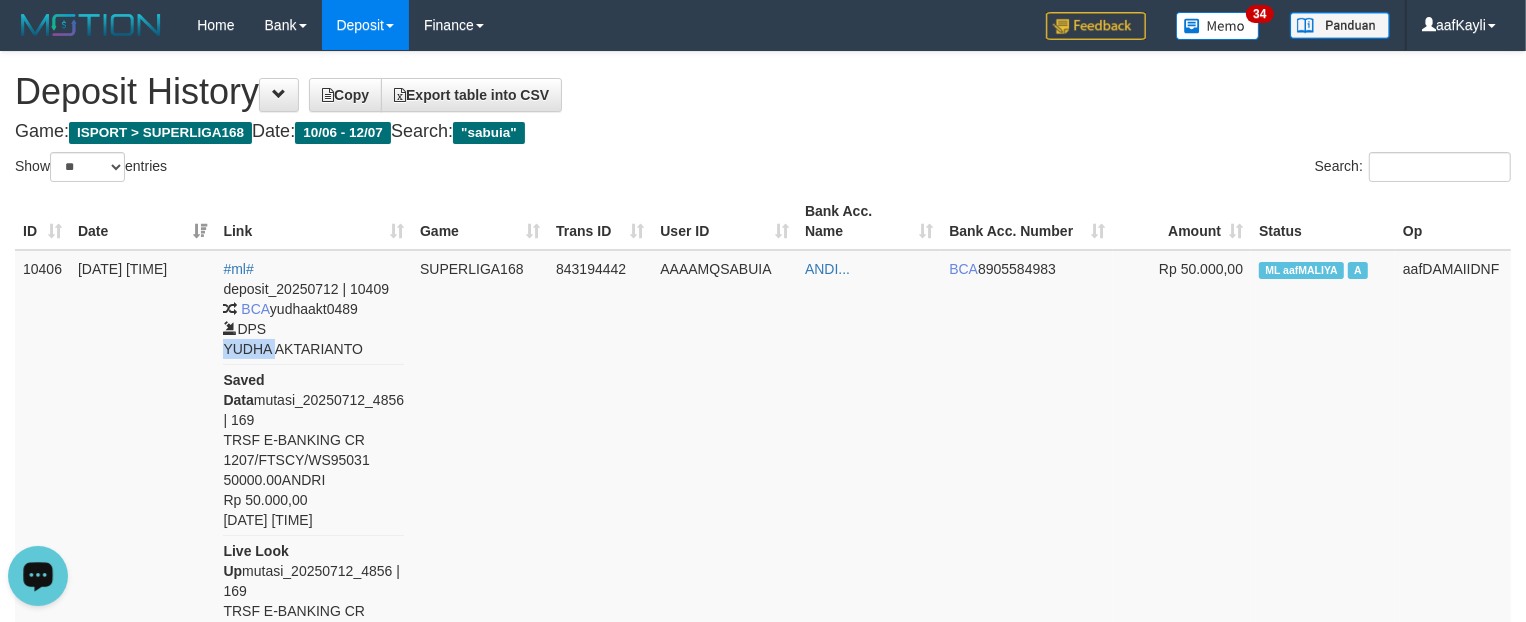 scroll, scrollTop: 133, scrollLeft: 0, axis: vertical 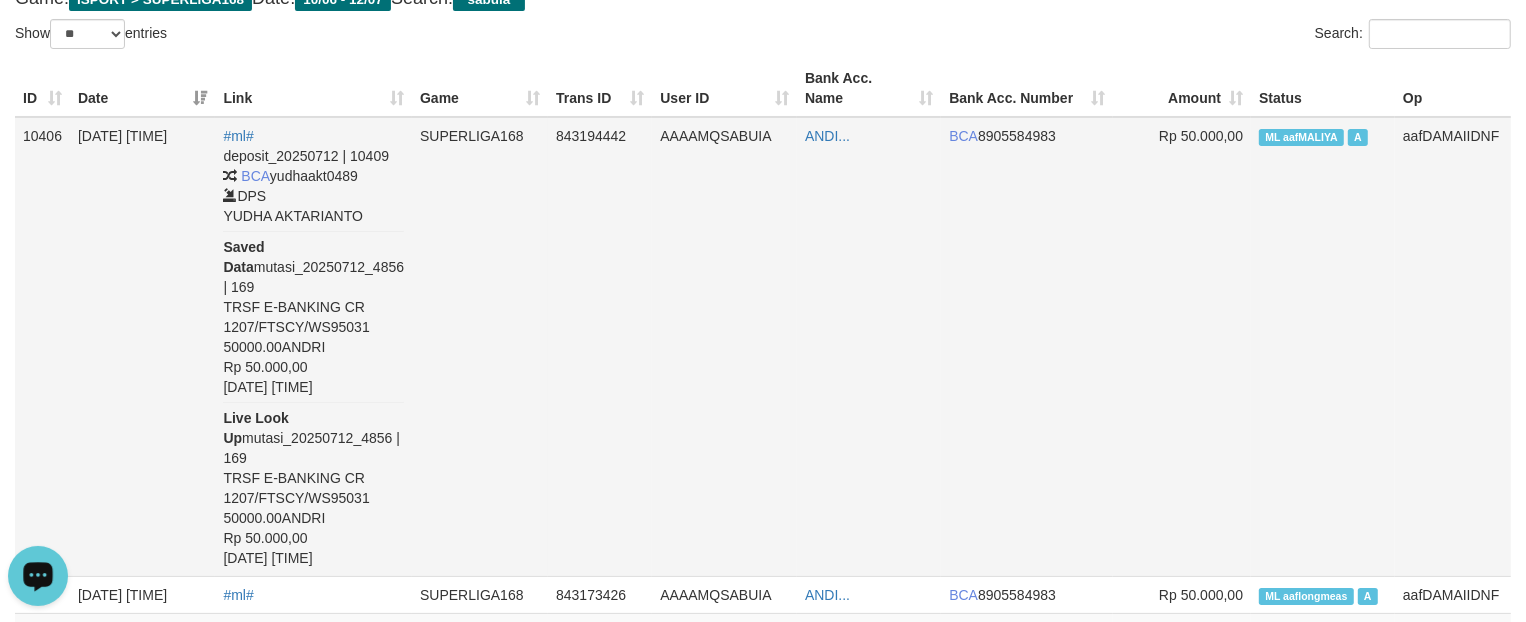 click on "AAAAMQSABUIA" at bounding box center (724, 347) 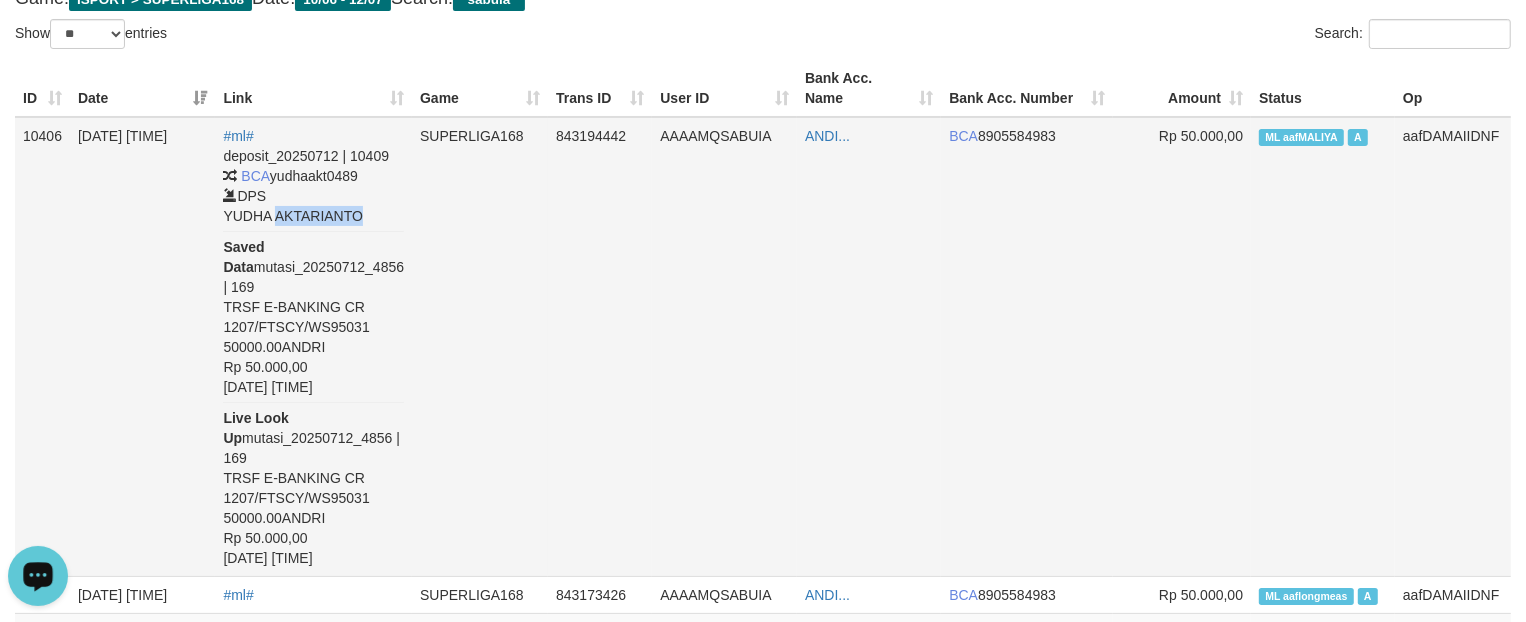 click on "deposit_20250712 | 10409    BCA  yudhaakt0489     DPS YUDHA AKTARIANTO       Saved Data   mutasi_20250712_4856 | 169 TRSF E-BANKING CR 1207/FTSCY/WS95031
50000.00ANDRI Rp 50.000,00  12/07/2025 17:41:09      Live Look Up   mutasi_20250712_4856 | 169 TRSF E-BANKING CR 1207/FTSCY/WS95031
50000.00ANDRI Rp 50.000,00  12/07/2025 17:41:09" at bounding box center (313, 357) 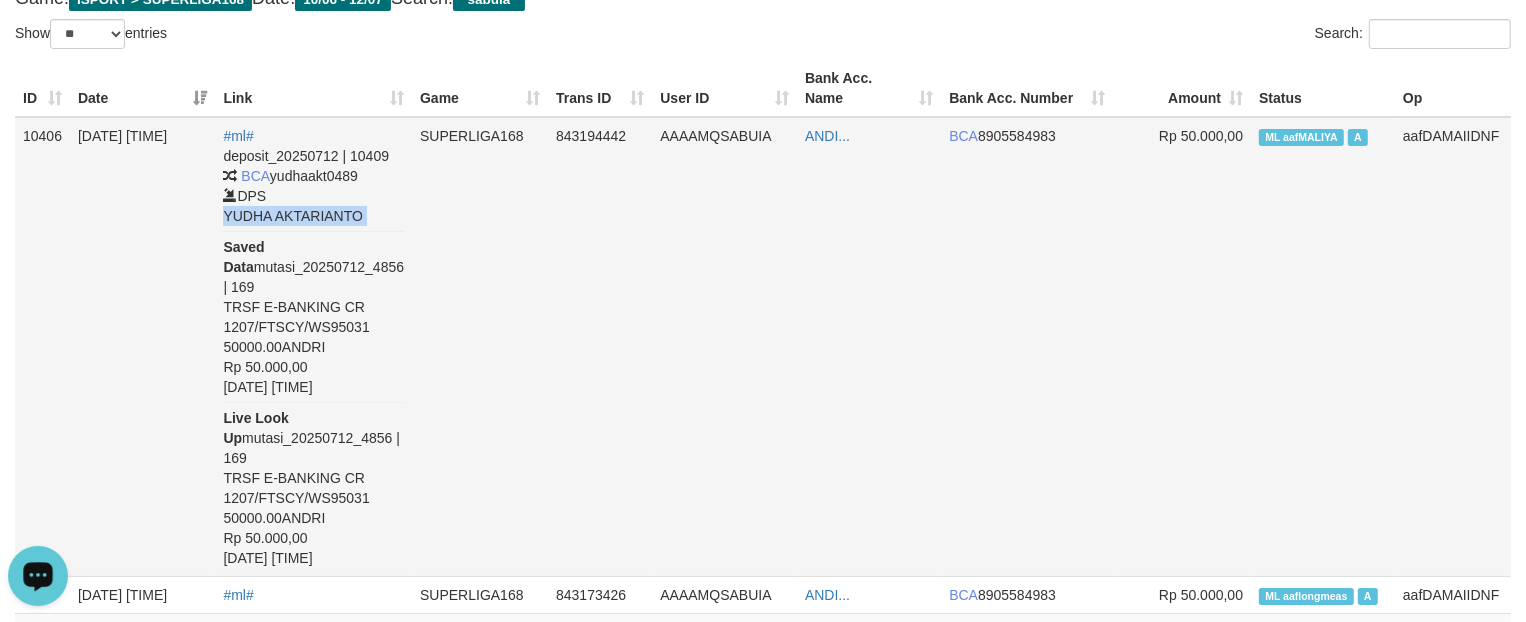 click on "deposit_20250712 | 10409    BCA  yudhaakt0489     DPS YUDHA AKTARIANTO       Saved Data   mutasi_20250712_4856 | 169 TRSF E-BANKING CR 1207/FTSCY/WS95031
50000.00ANDRI Rp 50.000,00  12/07/2025 17:41:09      Live Look Up   mutasi_20250712_4856 | 169 TRSF E-BANKING CR 1207/FTSCY/WS95031
50000.00ANDRI Rp 50.000,00  12/07/2025 17:41:09" at bounding box center [313, 357] 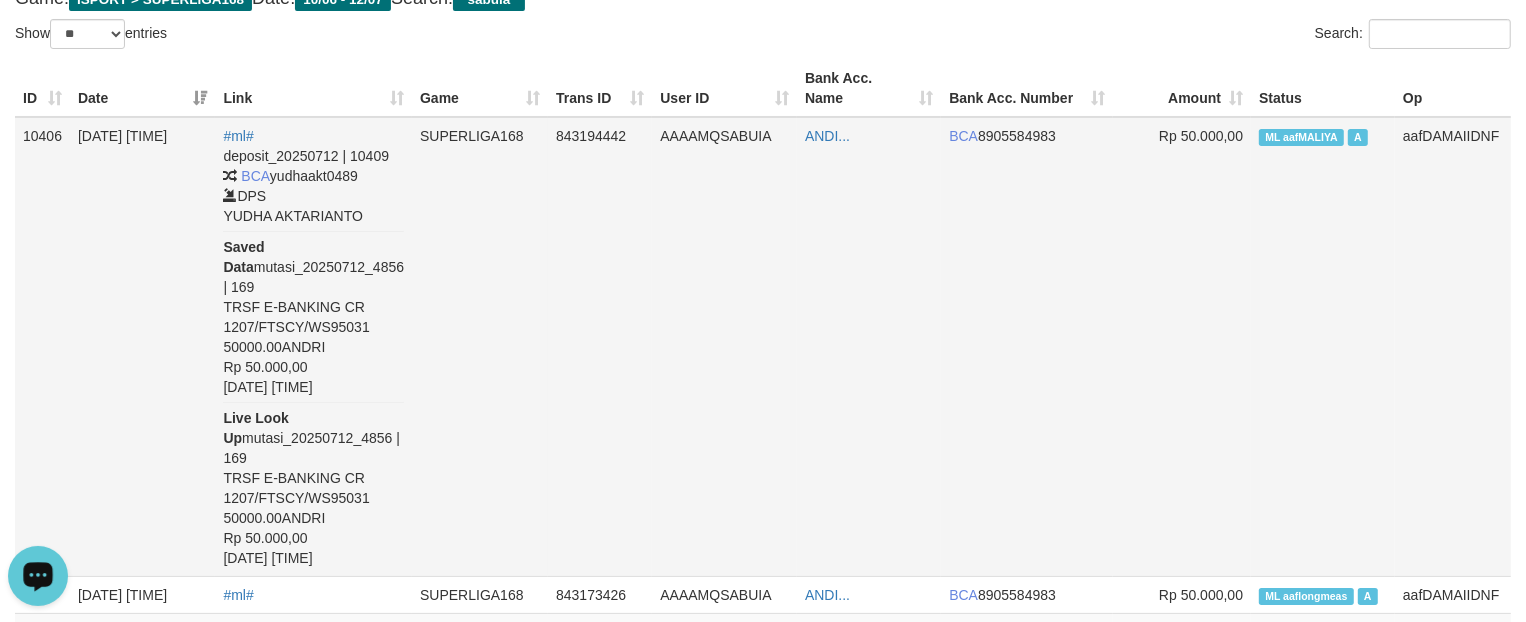 click on "ANDI..." at bounding box center (869, 347) 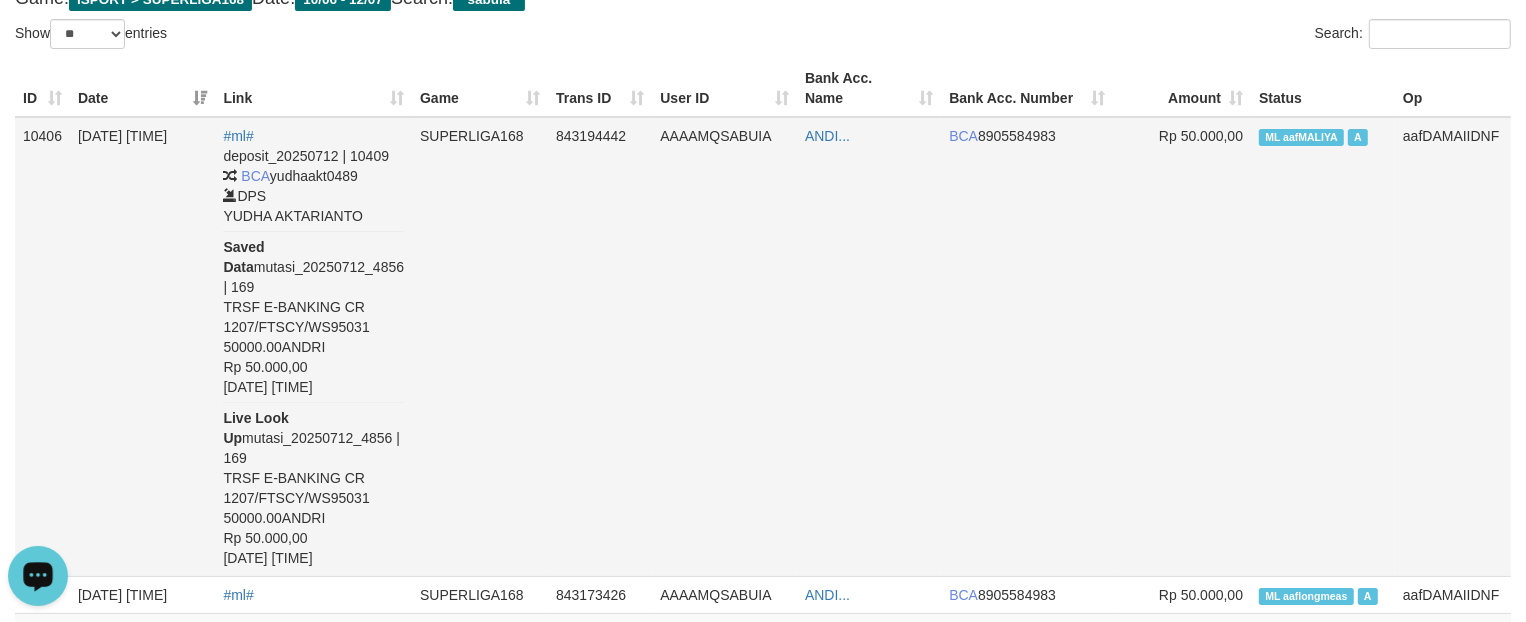 click on "Rp 50.000,00" at bounding box center [1182, 347] 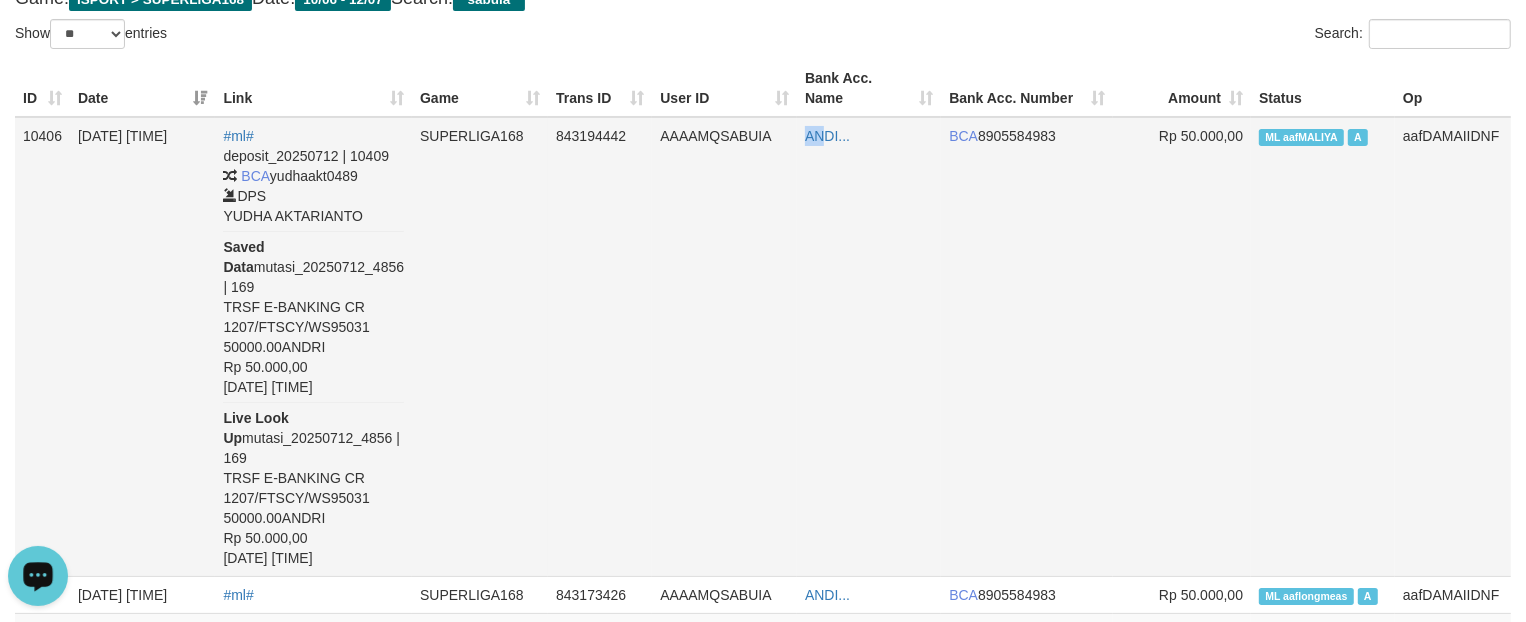drag, startPoint x: 781, startPoint y: 131, endPoint x: 813, endPoint y: 133, distance: 32.06244 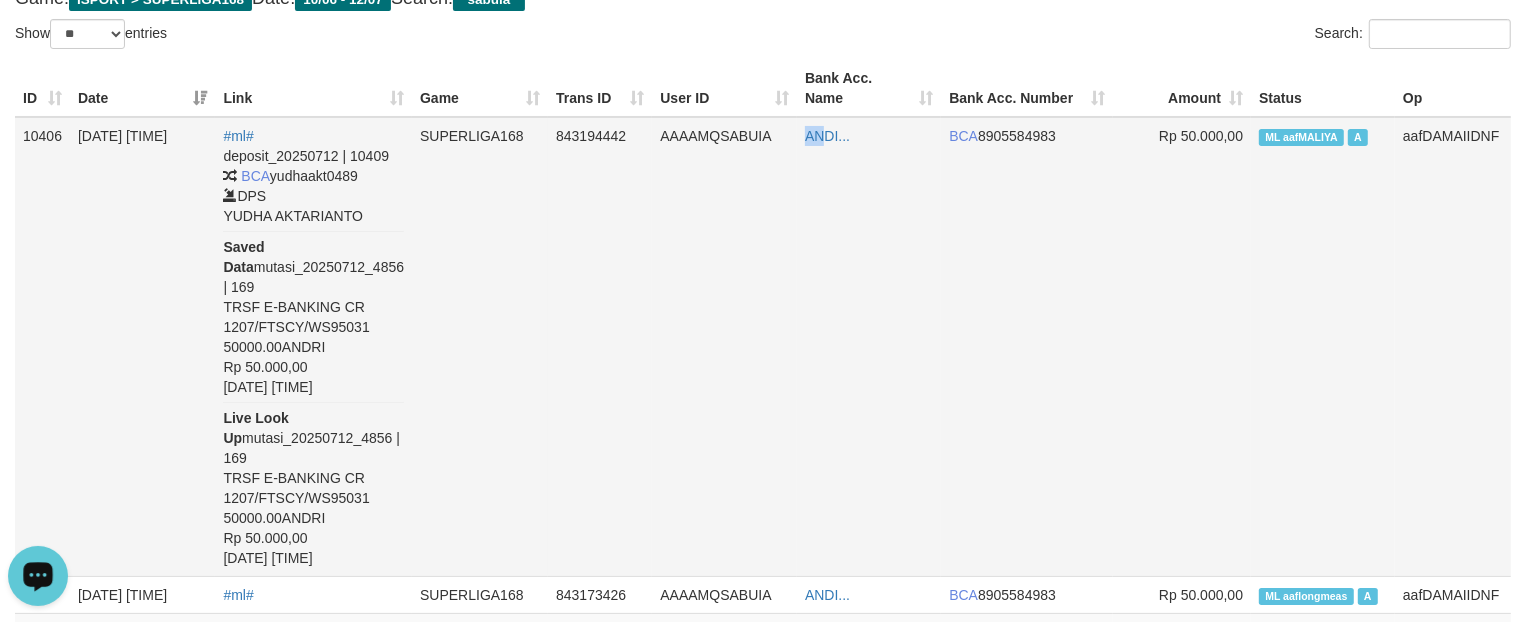 copy on "AN" 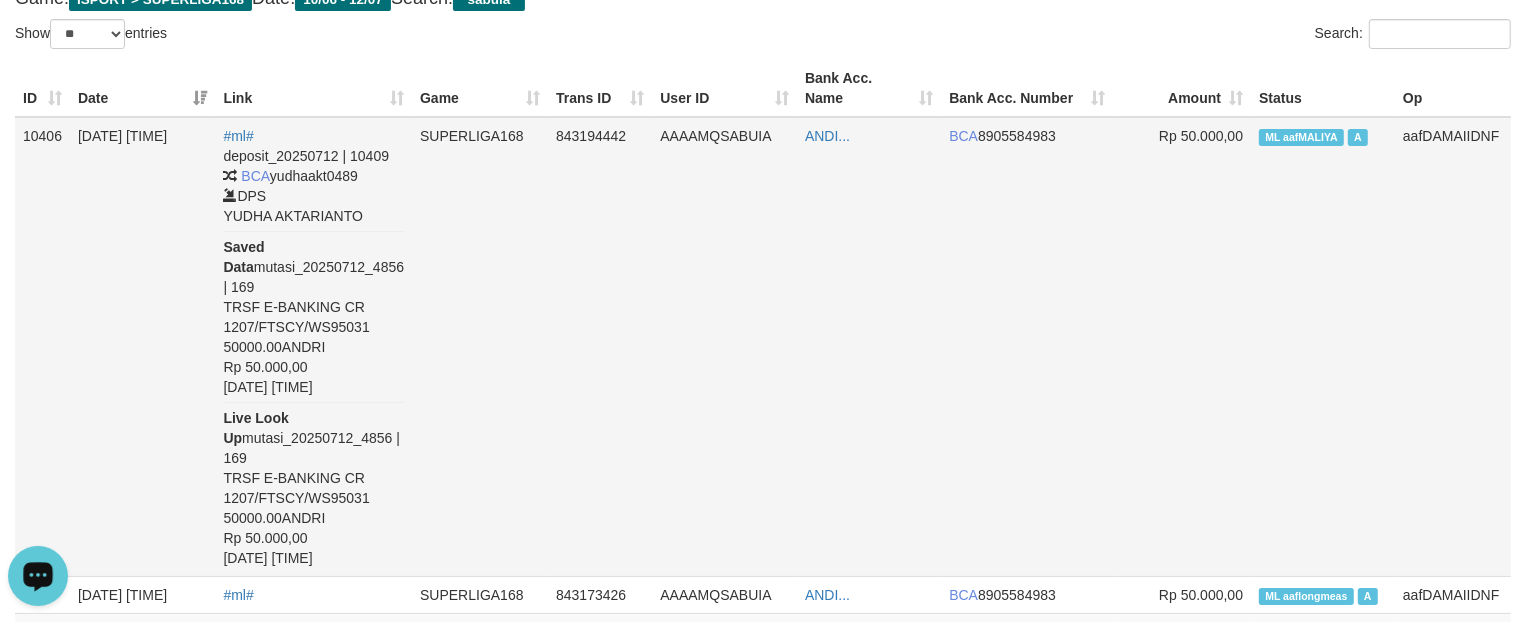 click on "BCA  8905584983" at bounding box center (1027, 347) 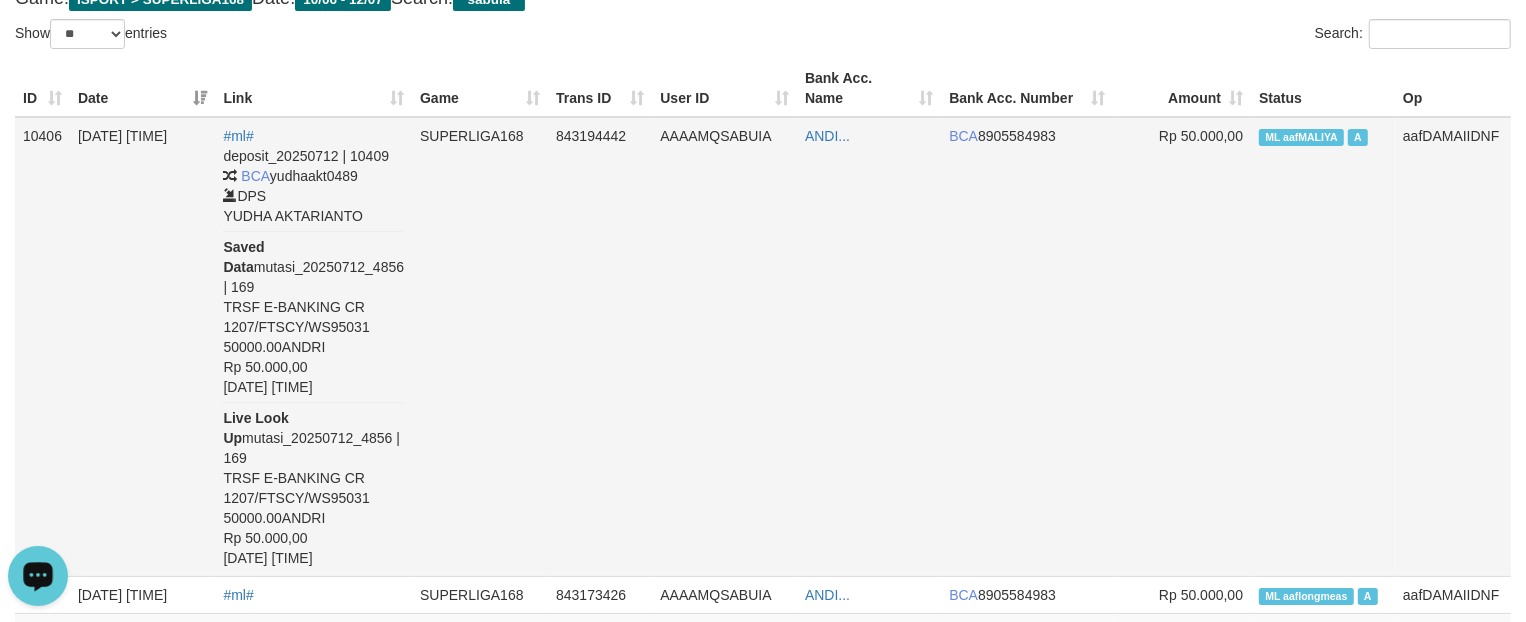 click on "ANDI..." at bounding box center [869, 347] 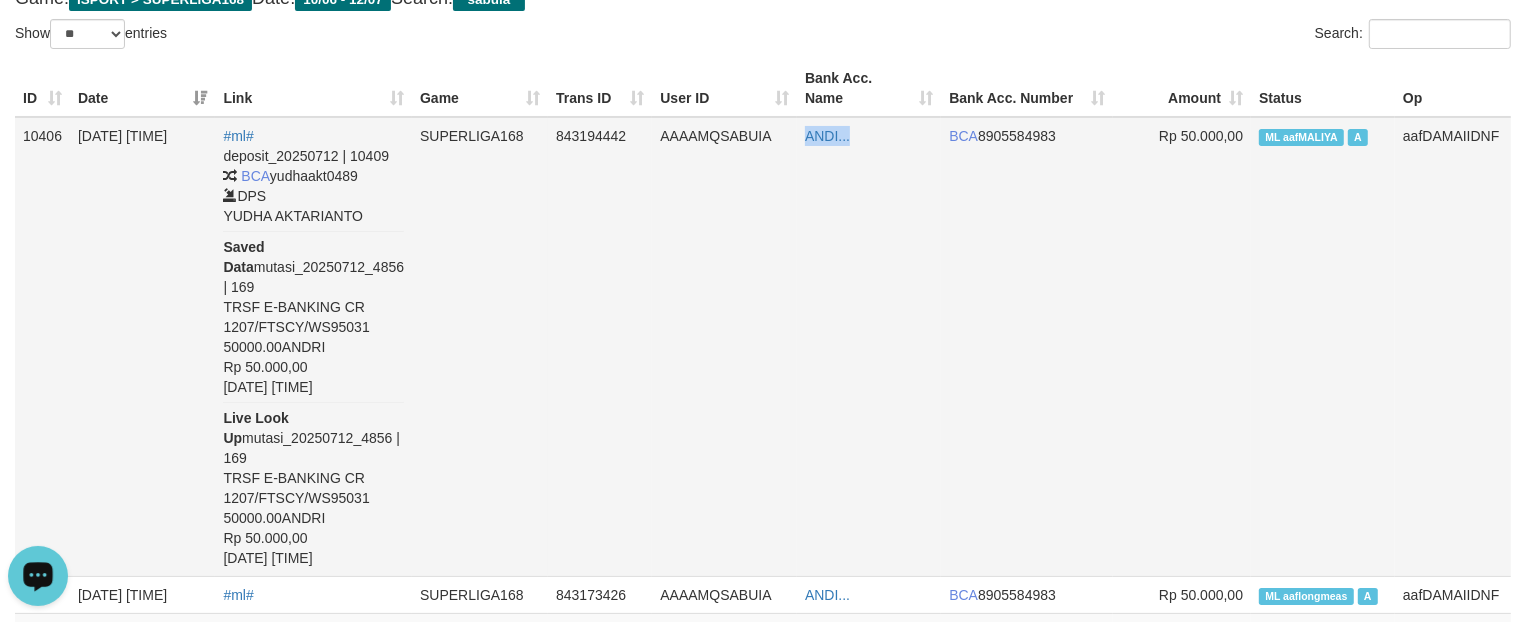 drag, startPoint x: 782, startPoint y: 112, endPoint x: 868, endPoint y: 125, distance: 86.977005 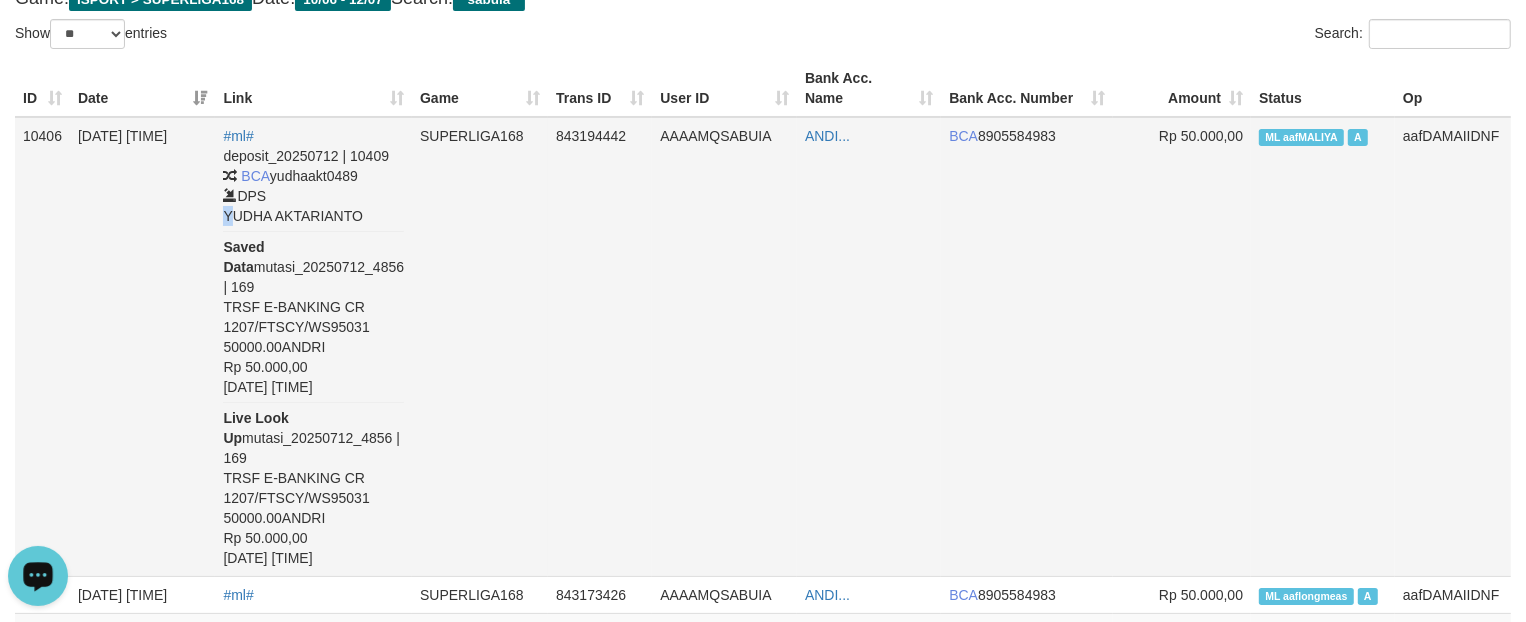 click on "deposit_20250712 | 10409    BCA  yudhaakt0489     DPS YUDHA AKTARIANTO       Saved Data   mutasi_20250712_4856 | 169 TRSF E-BANKING CR 1207/FTSCY/WS95031
50000.00ANDRI Rp 50.000,00  12/07/2025 17:41:09      Live Look Up   mutasi_20250712_4856 | 169 TRSF E-BANKING CR 1207/FTSCY/WS95031
50000.00ANDRI Rp 50.000,00  12/07/2025 17:41:09" at bounding box center [313, 357] 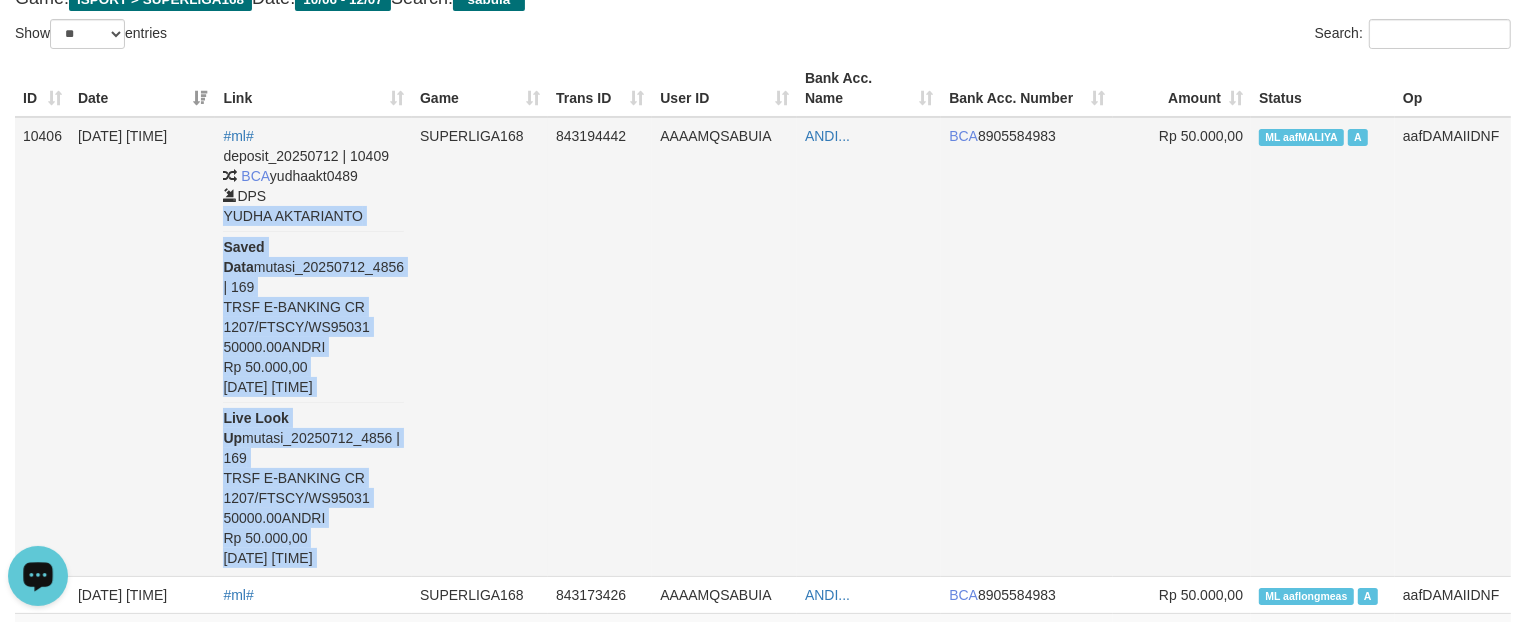 drag, startPoint x: 232, startPoint y: 212, endPoint x: 390, endPoint y: 216, distance: 158.05063 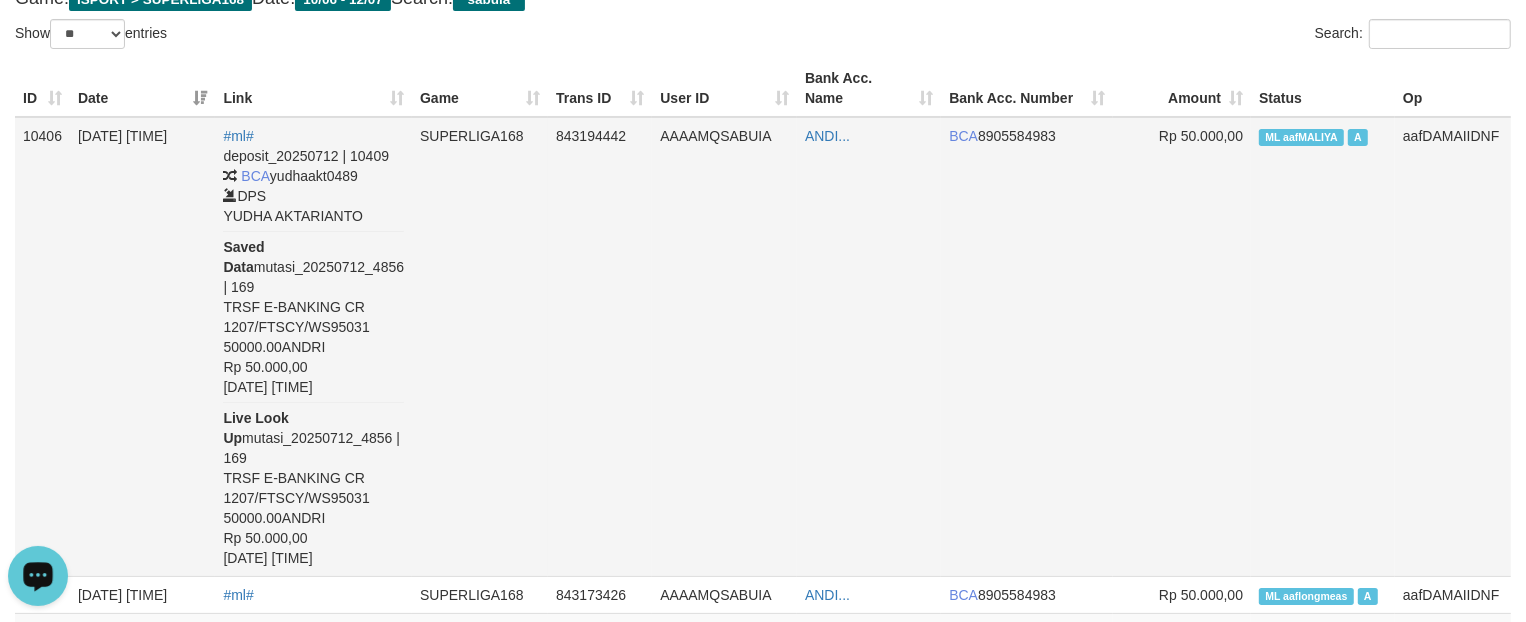 click on "843194442" at bounding box center (600, 347) 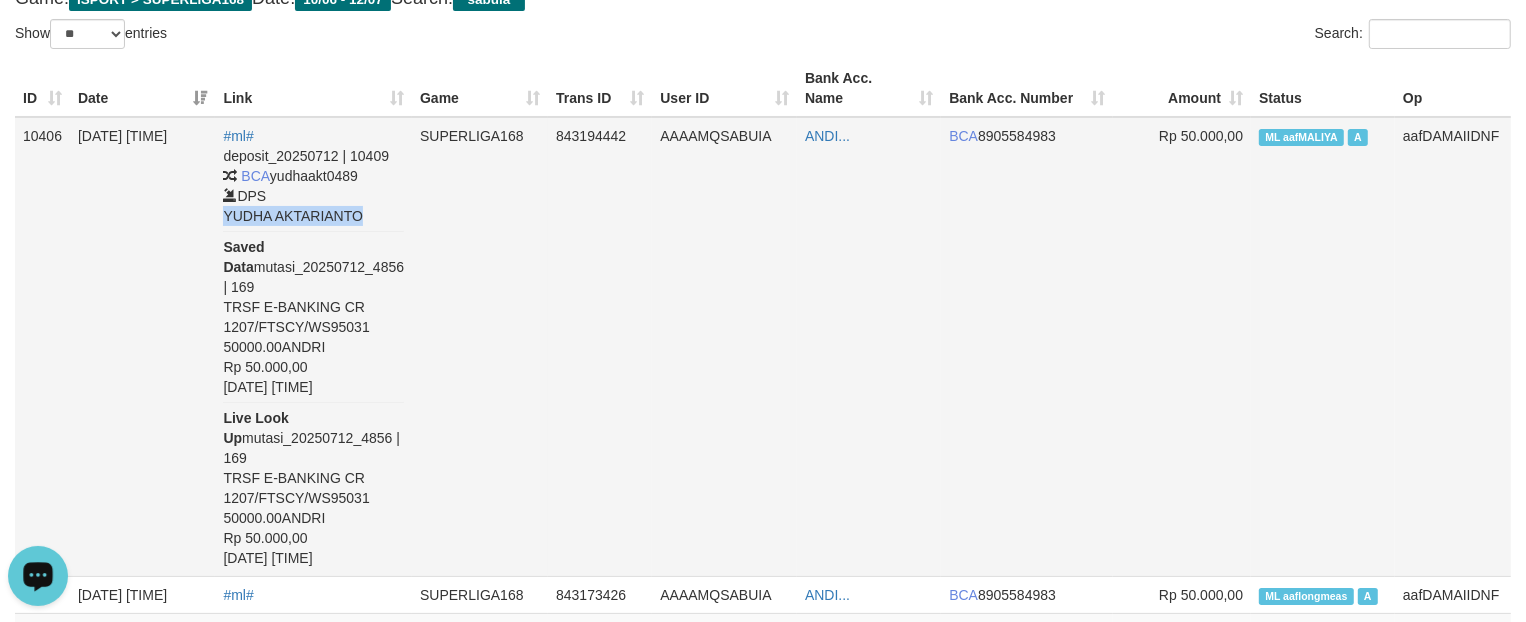 drag, startPoint x: 235, startPoint y: 215, endPoint x: 381, endPoint y: 211, distance: 146.05478 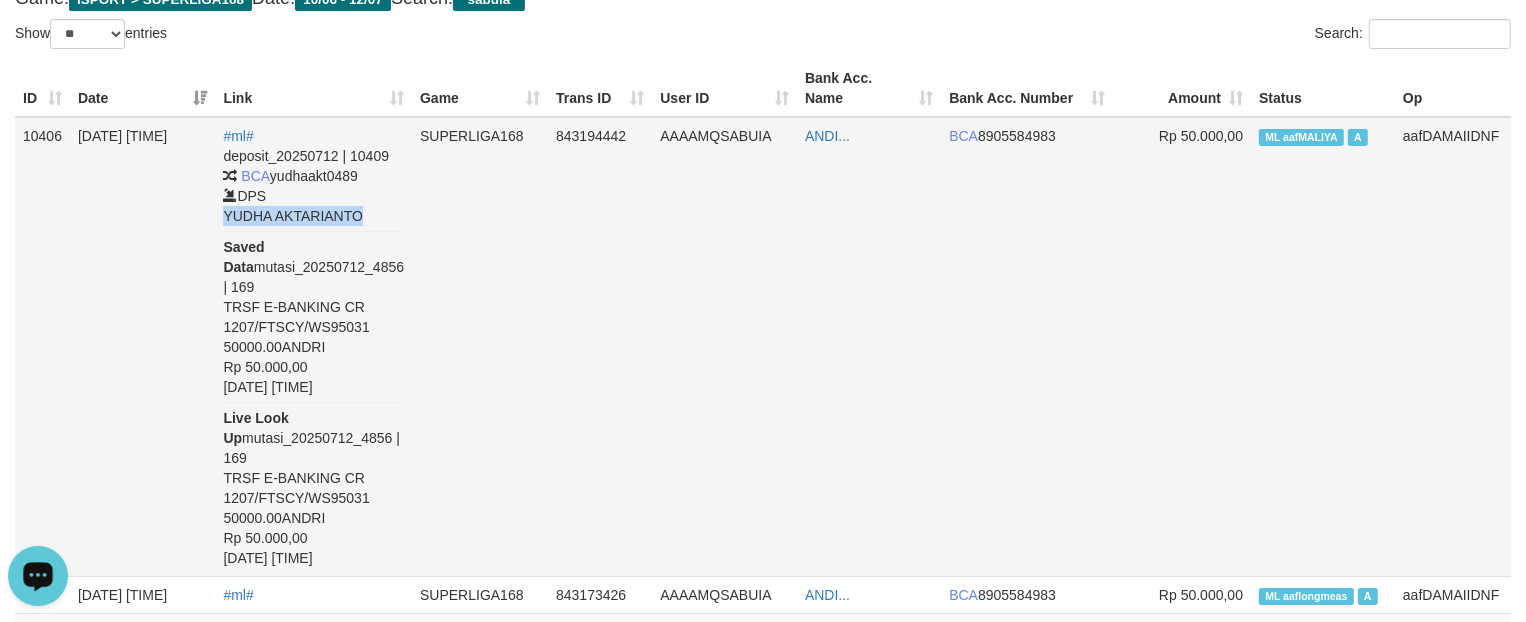 click on "ANDI..." at bounding box center (869, 347) 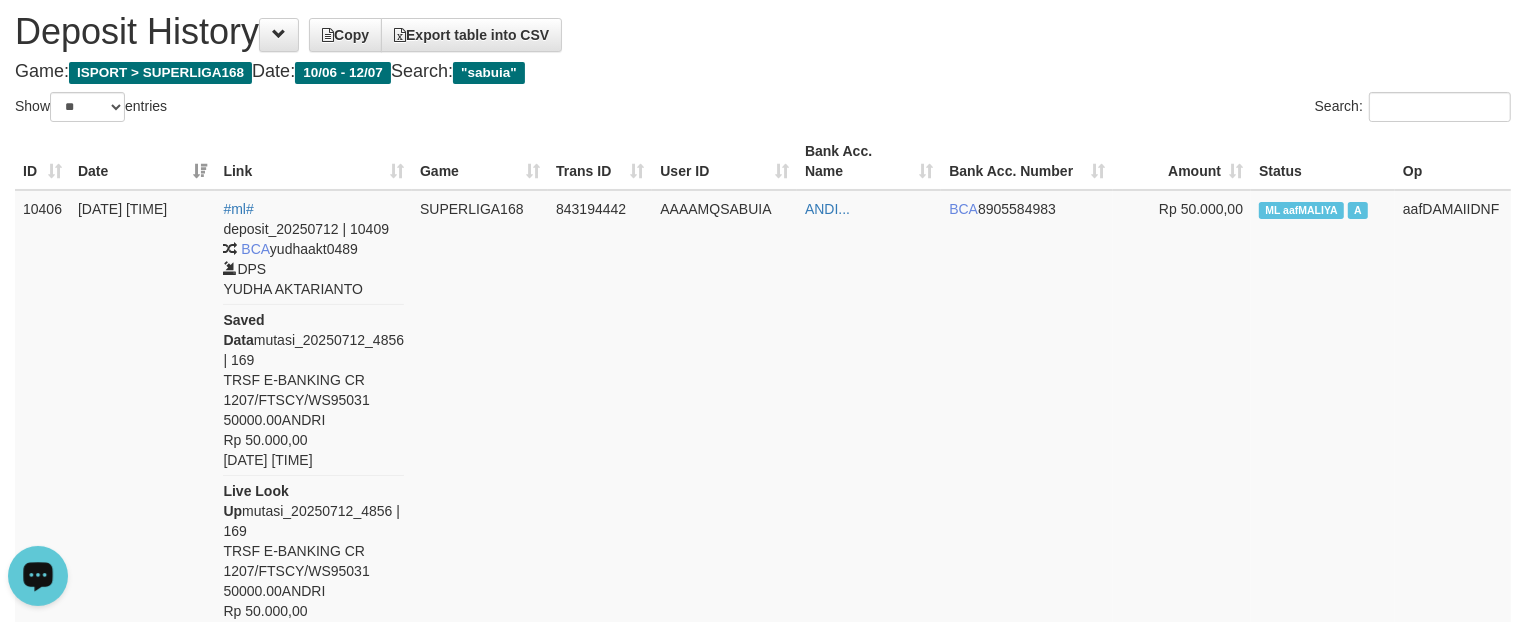 scroll, scrollTop: 0, scrollLeft: 0, axis: both 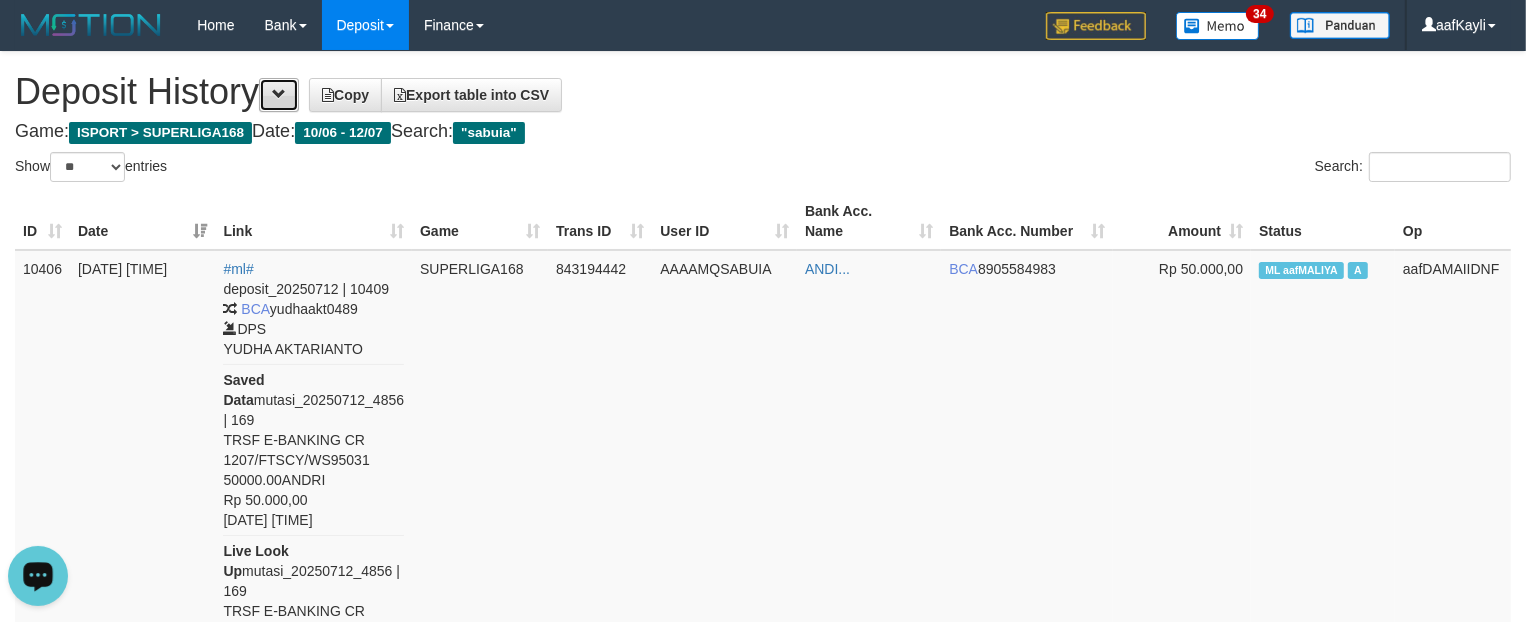 click at bounding box center [279, 94] 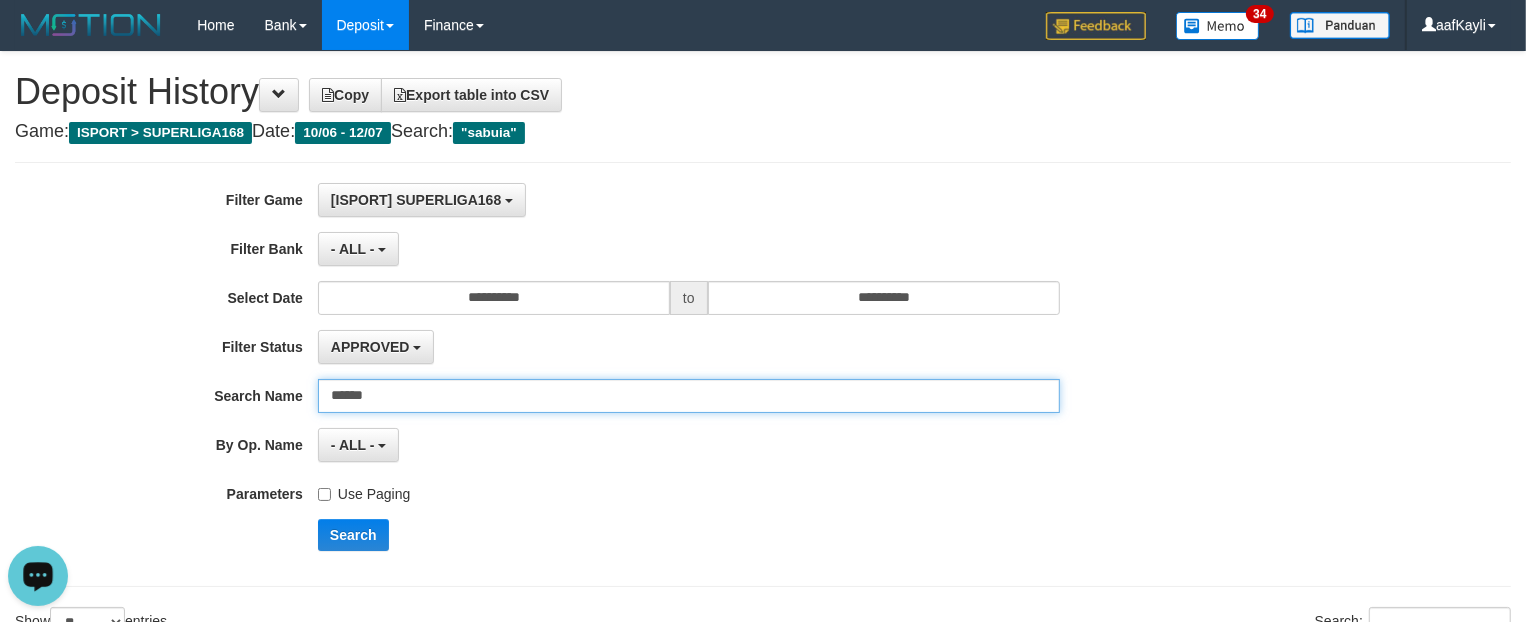 drag, startPoint x: 402, startPoint y: 397, endPoint x: 85, endPoint y: 381, distance: 317.40353 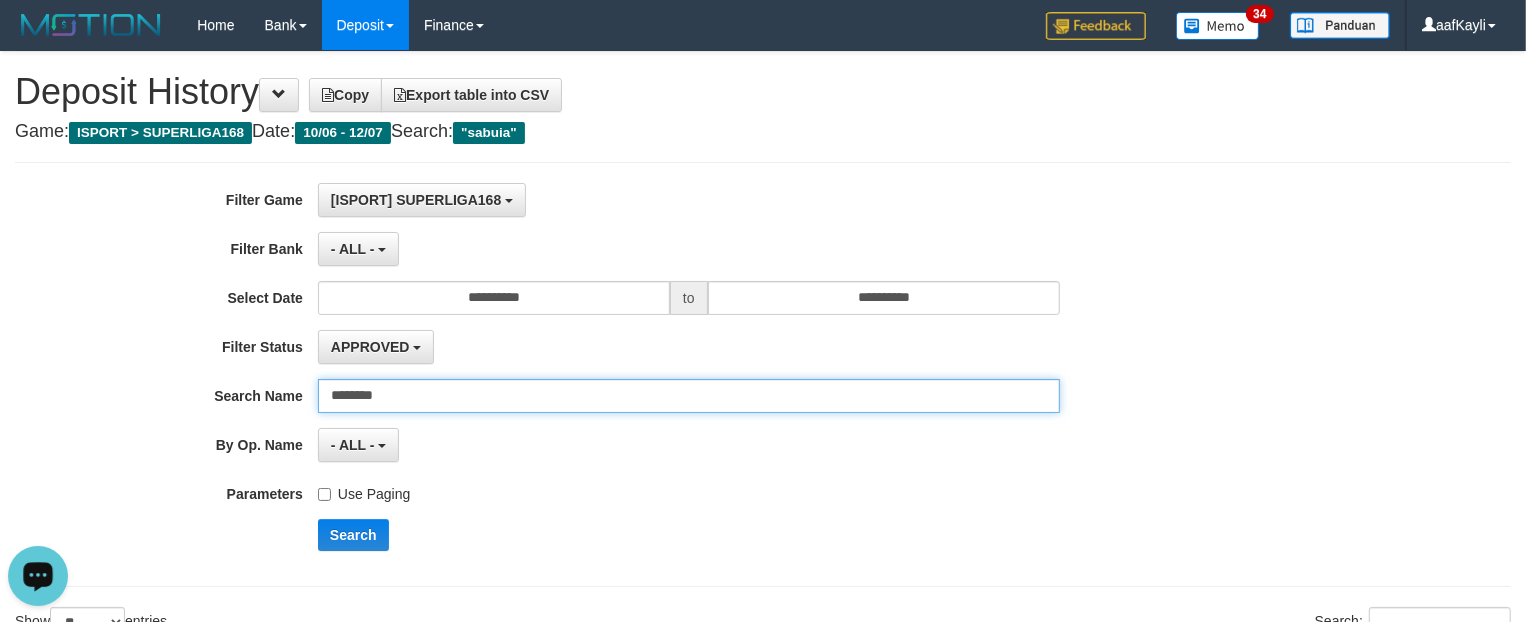 type on "********" 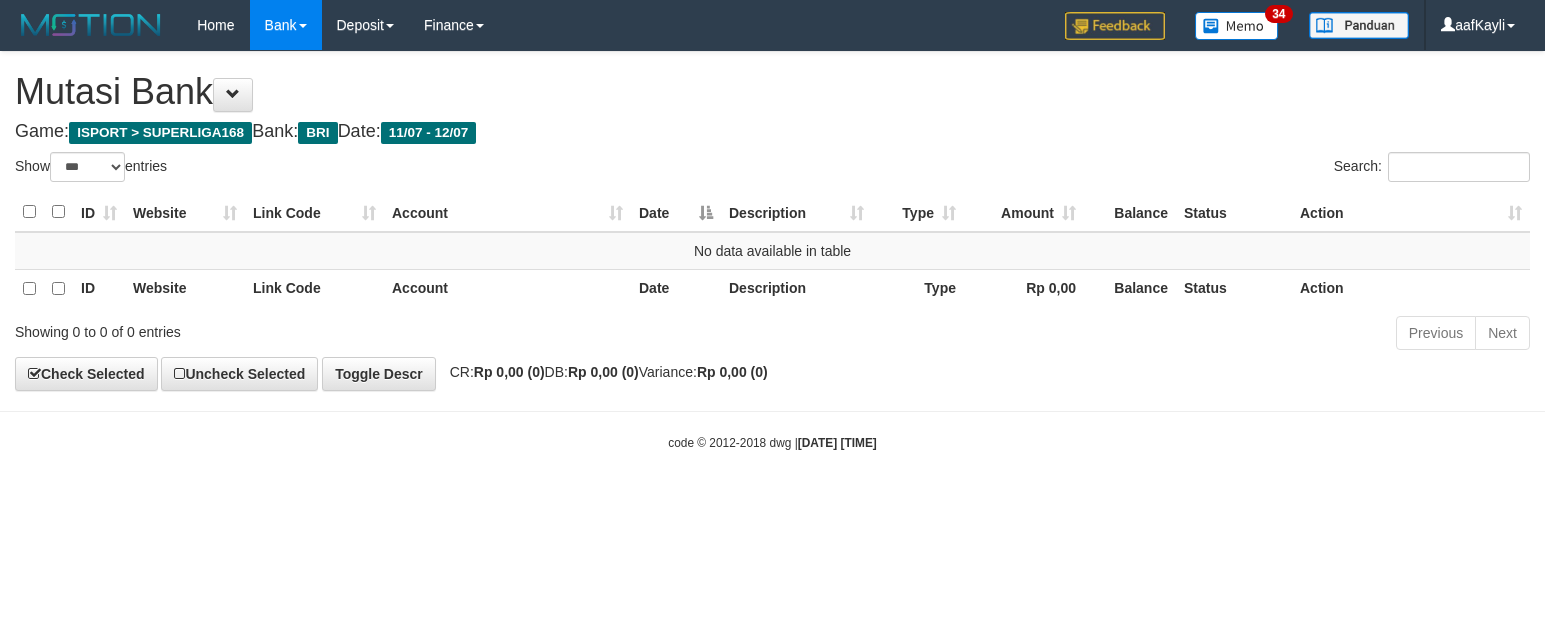 select on "***" 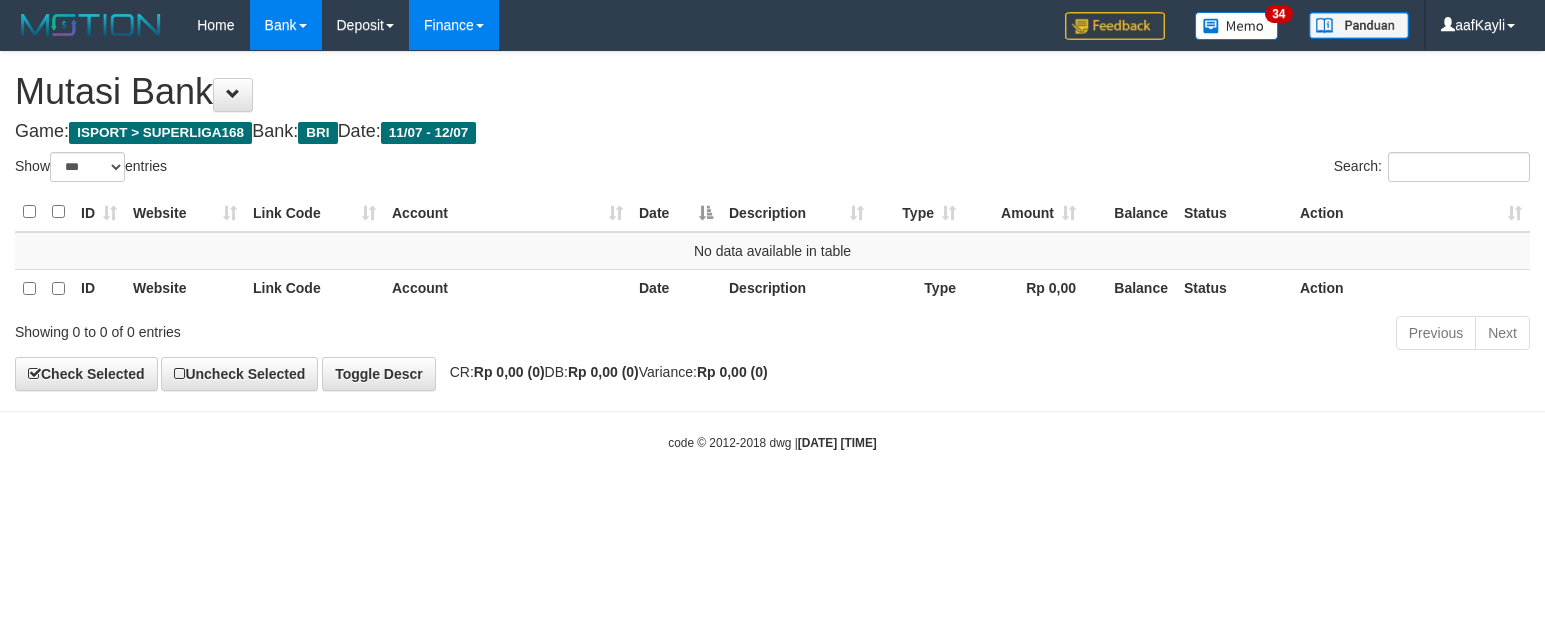 scroll, scrollTop: 0, scrollLeft: 0, axis: both 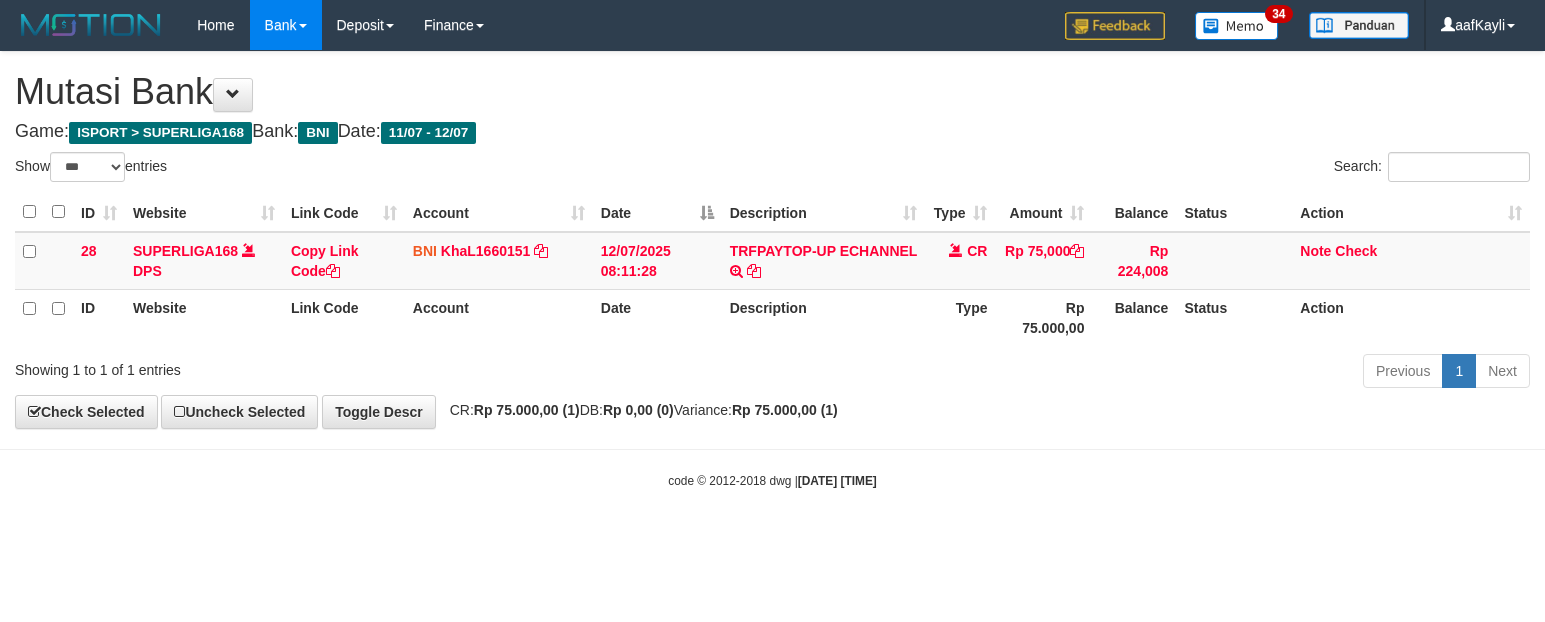 select on "***" 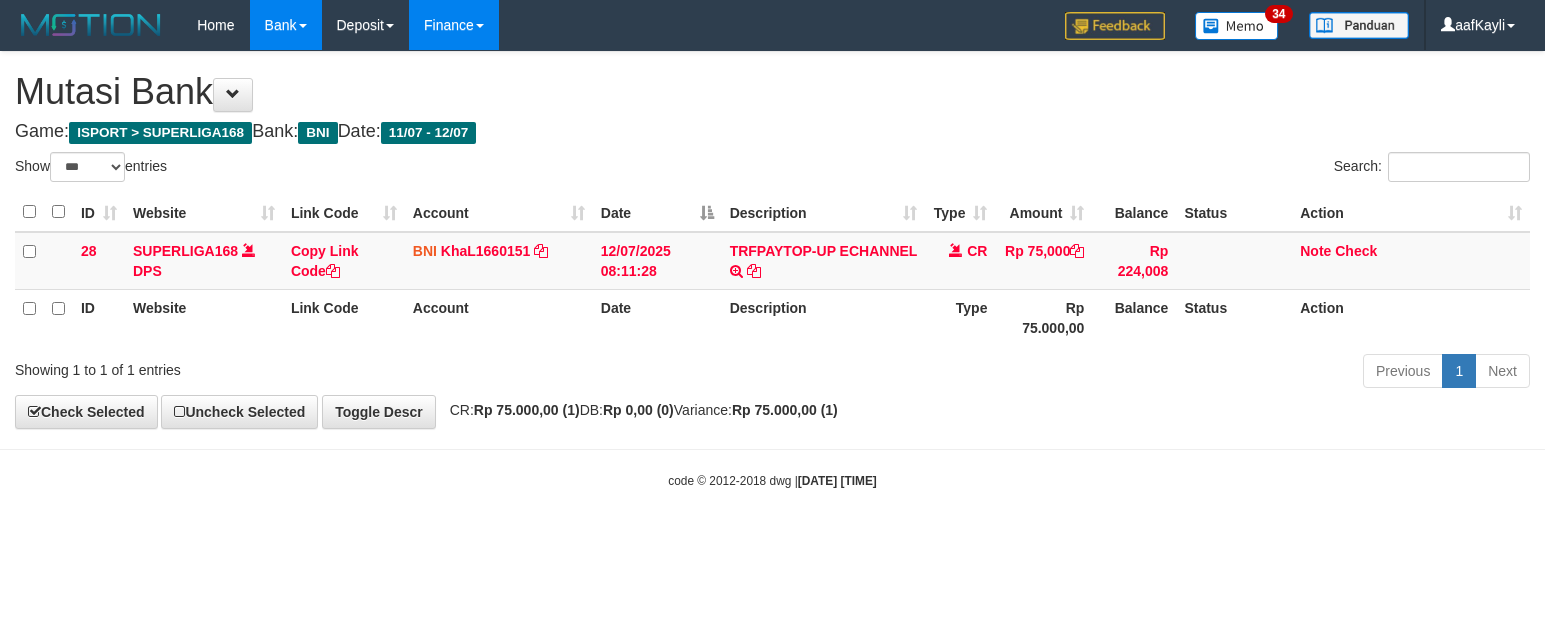 scroll, scrollTop: 0, scrollLeft: 0, axis: both 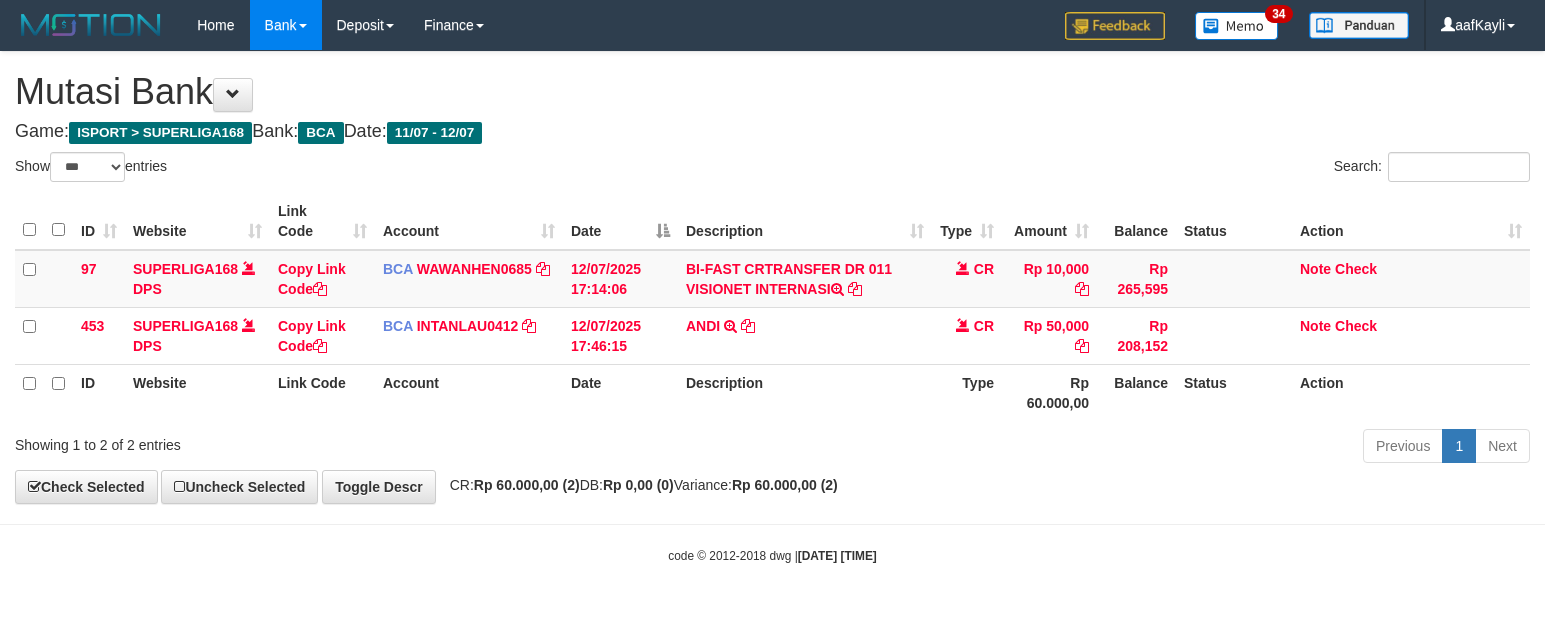 select on "***" 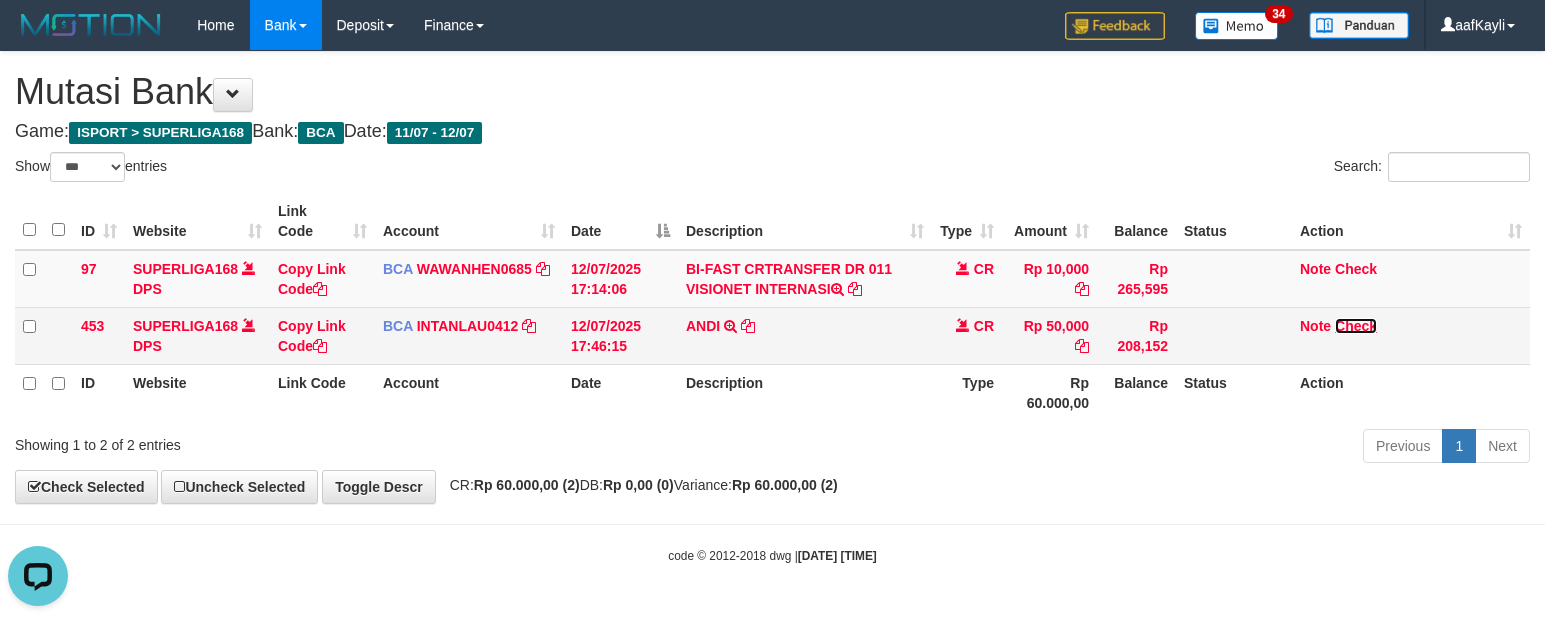 scroll, scrollTop: 0, scrollLeft: 0, axis: both 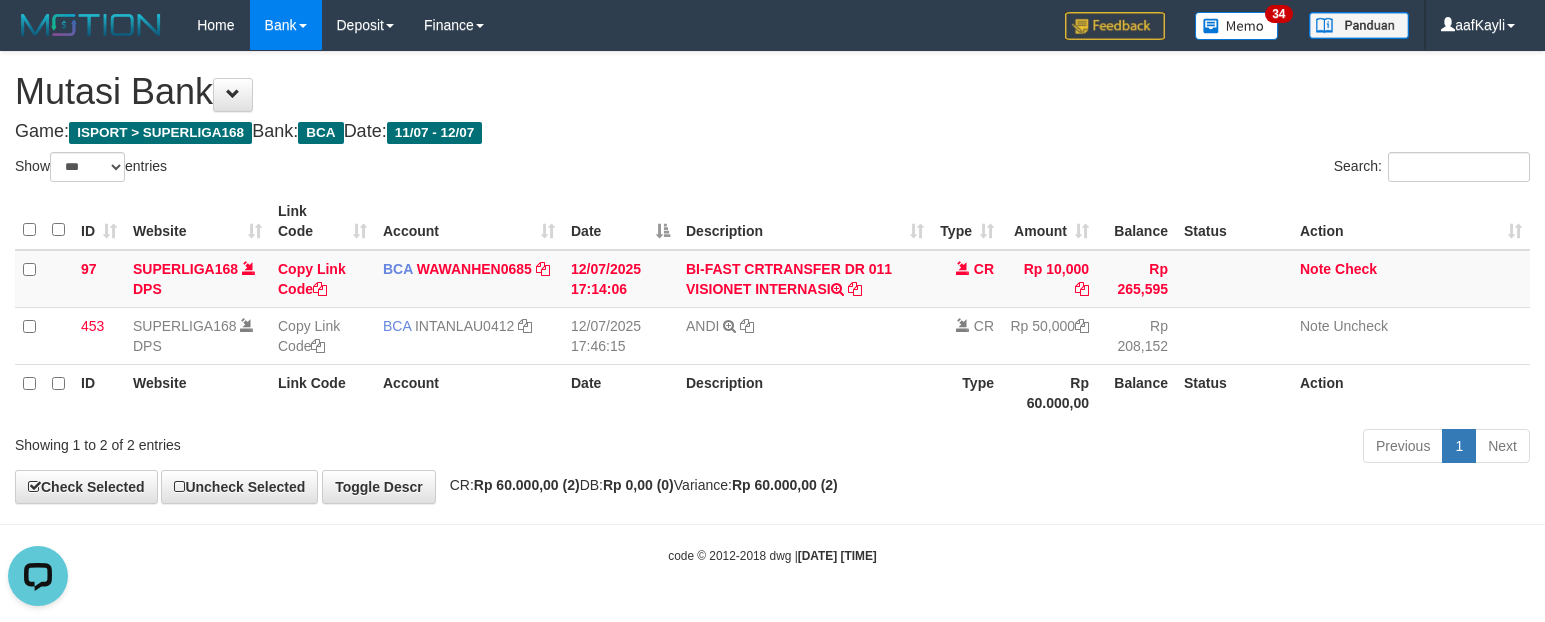 drag, startPoint x: 1076, startPoint y: 481, endPoint x: 1057, endPoint y: 445, distance: 40.706264 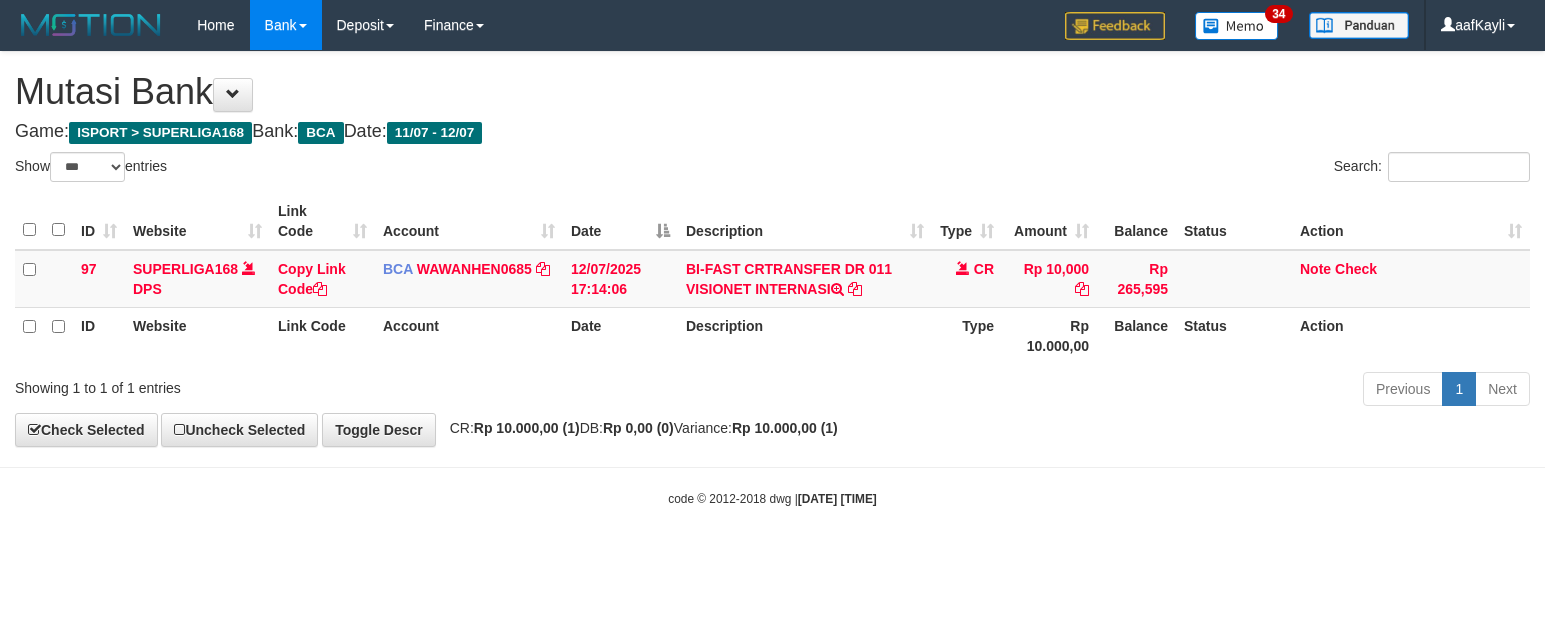 select on "***" 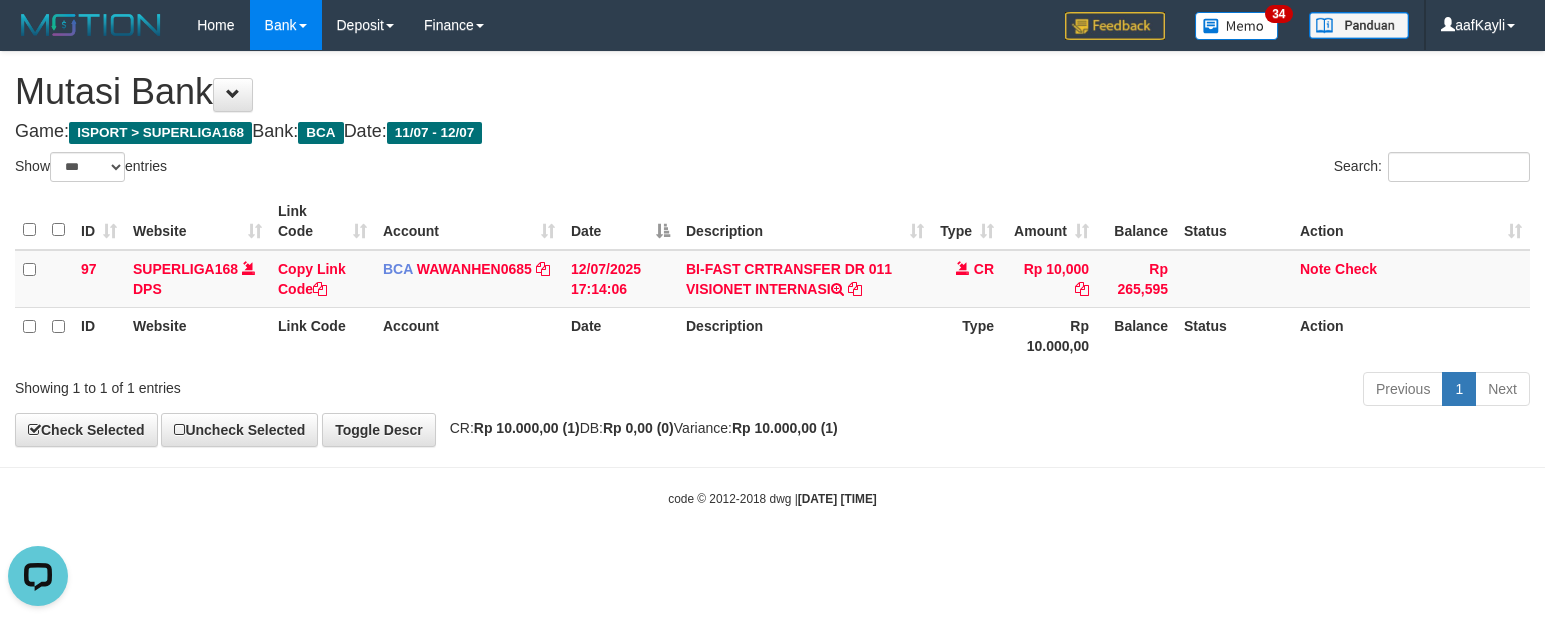 scroll, scrollTop: 0, scrollLeft: 0, axis: both 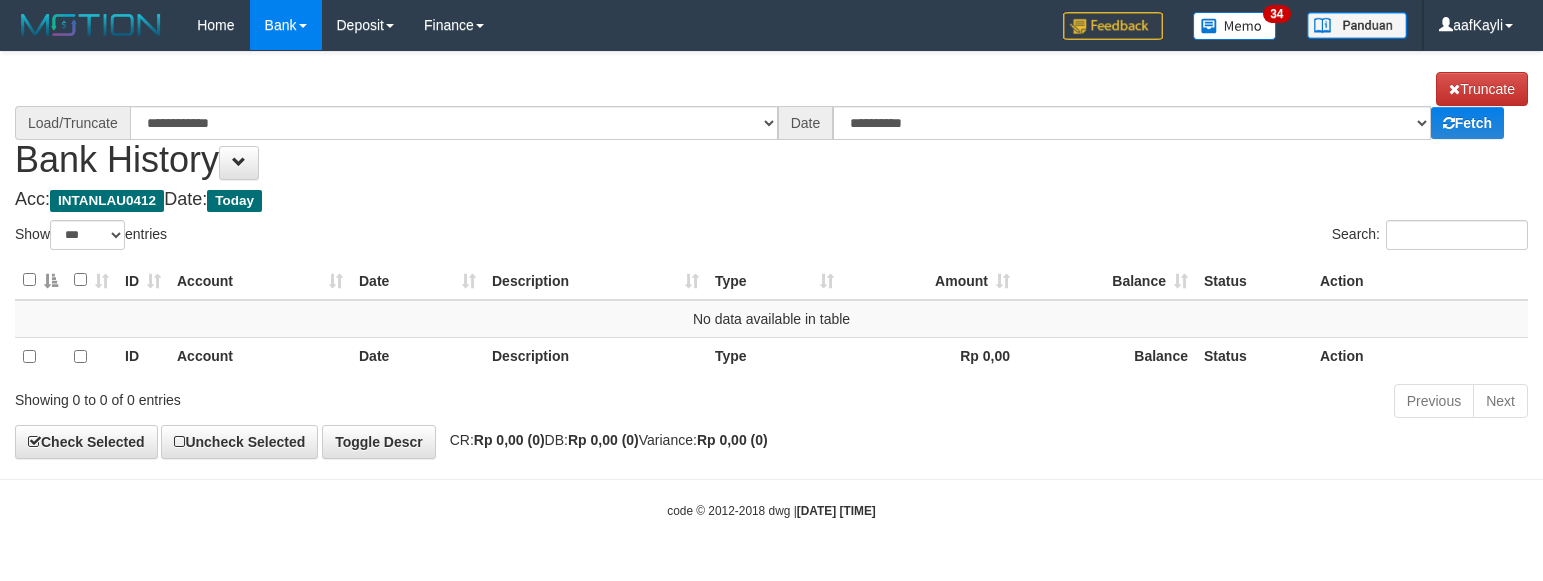 select on "***" 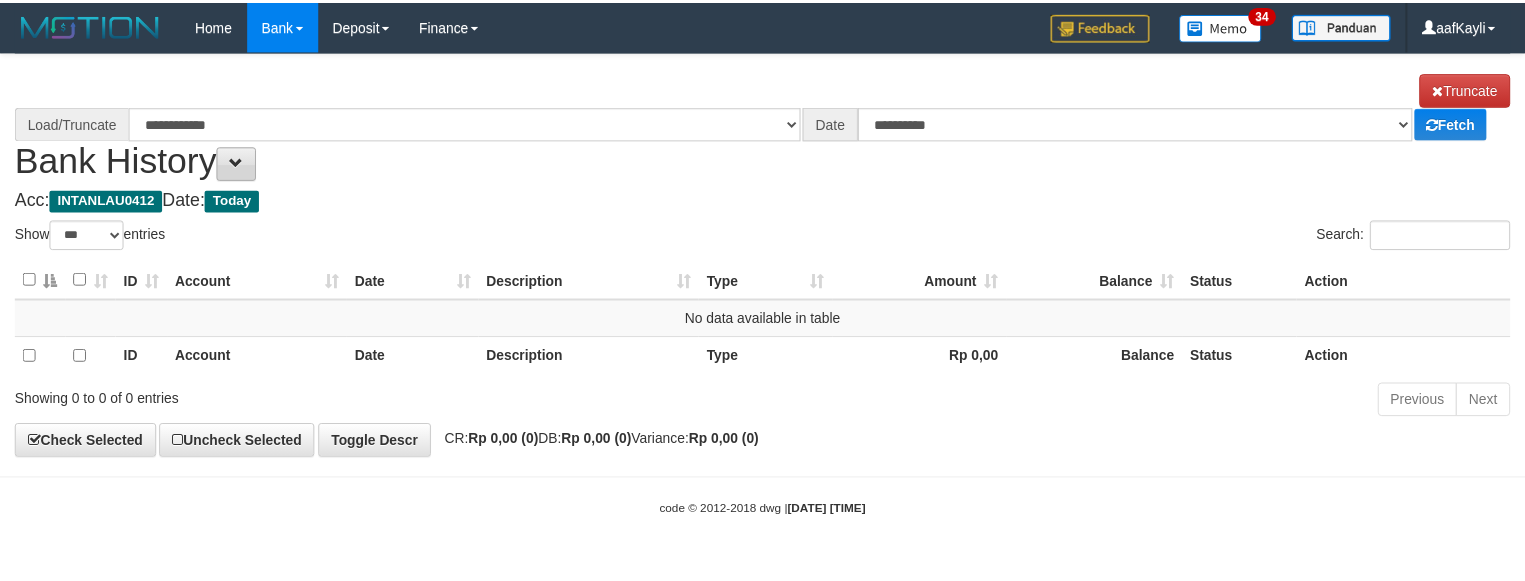 scroll, scrollTop: 0, scrollLeft: 0, axis: both 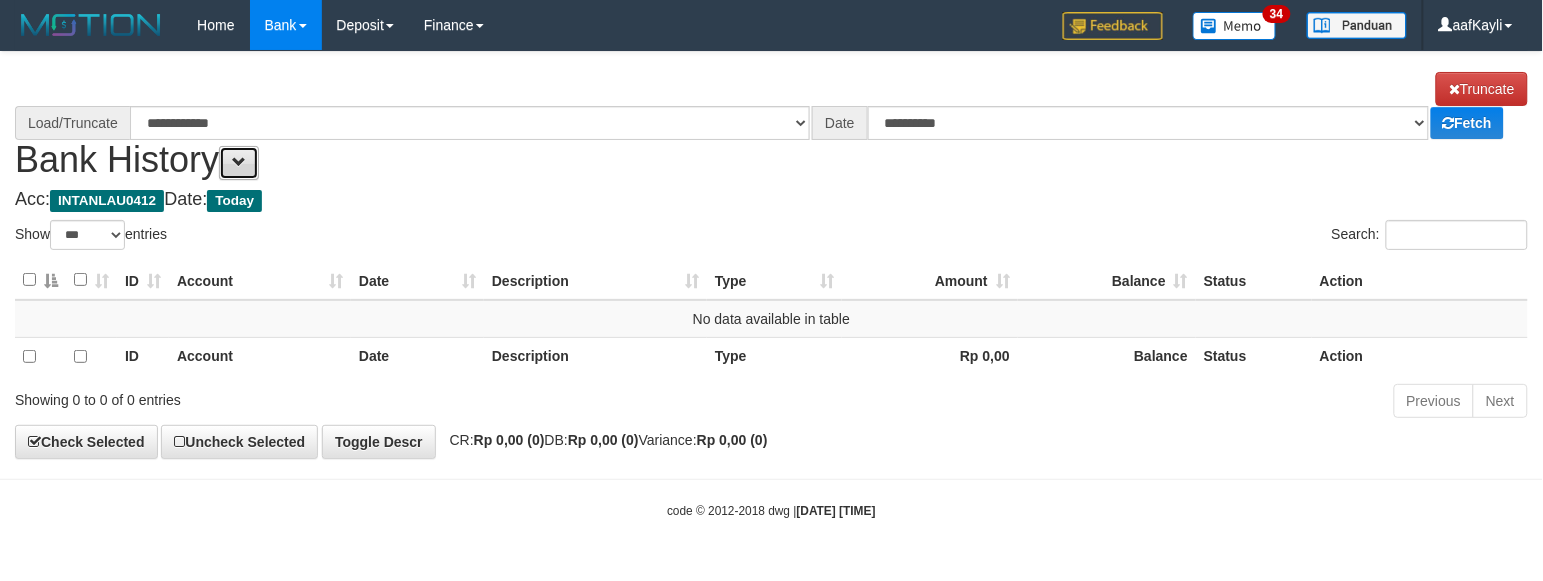 click at bounding box center [239, 163] 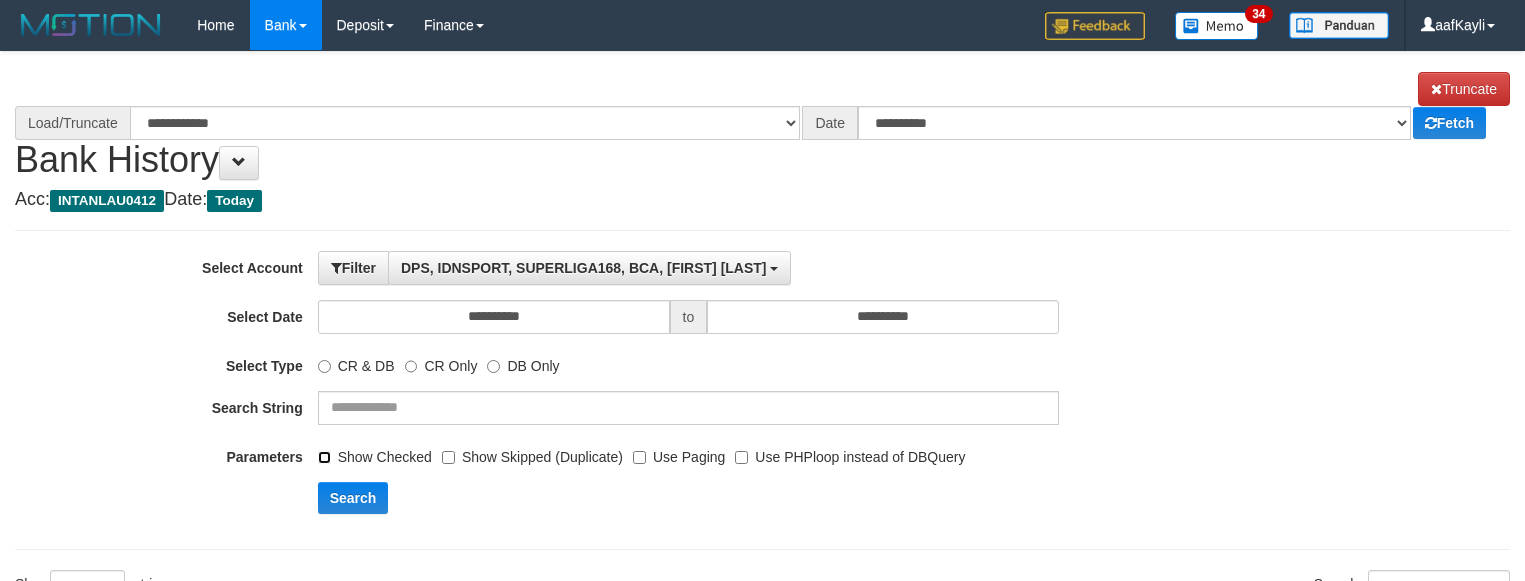 select on "****" 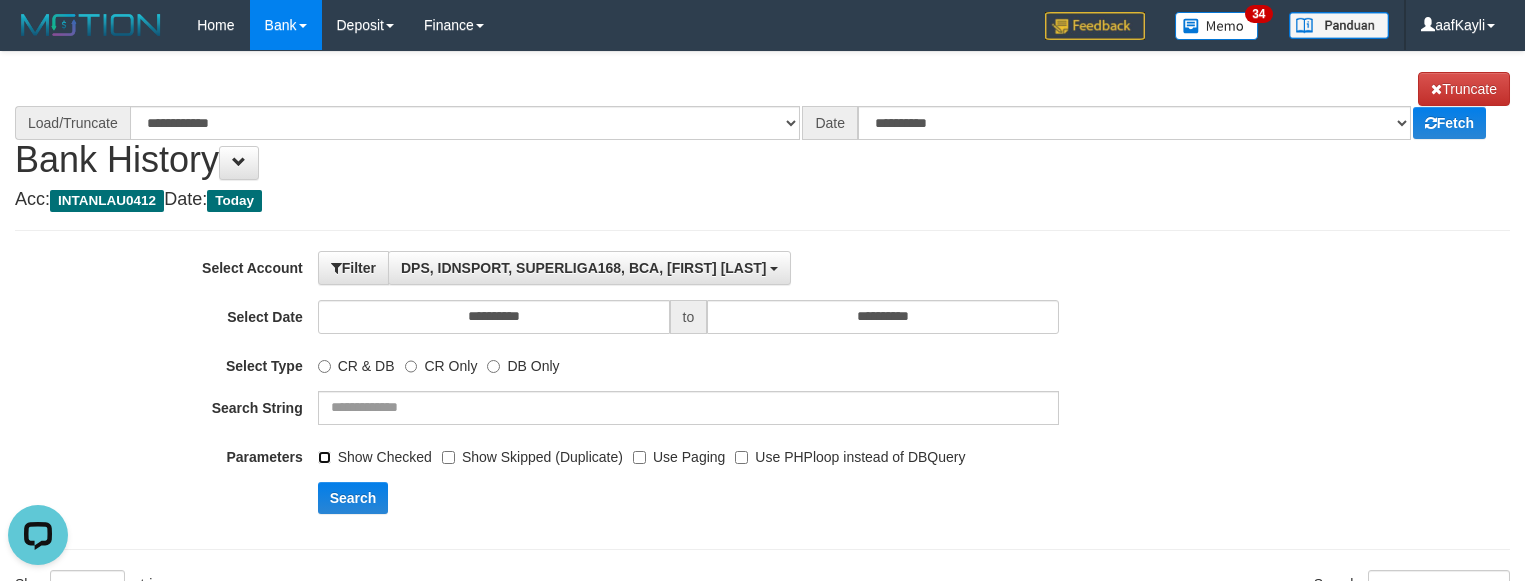 scroll, scrollTop: 0, scrollLeft: 0, axis: both 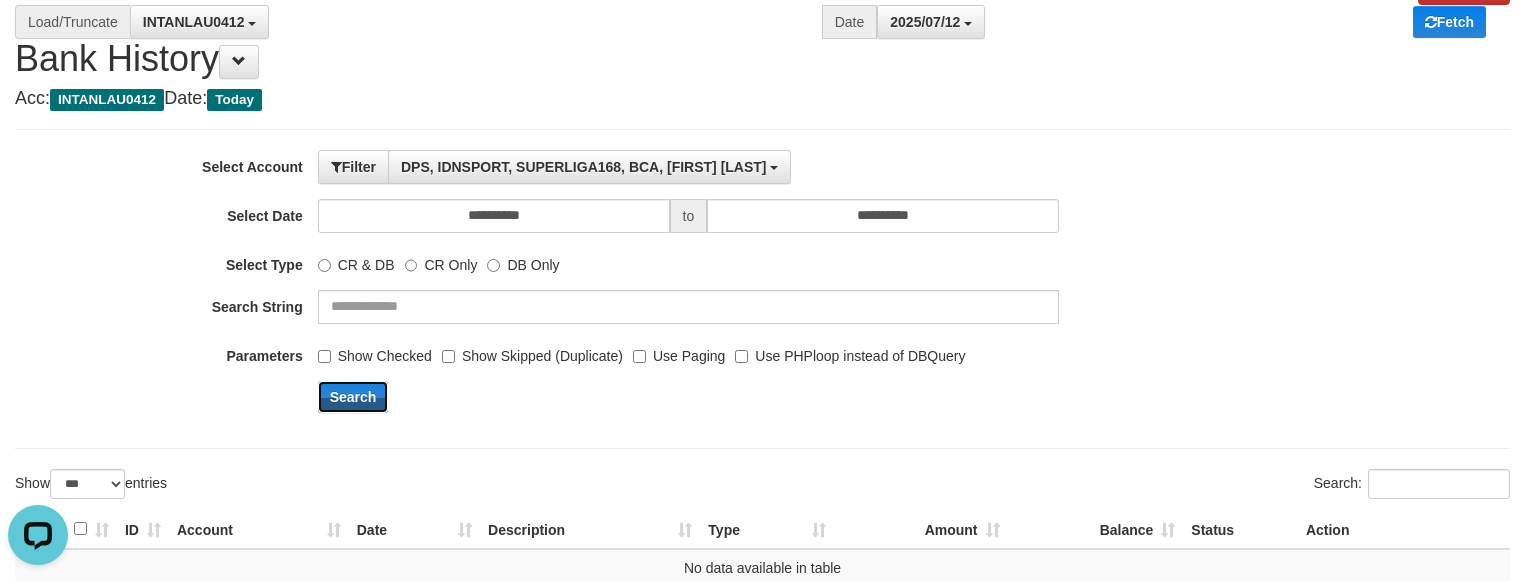 drag, startPoint x: 377, startPoint y: 395, endPoint x: 626, endPoint y: 372, distance: 250.06 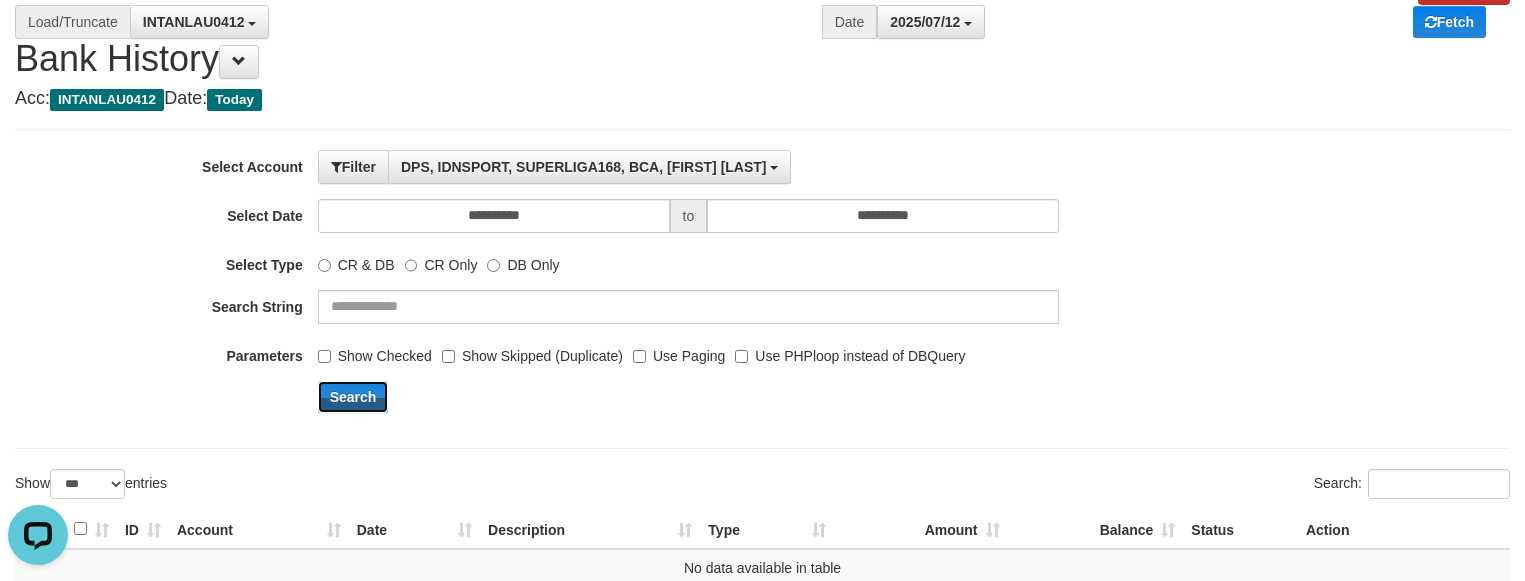 click on "Search" at bounding box center [794, 397] 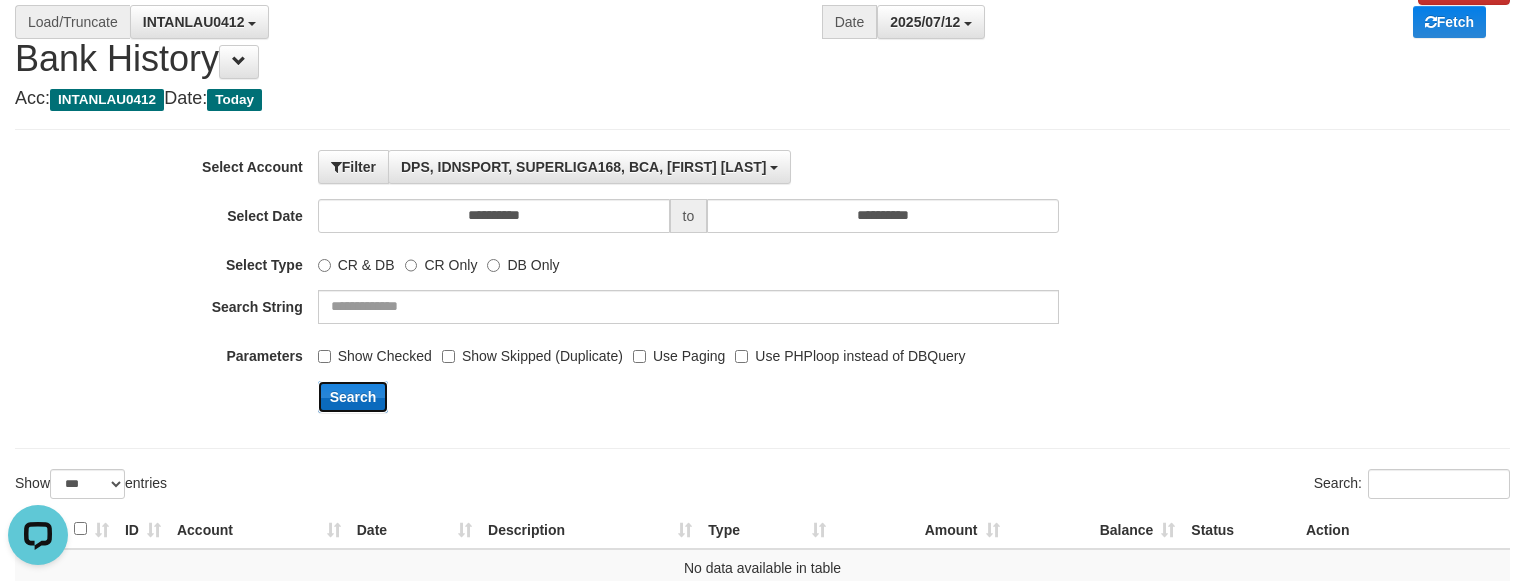 click on "Search" at bounding box center [353, 397] 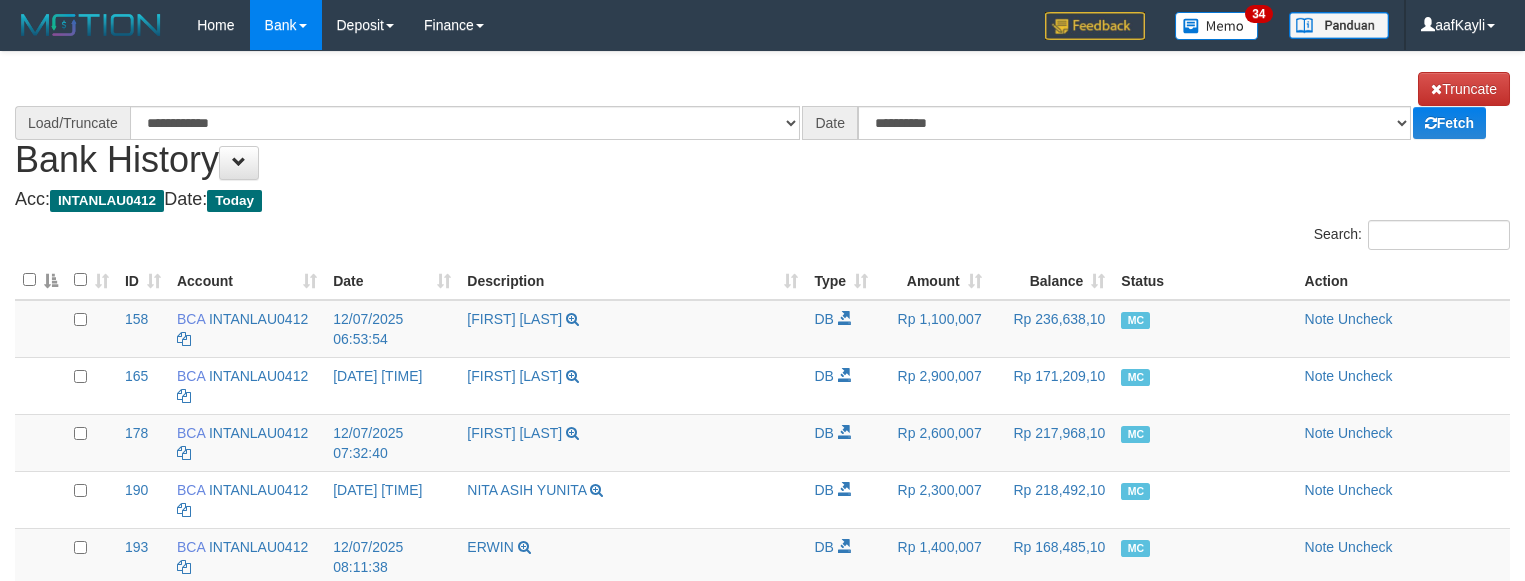 scroll, scrollTop: 0, scrollLeft: 0, axis: both 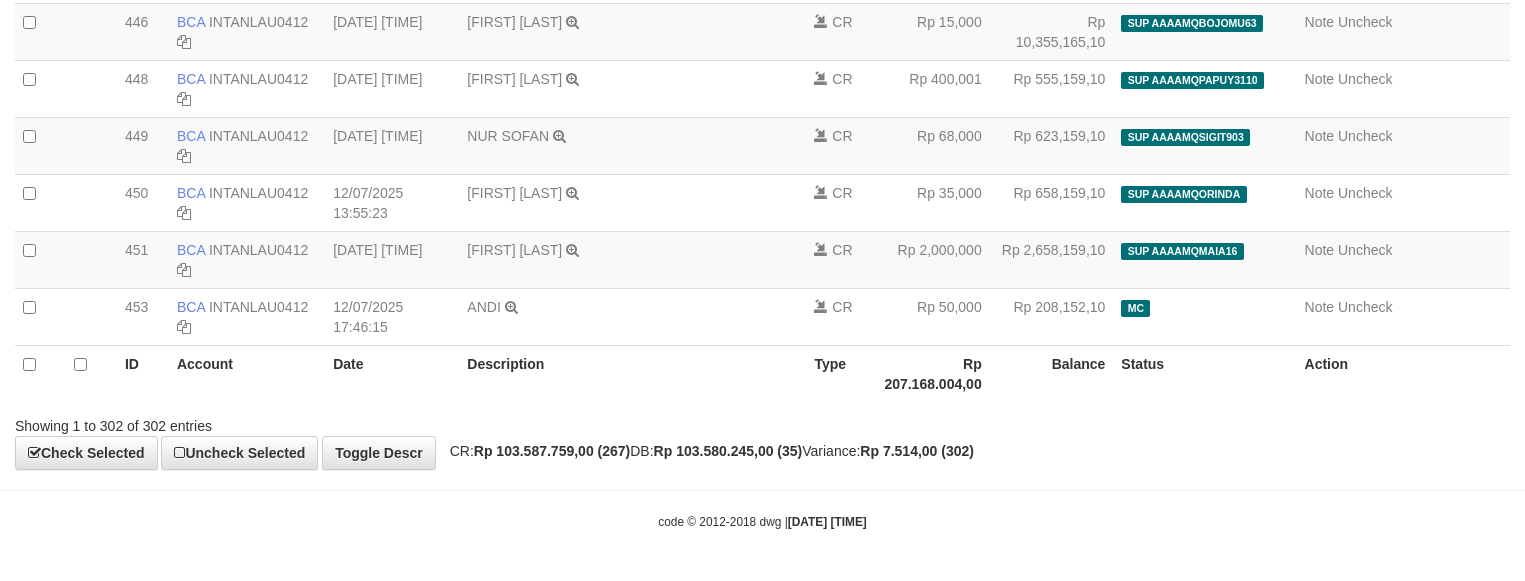 select on "****" 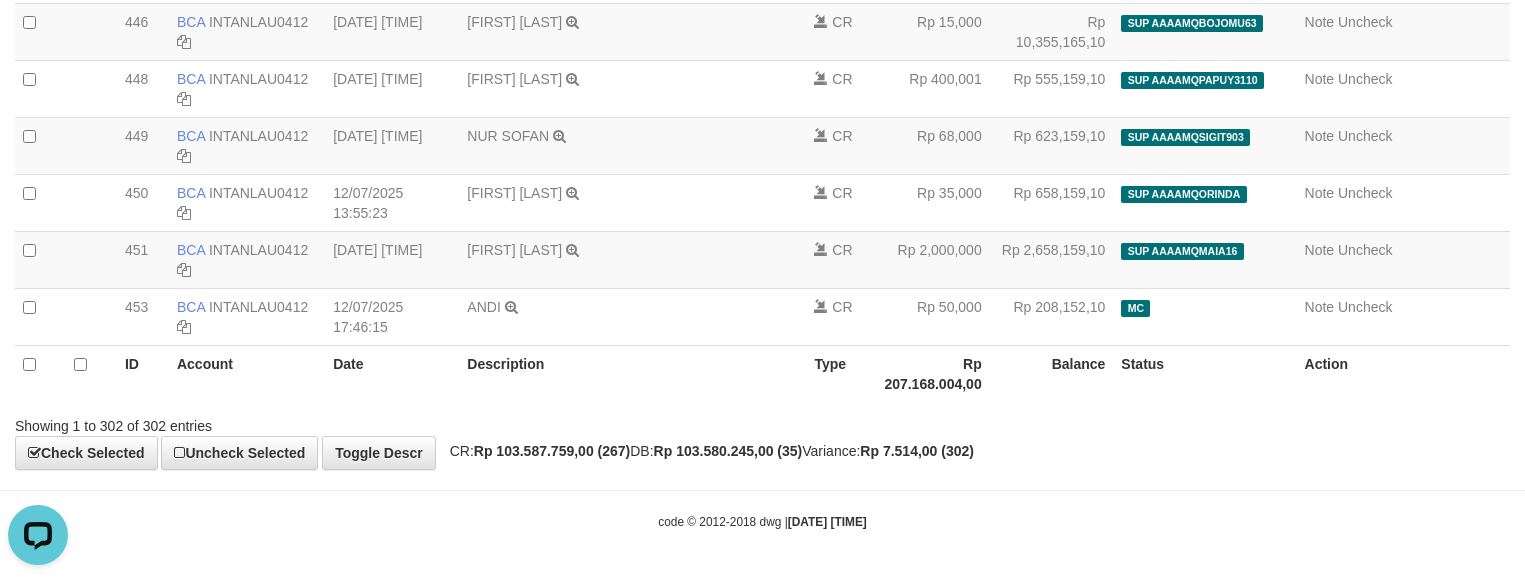 scroll, scrollTop: 0, scrollLeft: 0, axis: both 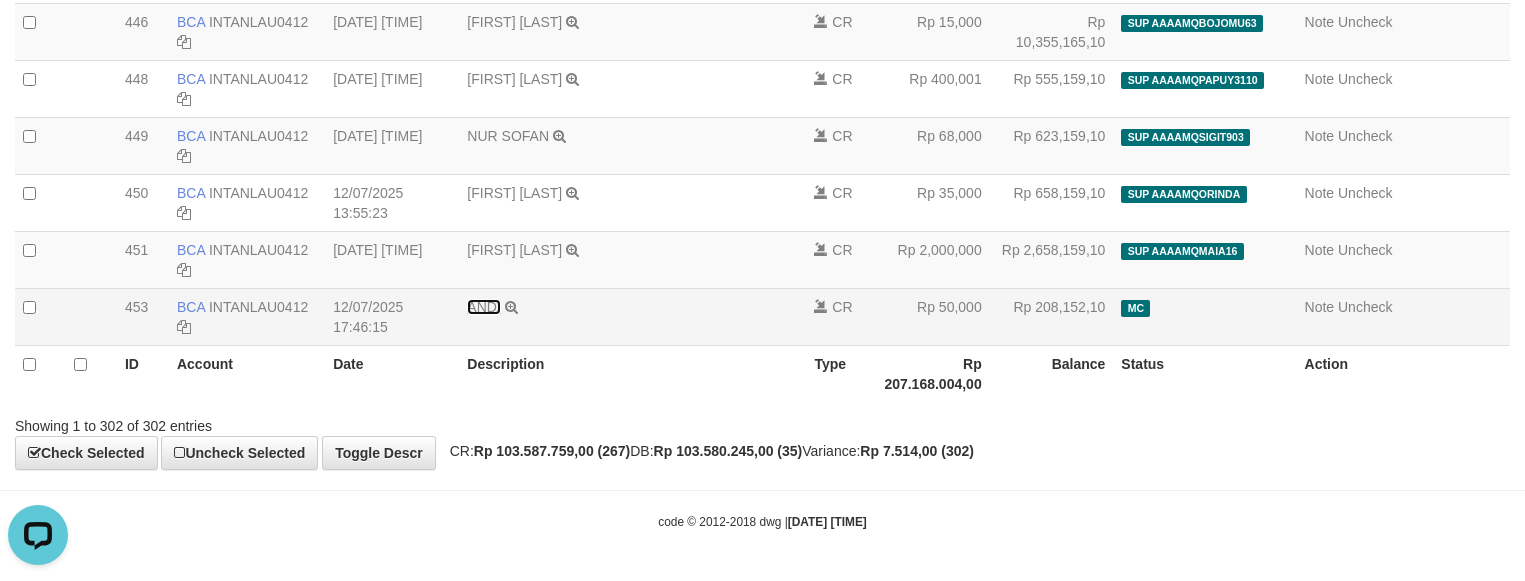 click on "ANDI" at bounding box center (483, 307) 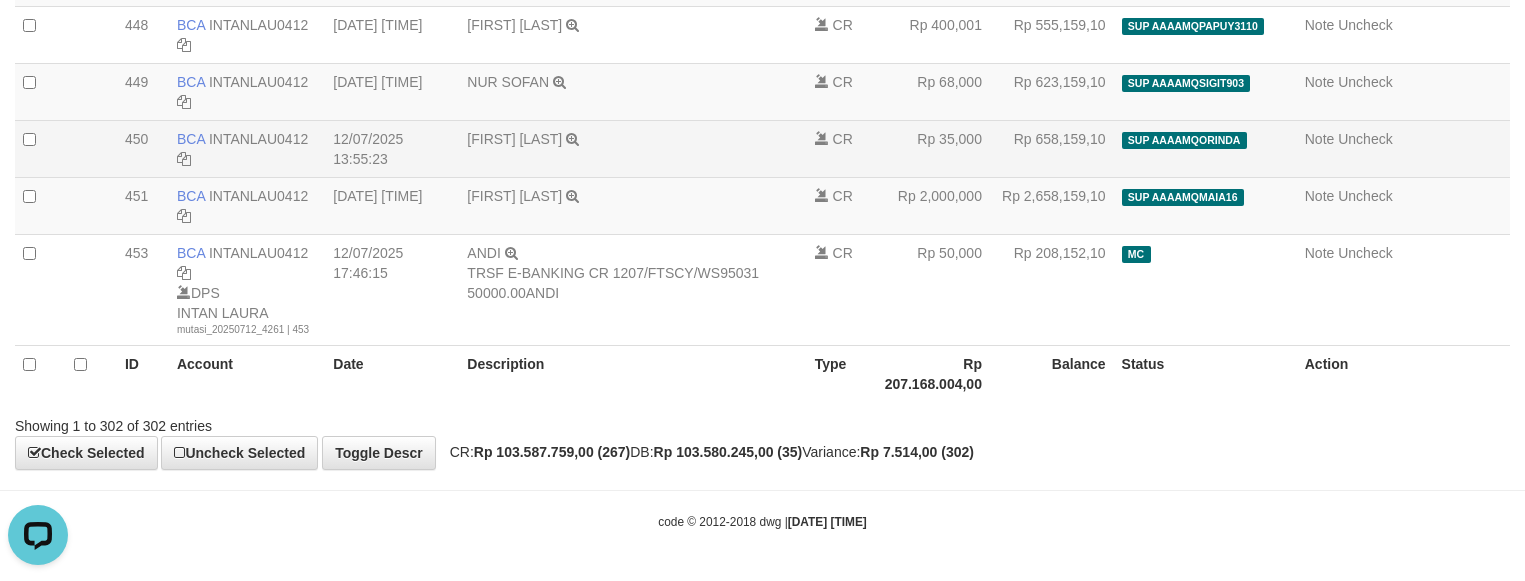 click on "[FIRST] [LAST]       TRSF E-BANKING CR 1207/FTSCY/WS95031
35000.00[FIRST] [LAST]" at bounding box center (632, 148) 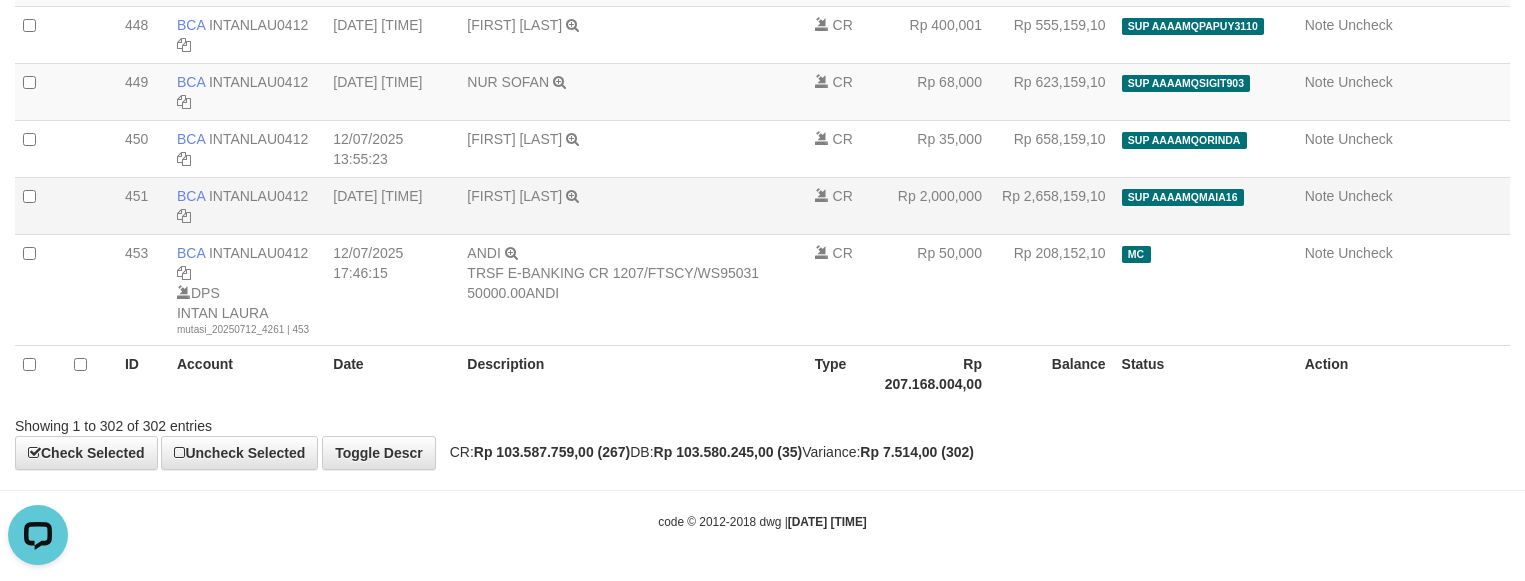 click on "[FIRST] [LAST]       TRSF E-BANKING CR 1207/FTSCY/WS95031
2000000.00[FIRST] [LAST]" at bounding box center [632, 205] 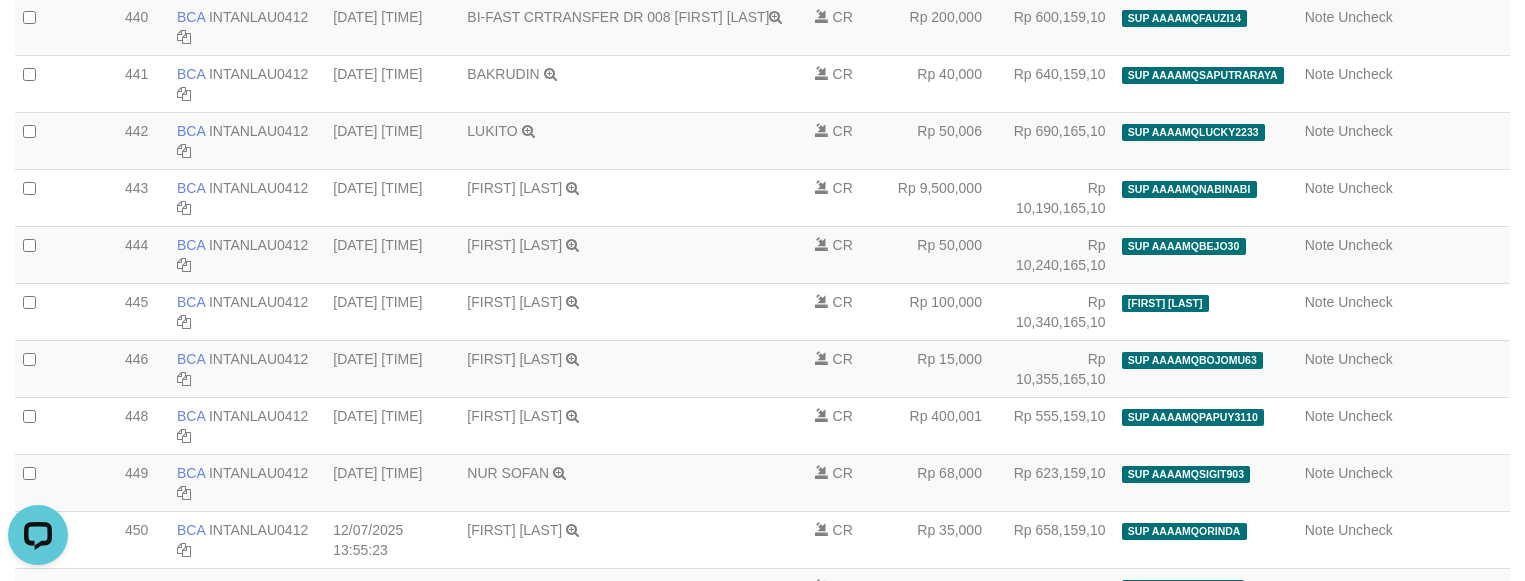 scroll, scrollTop: 16778, scrollLeft: 0, axis: vertical 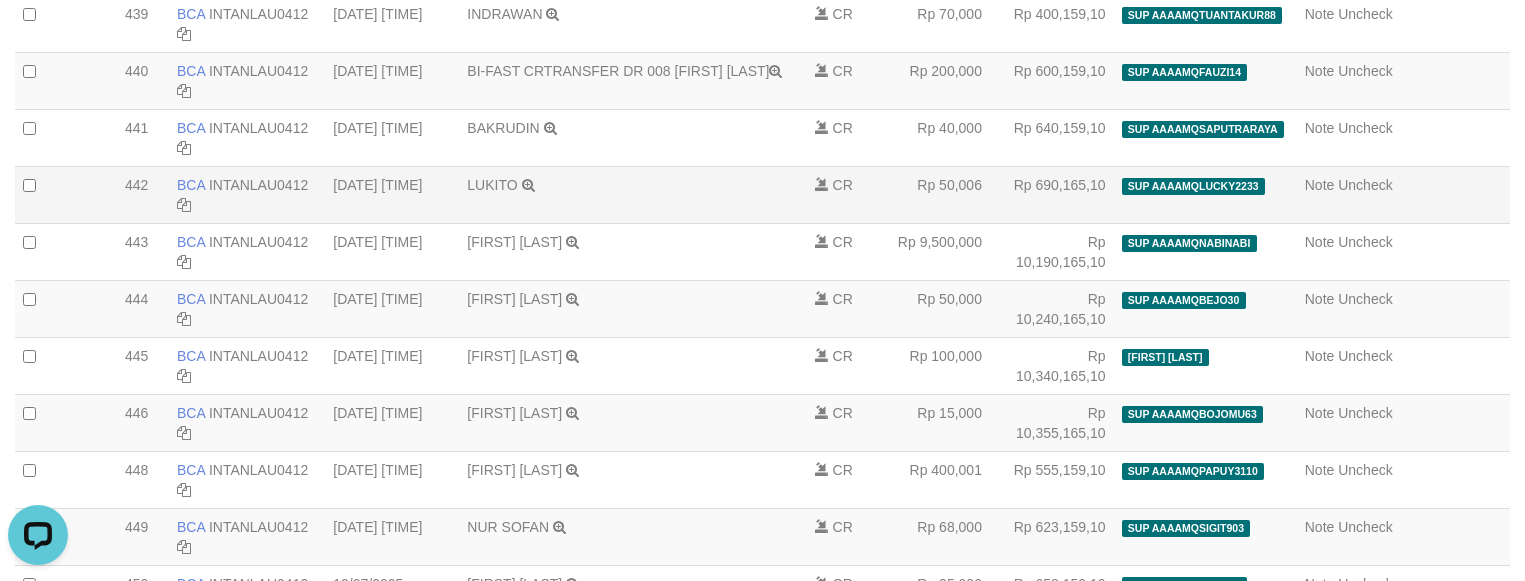 click on "[FIRST]       TRSF E-BANKING CR 1207/FTSCY/WS95271
50006.00[FIRST]" at bounding box center (632, 194) 